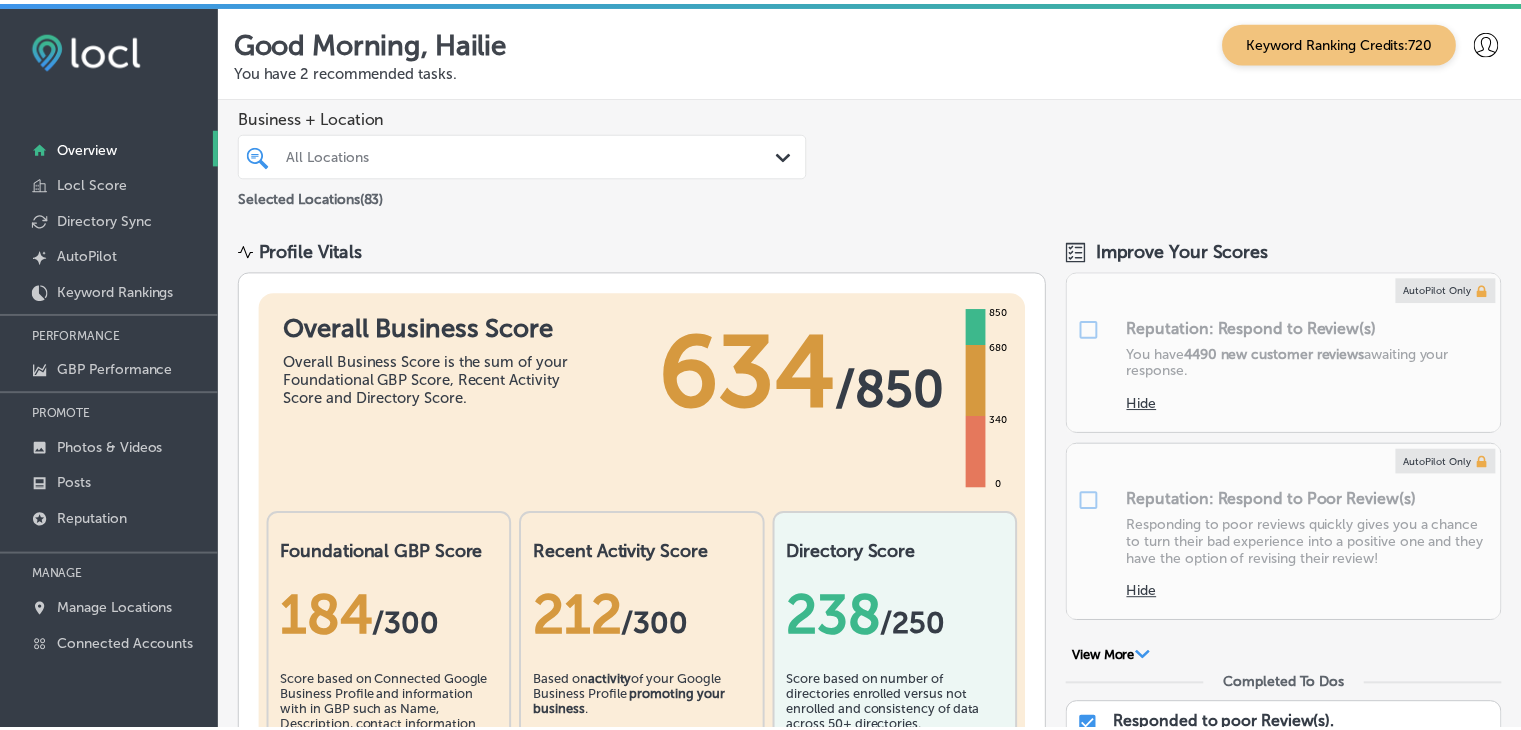 scroll, scrollTop: 0, scrollLeft: 0, axis: both 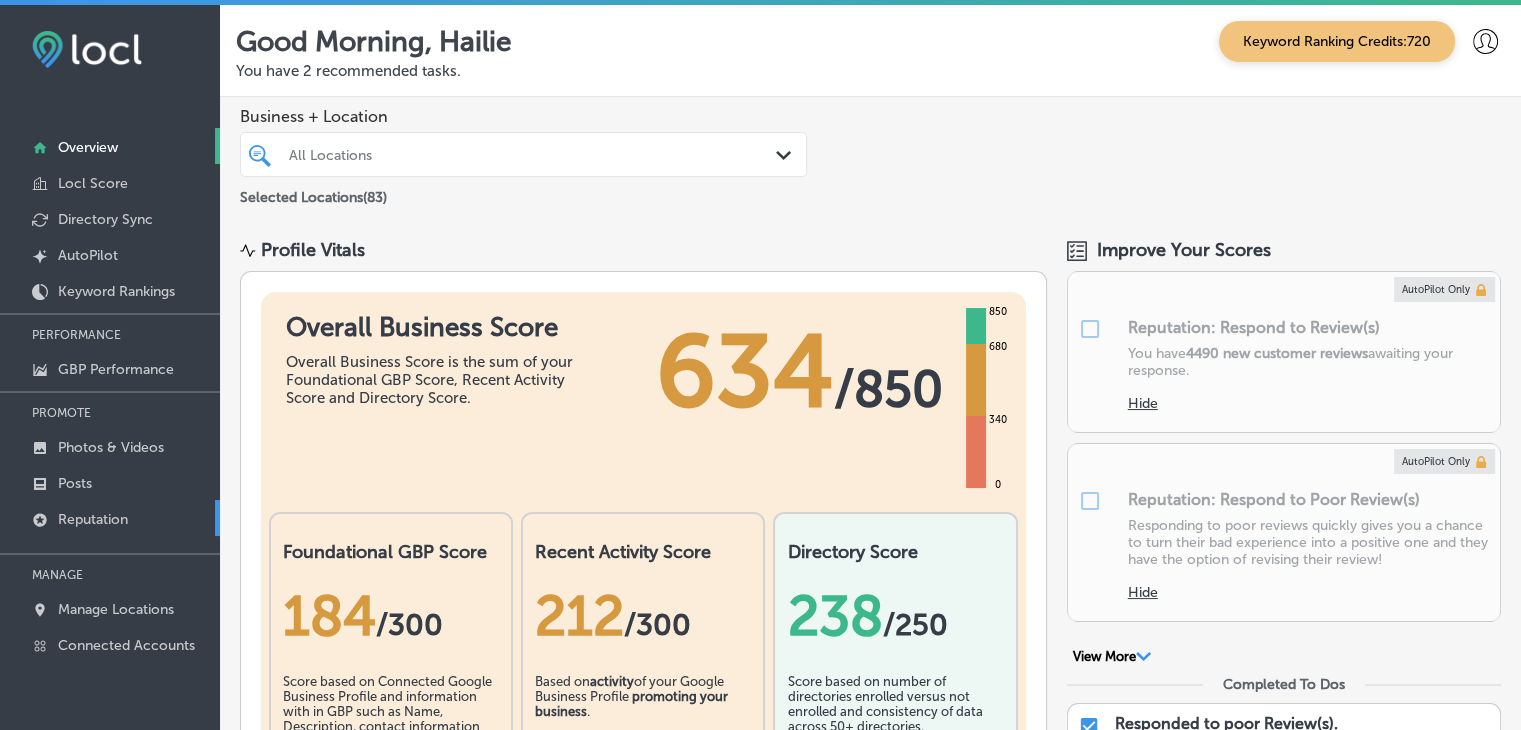 click on "Reputation" at bounding box center (110, 518) 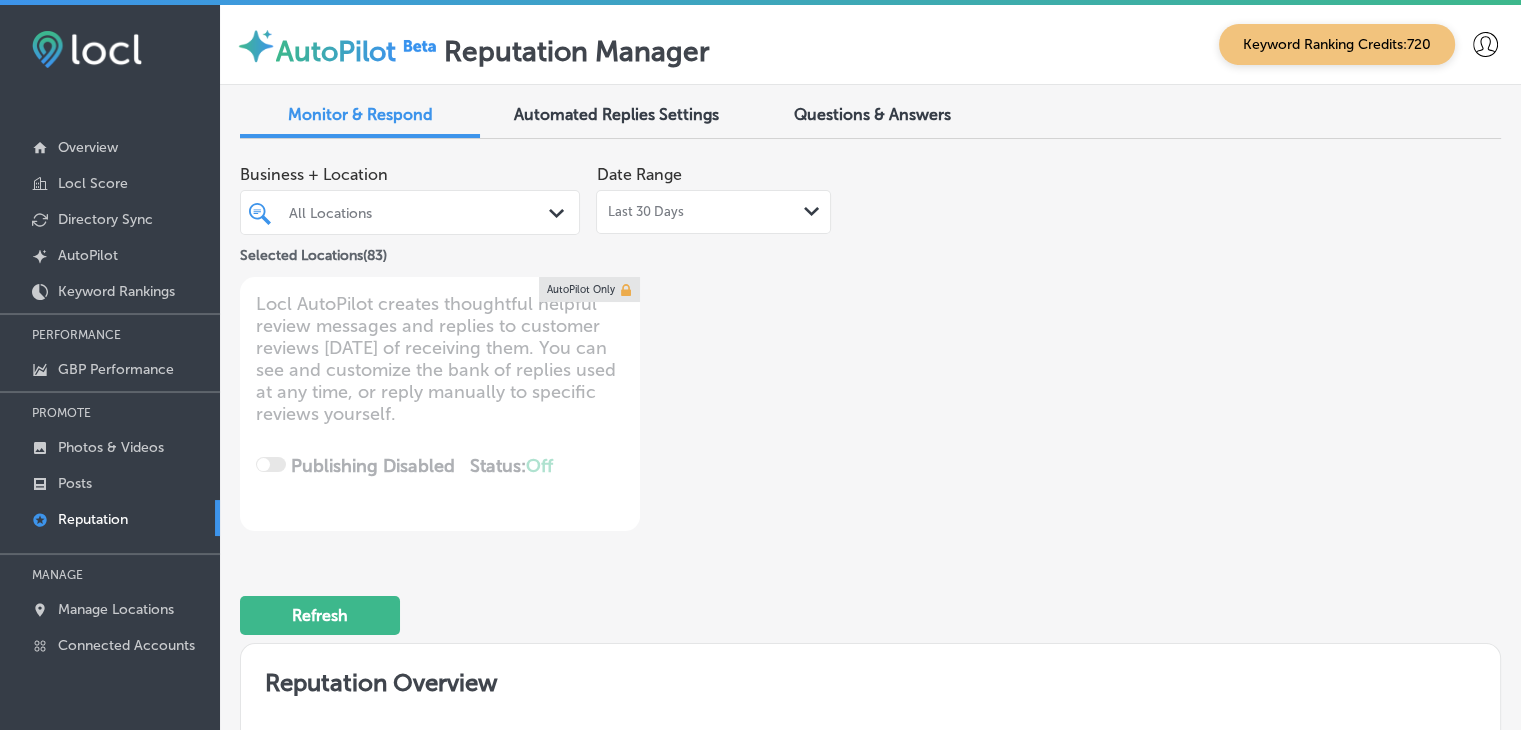 click on "Last 30 Days
Path
Created with Sketch." at bounding box center [713, 212] 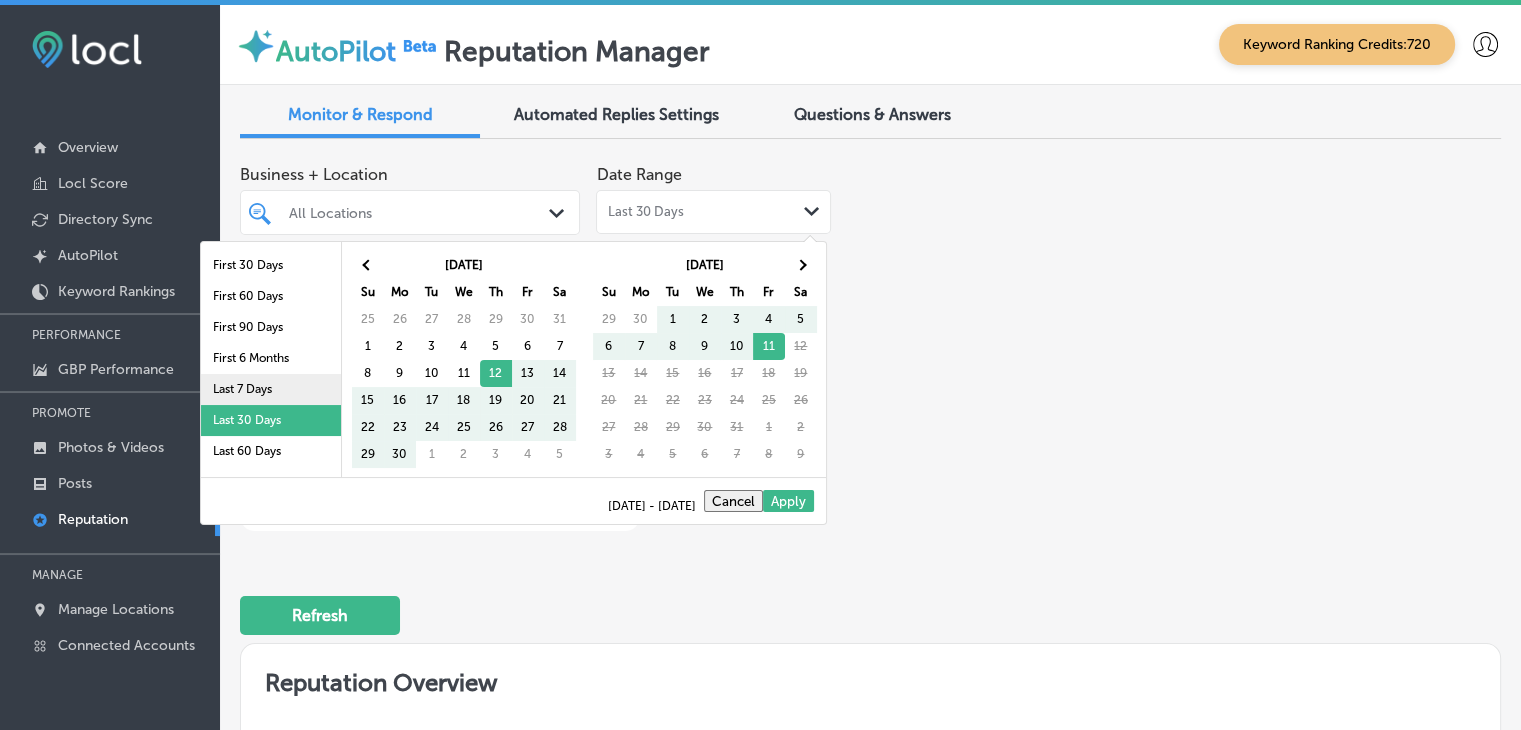 click on "Last 7 Days" at bounding box center [271, 389] 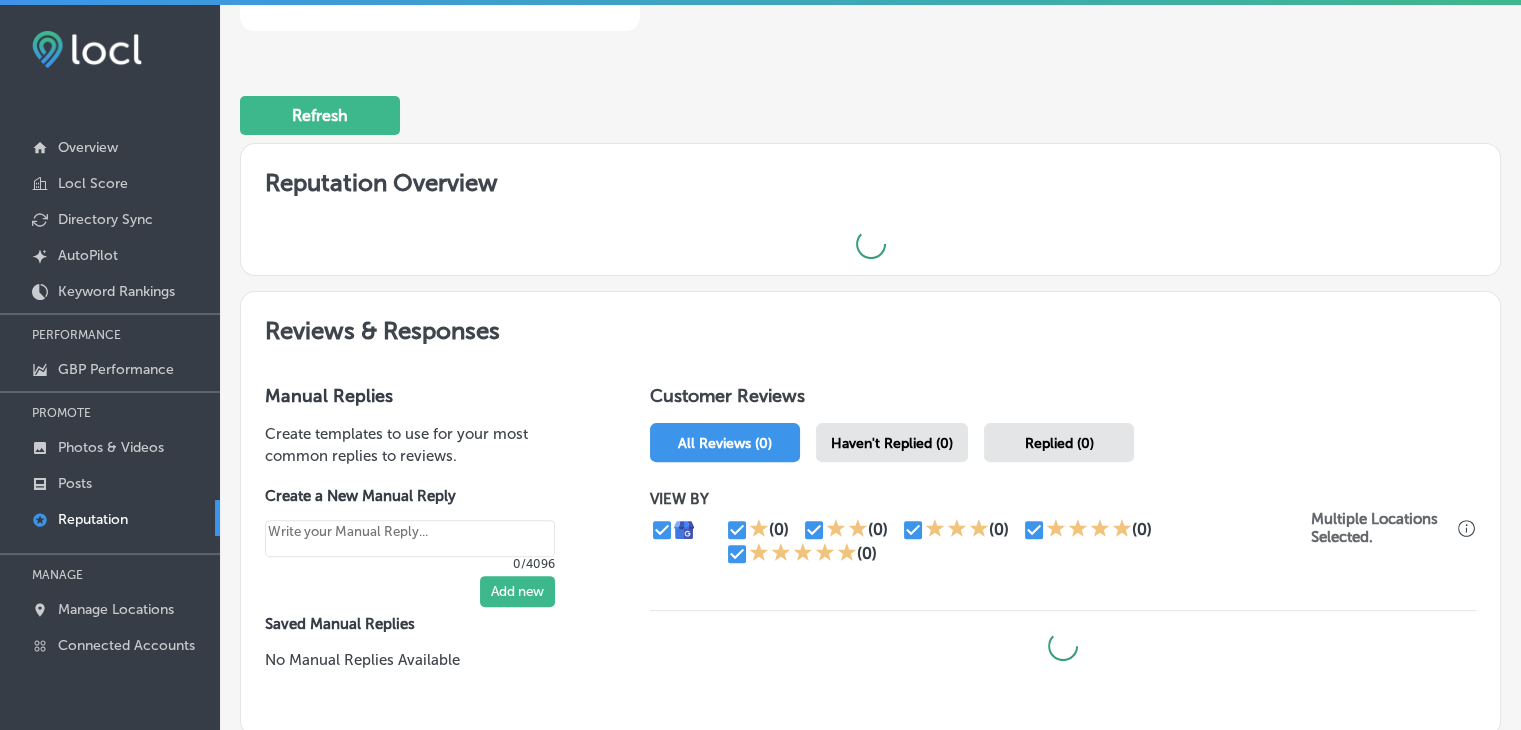 click on "Reputation Overview Reviews & Responses Manual Replies Create templates to use for your most common replies to reviews. Create a New Manual Reply 0/4096 Add new Saved Manual Replies No Manual Replies Available Customer Reviews All Reviews (0) Haven't Replied (0) Replied (0) VIEW BY (0) (0) (0) (0) (0) Multiple Locations Selected." at bounding box center (870, 447) 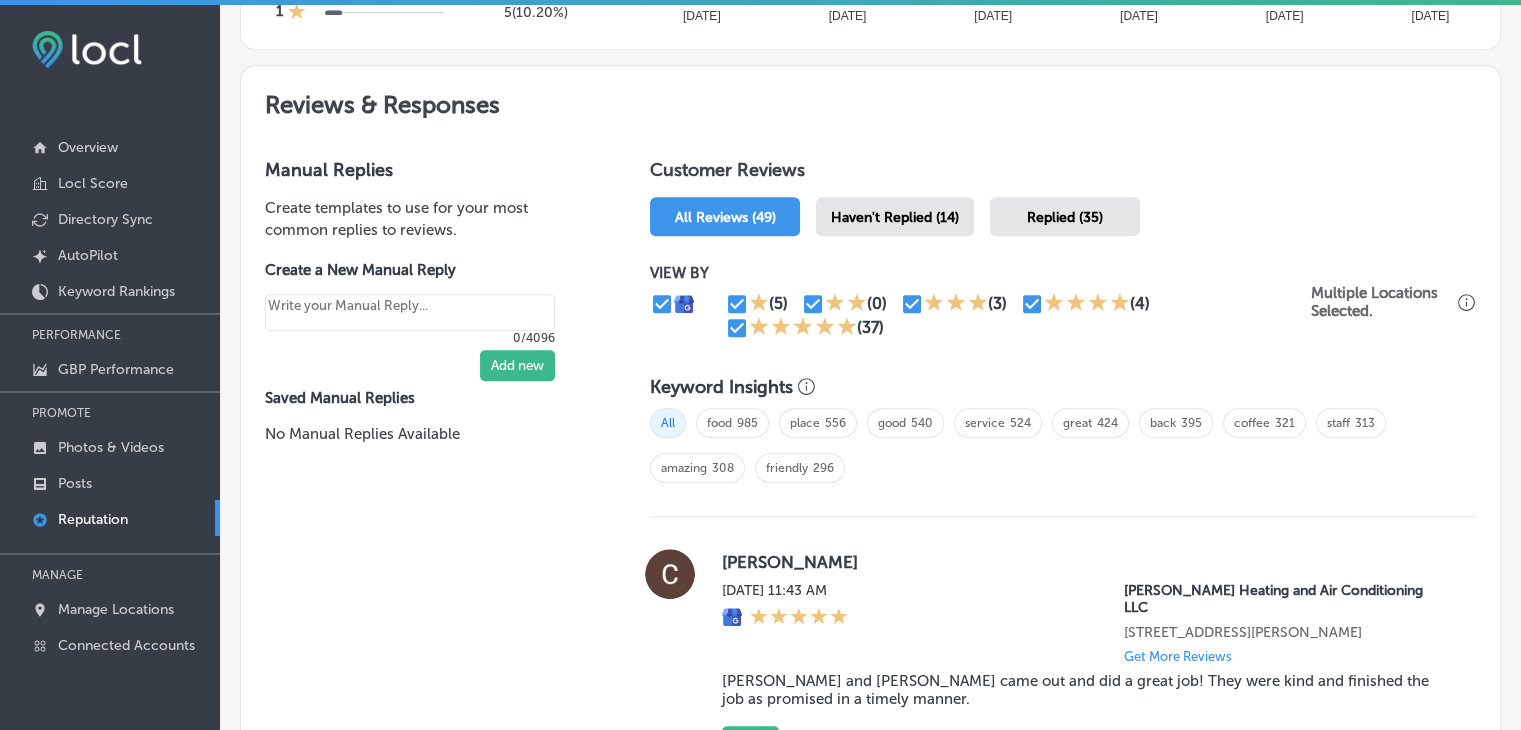scroll, scrollTop: 1000, scrollLeft: 0, axis: vertical 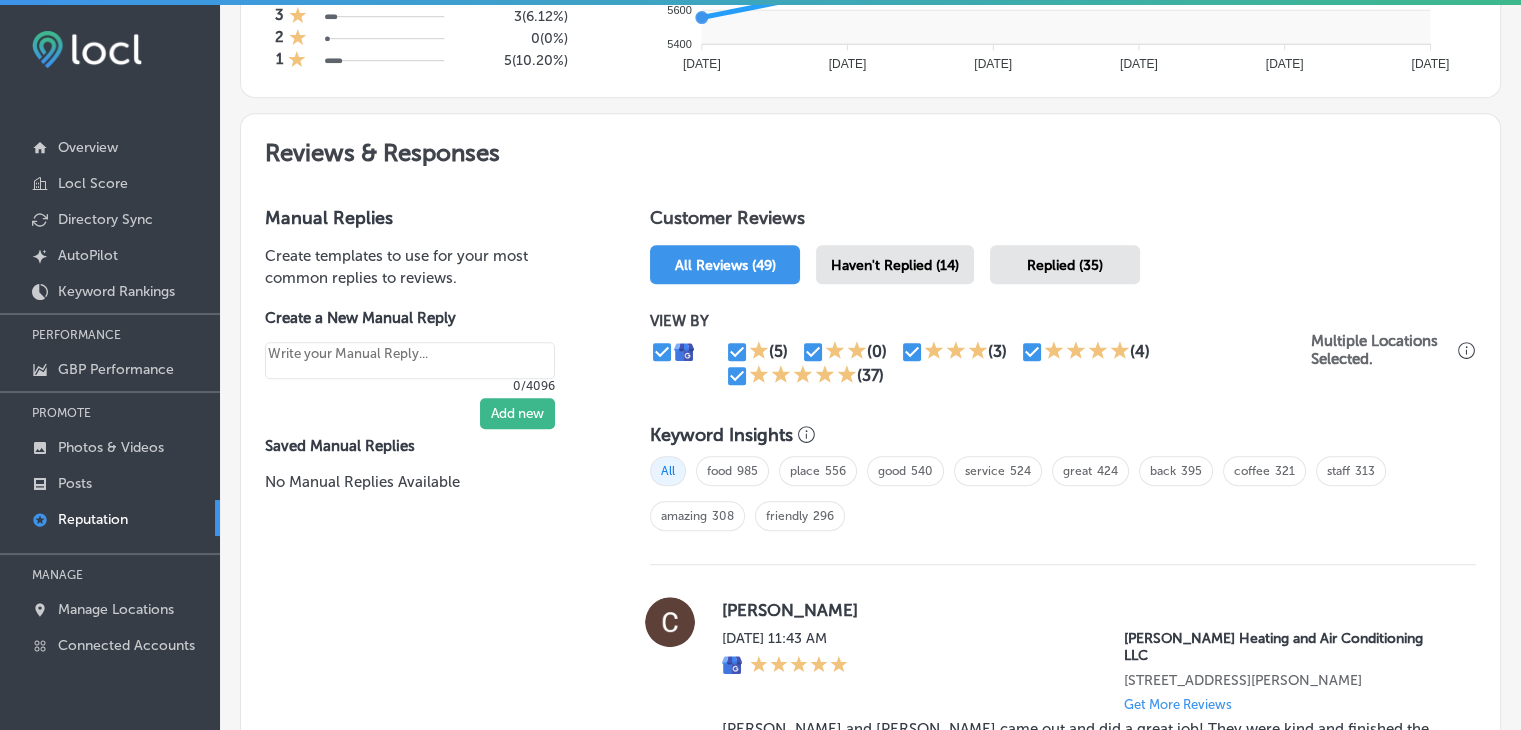click on "Haven't Replied (14)" at bounding box center (895, 264) 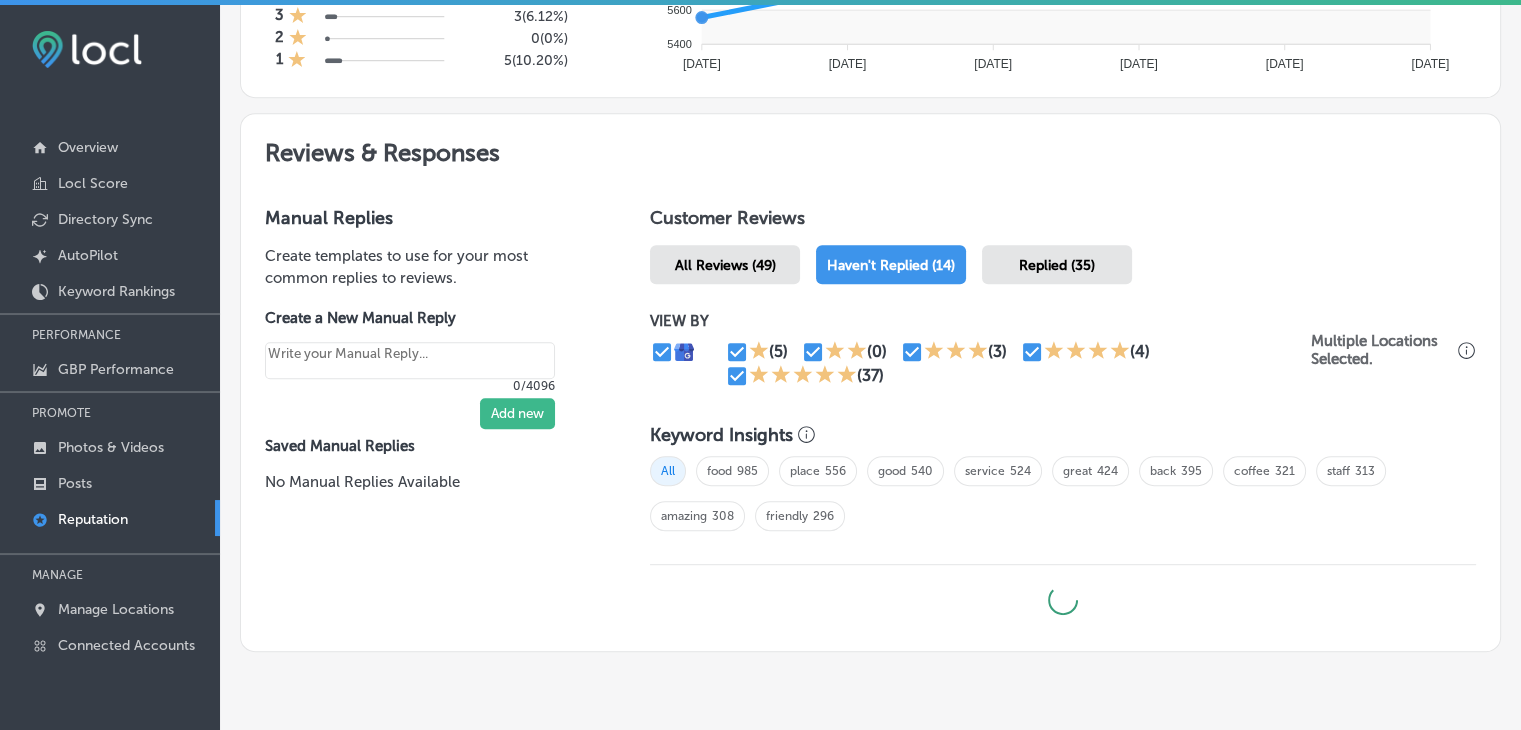 type on "x" 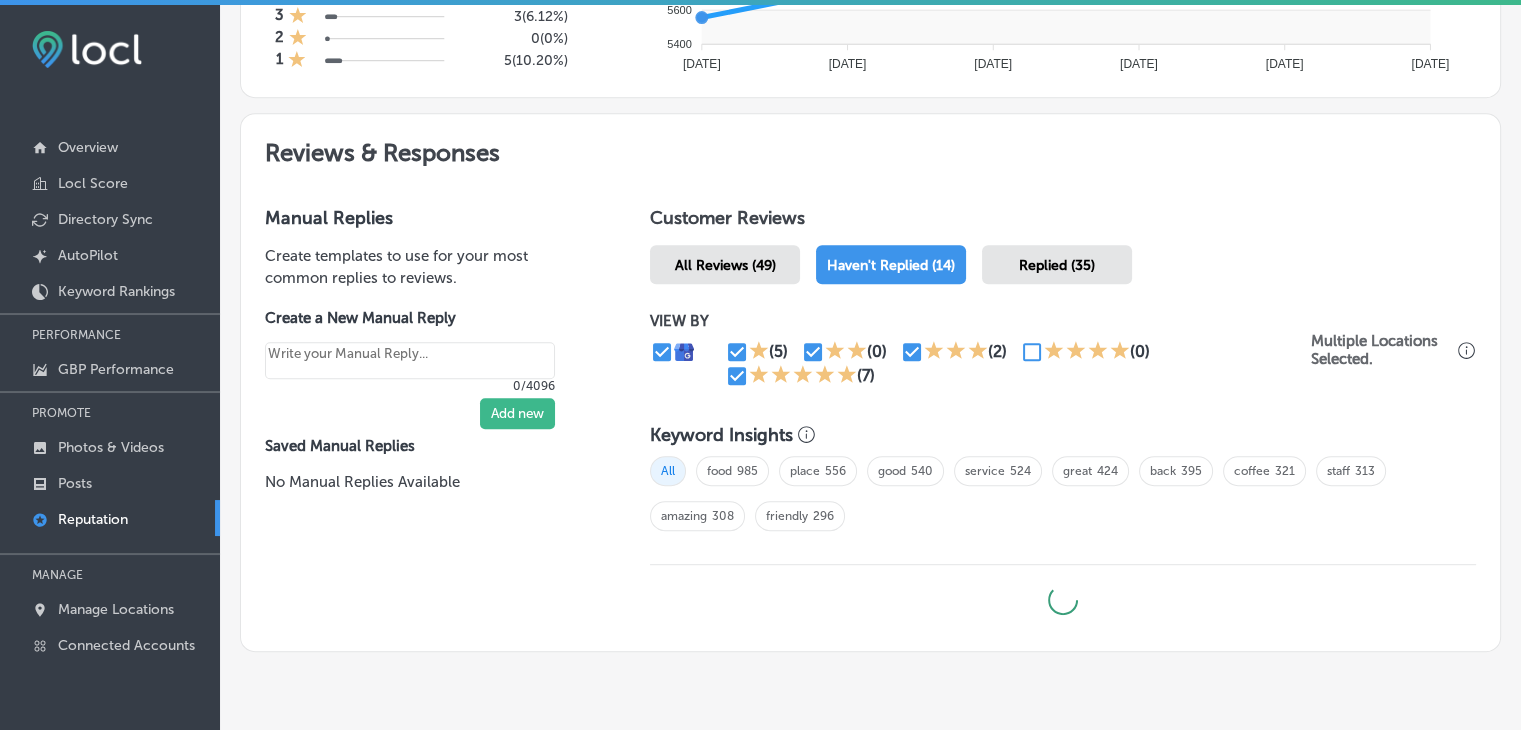 type on "x" 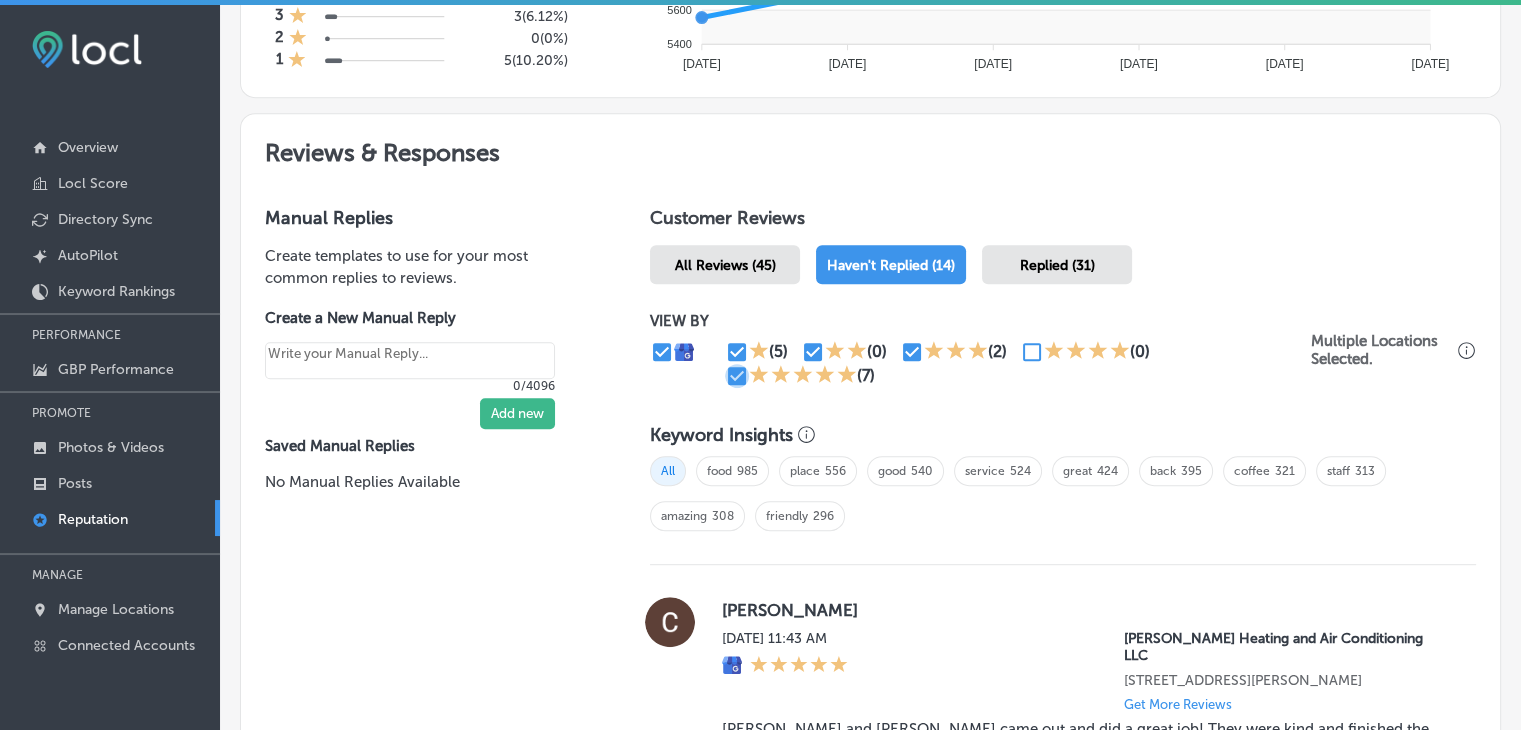 click at bounding box center (737, 376) 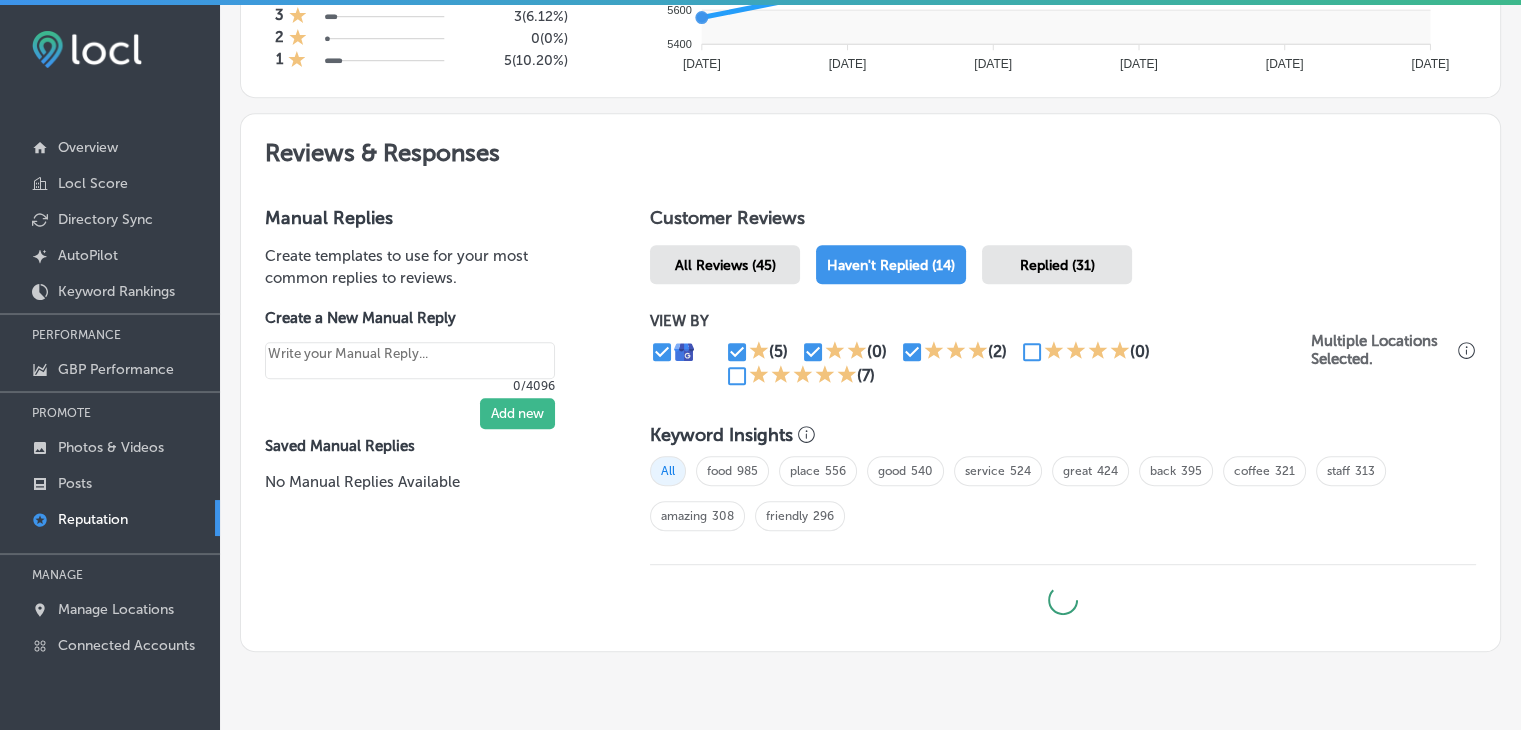 type on "x" 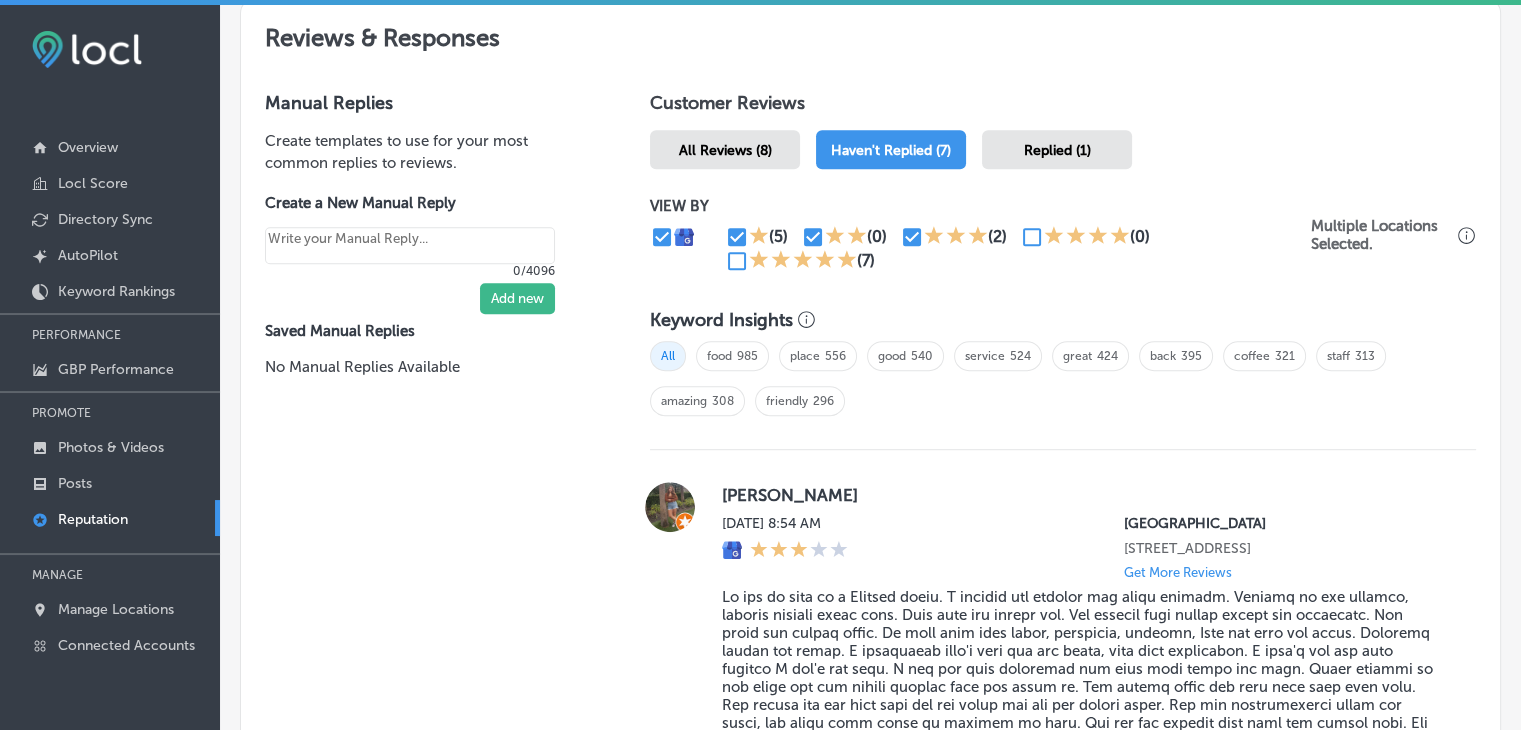 scroll, scrollTop: 900, scrollLeft: 0, axis: vertical 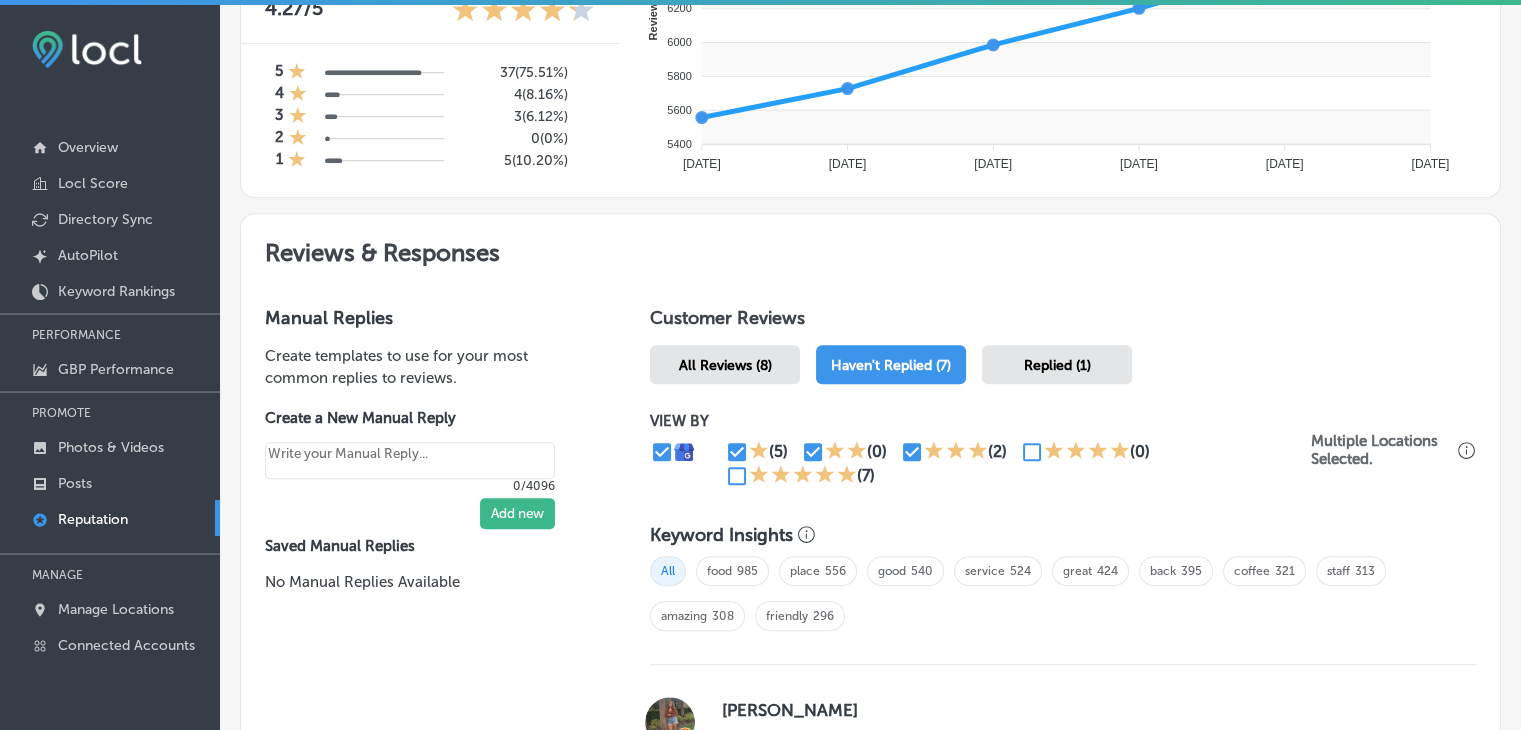 click at bounding box center (737, 452) 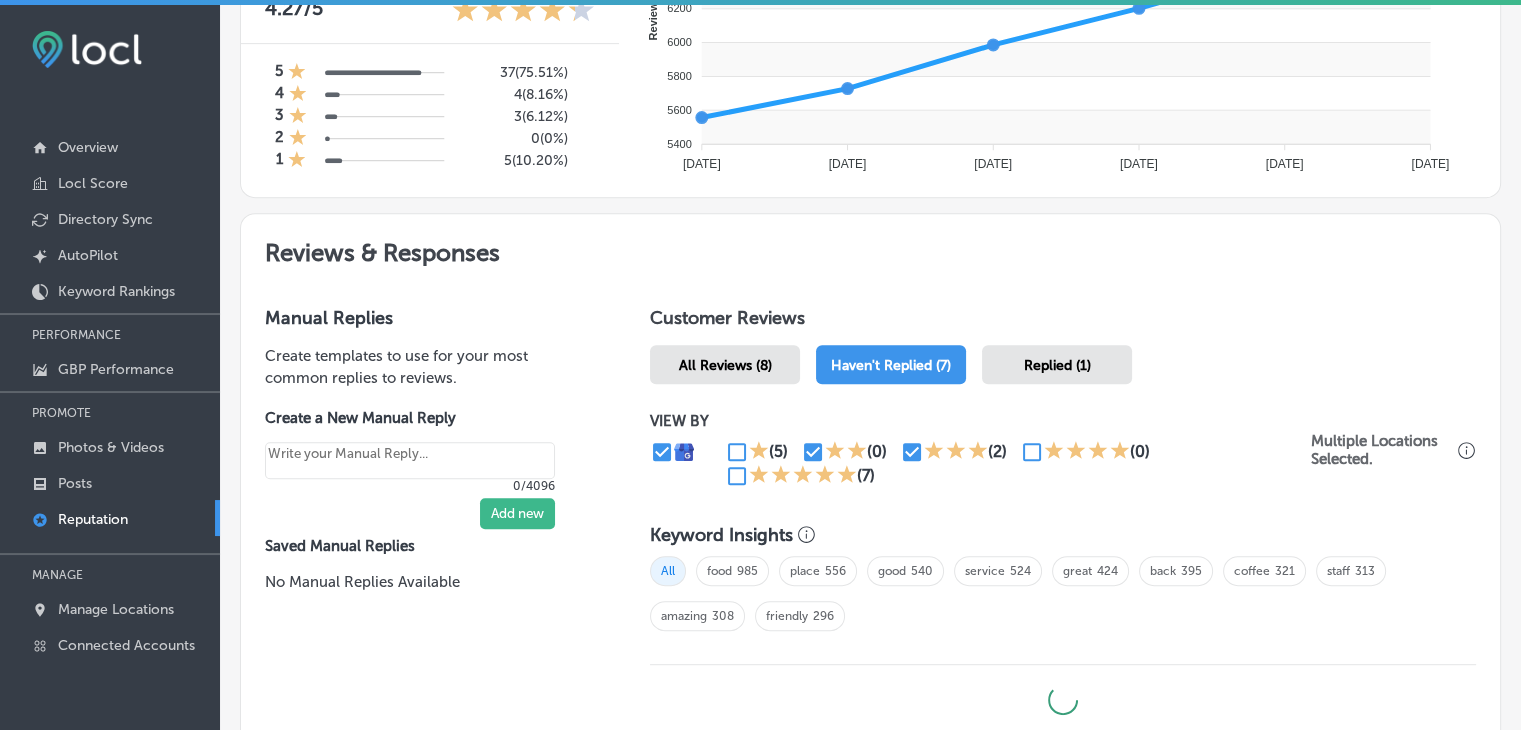 type on "x" 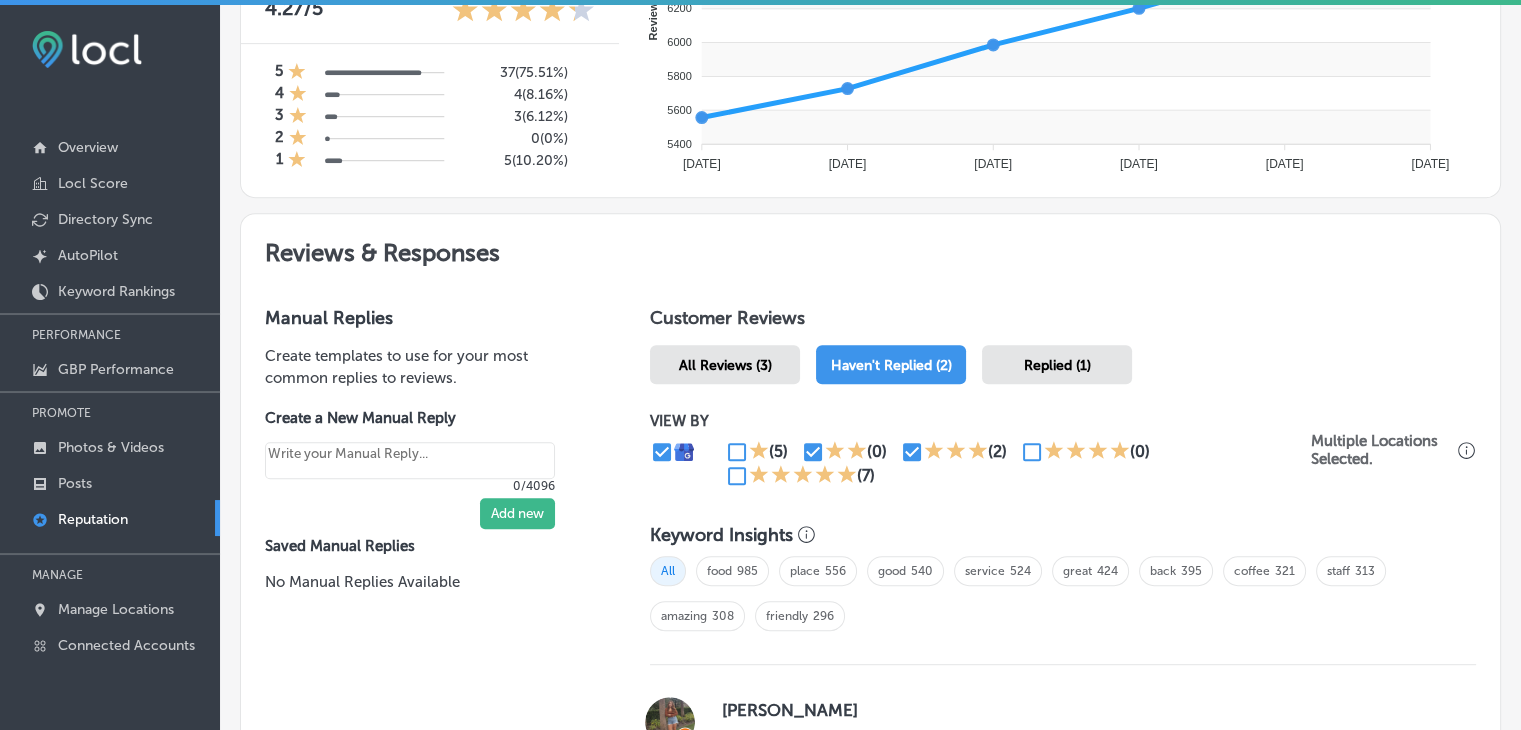 click at bounding box center [813, 452] 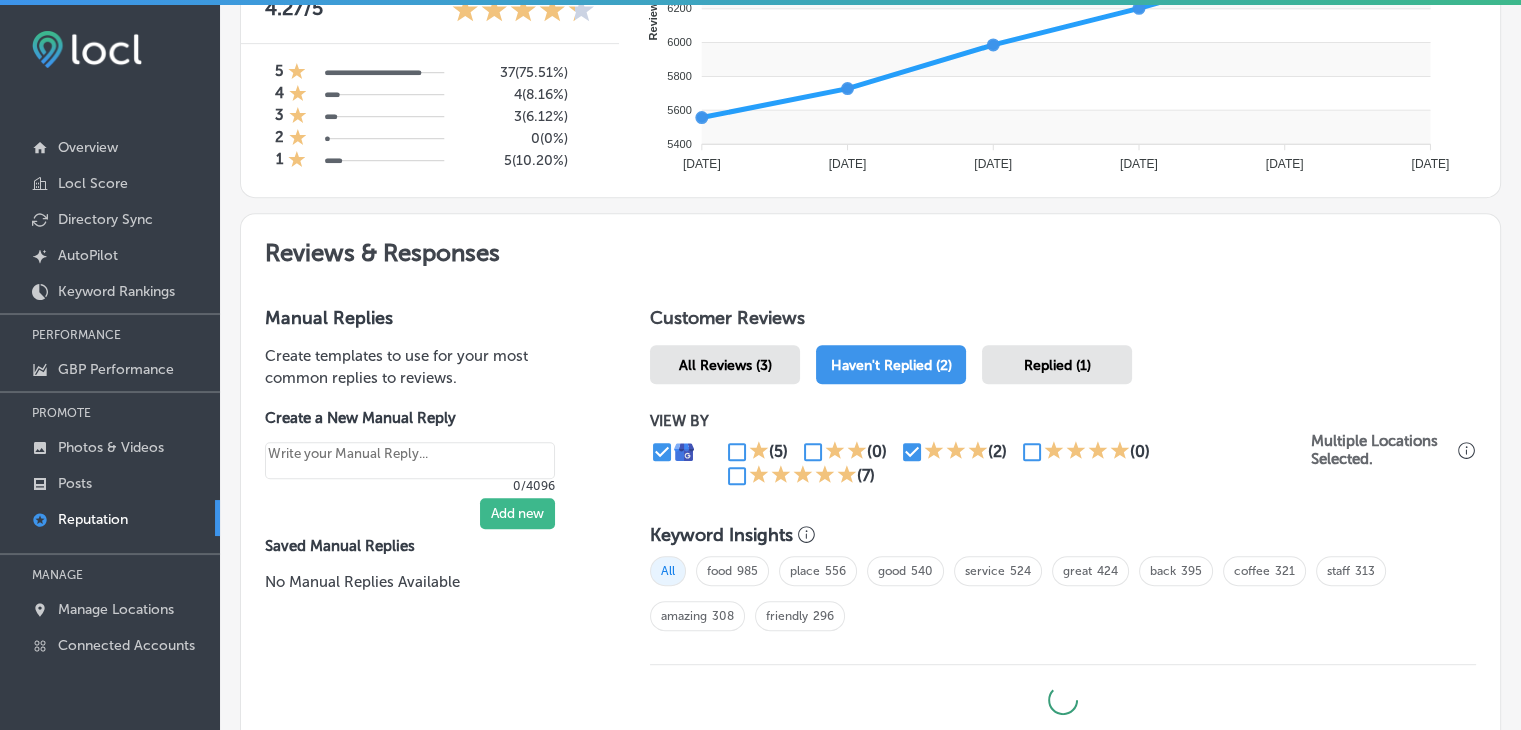 click 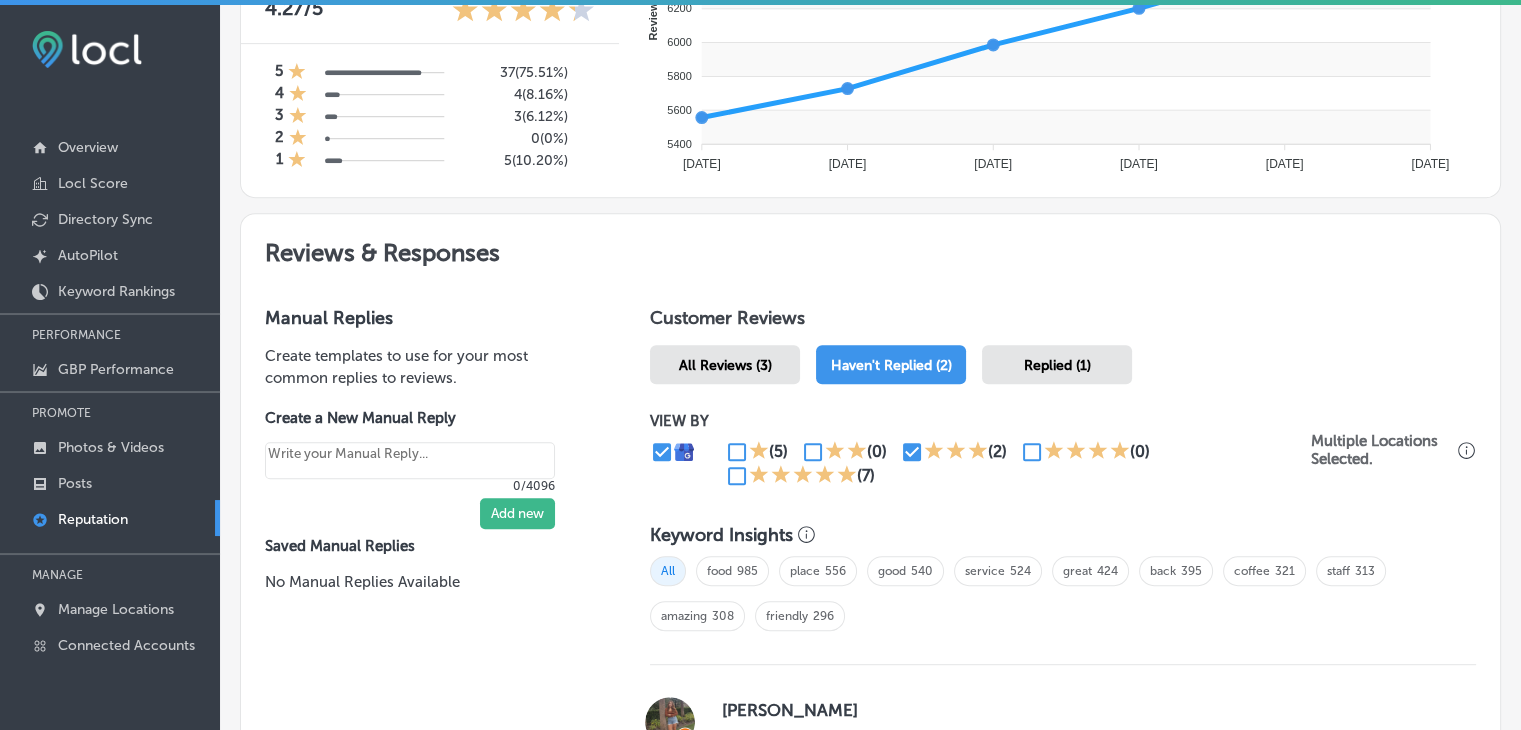 click at bounding box center [912, 452] 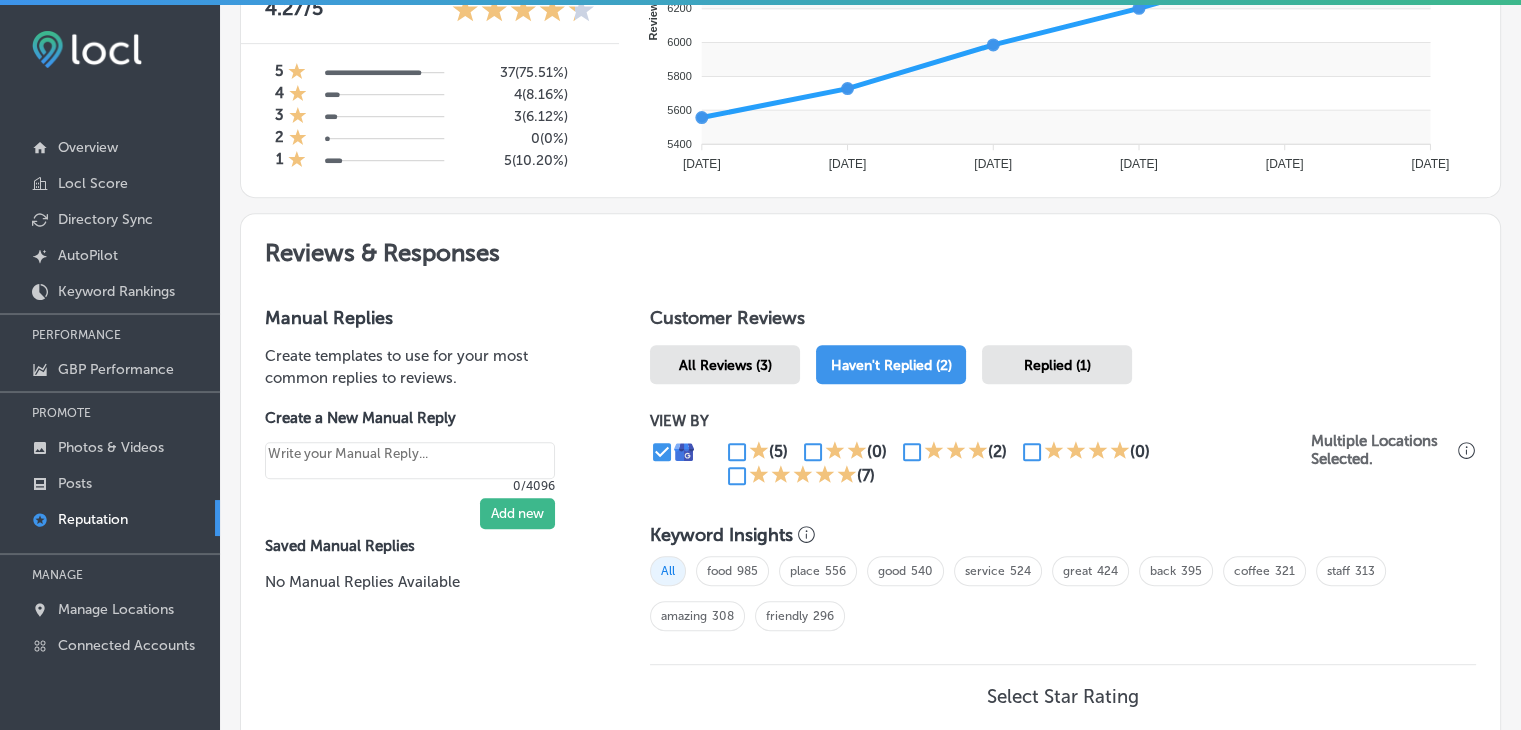 click 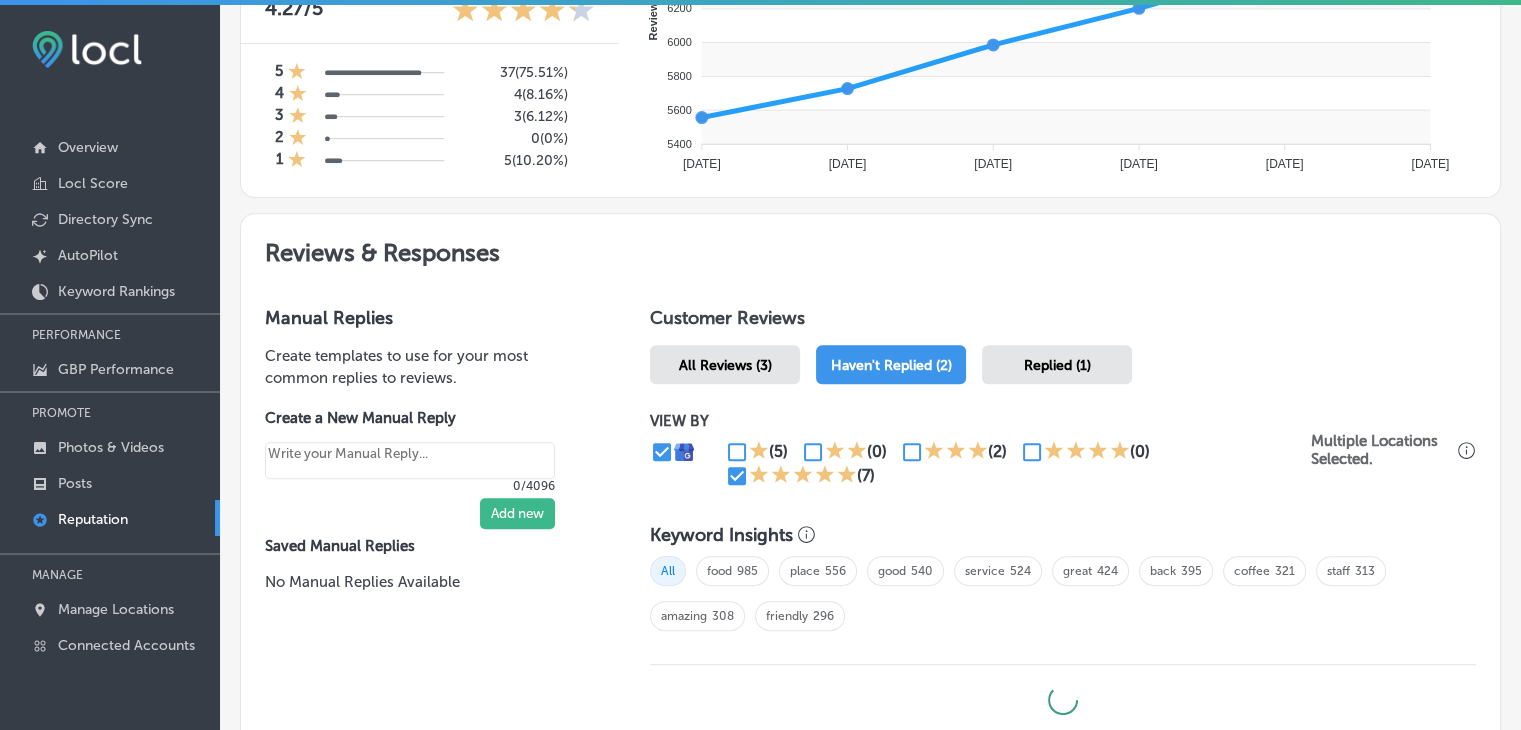 type on "x" 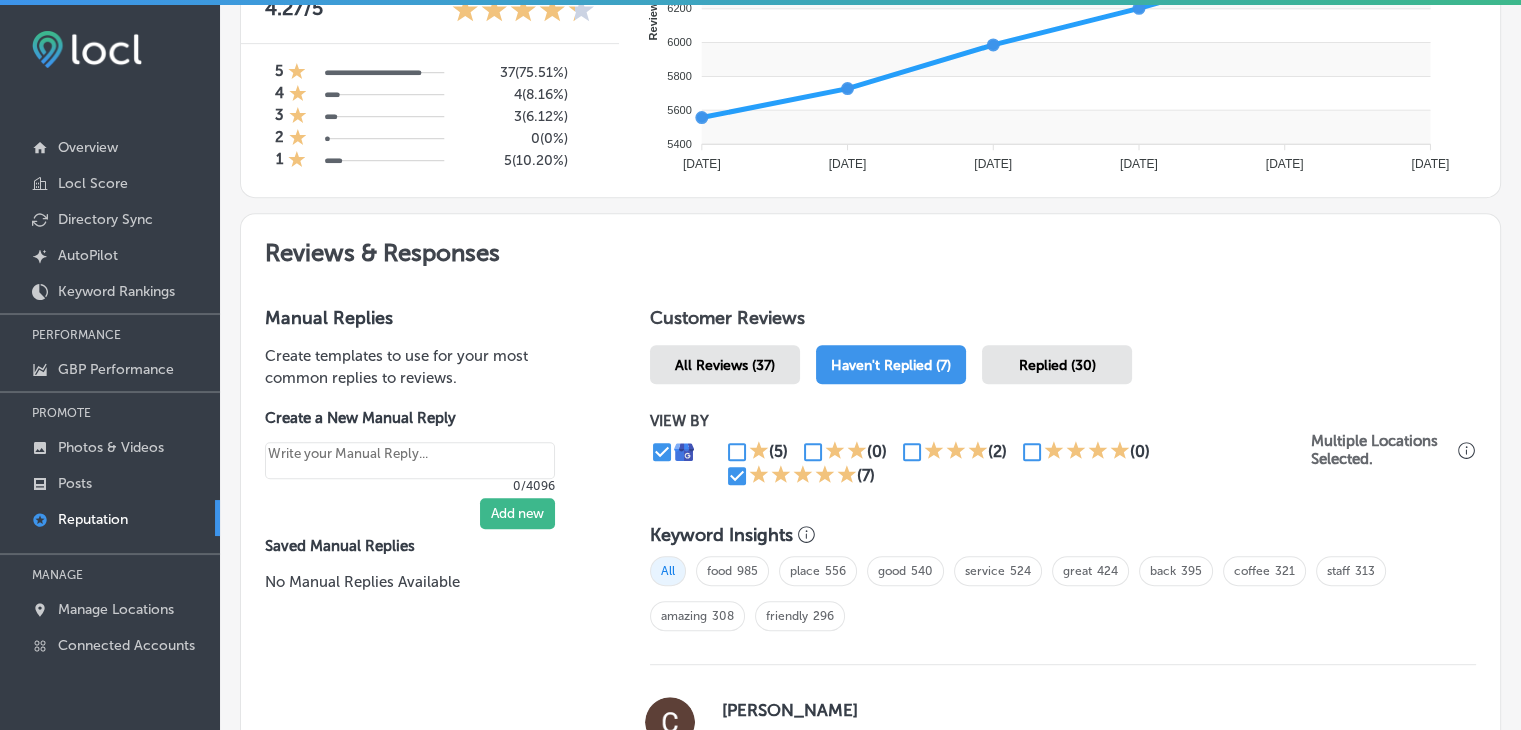scroll, scrollTop: 4, scrollLeft: 0, axis: vertical 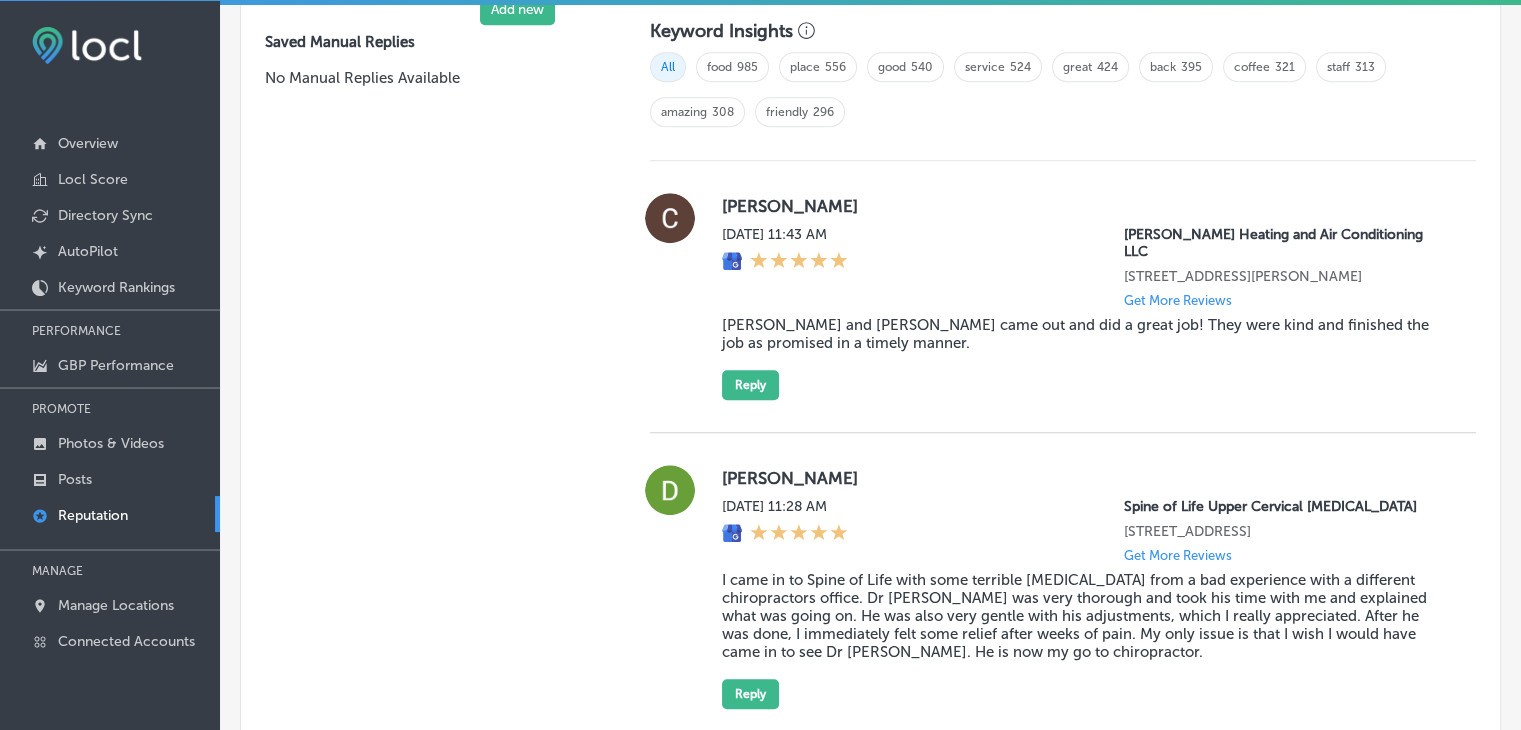 click on "[PERSON_NAME]   [DATE] 11:43 AM [PERSON_NAME] Heating and Air Conditioning LLC [STREET_ADDRESS][PERSON_NAME][PERSON_NAME] Get More Reviews [PERSON_NAME] and [PERSON_NAME] came out and did a great job! They were kind and finished the job as promised in a timely manner. Reply" at bounding box center (1063, 297) 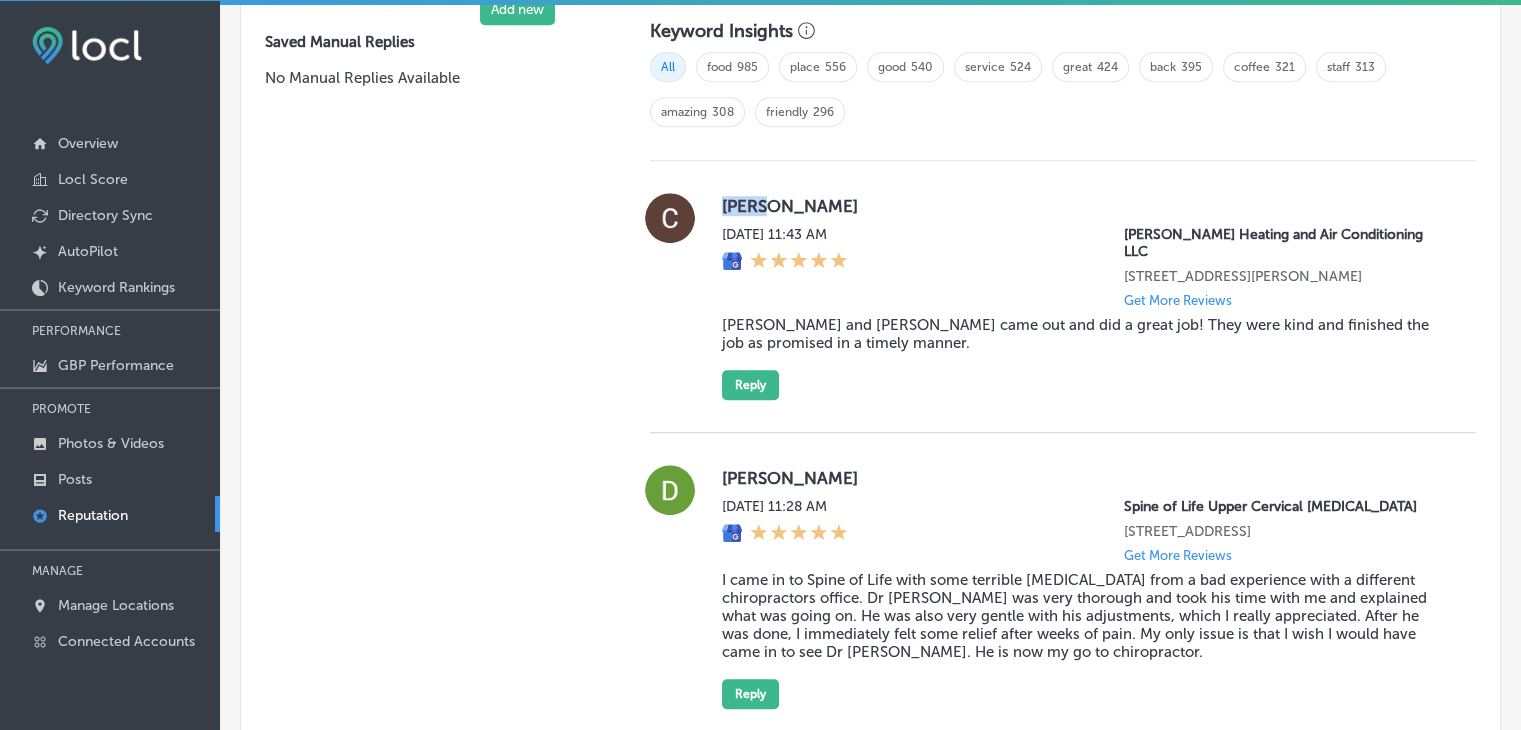 drag, startPoint x: 717, startPoint y: 207, endPoint x: 762, endPoint y: 205, distance: 45.044422 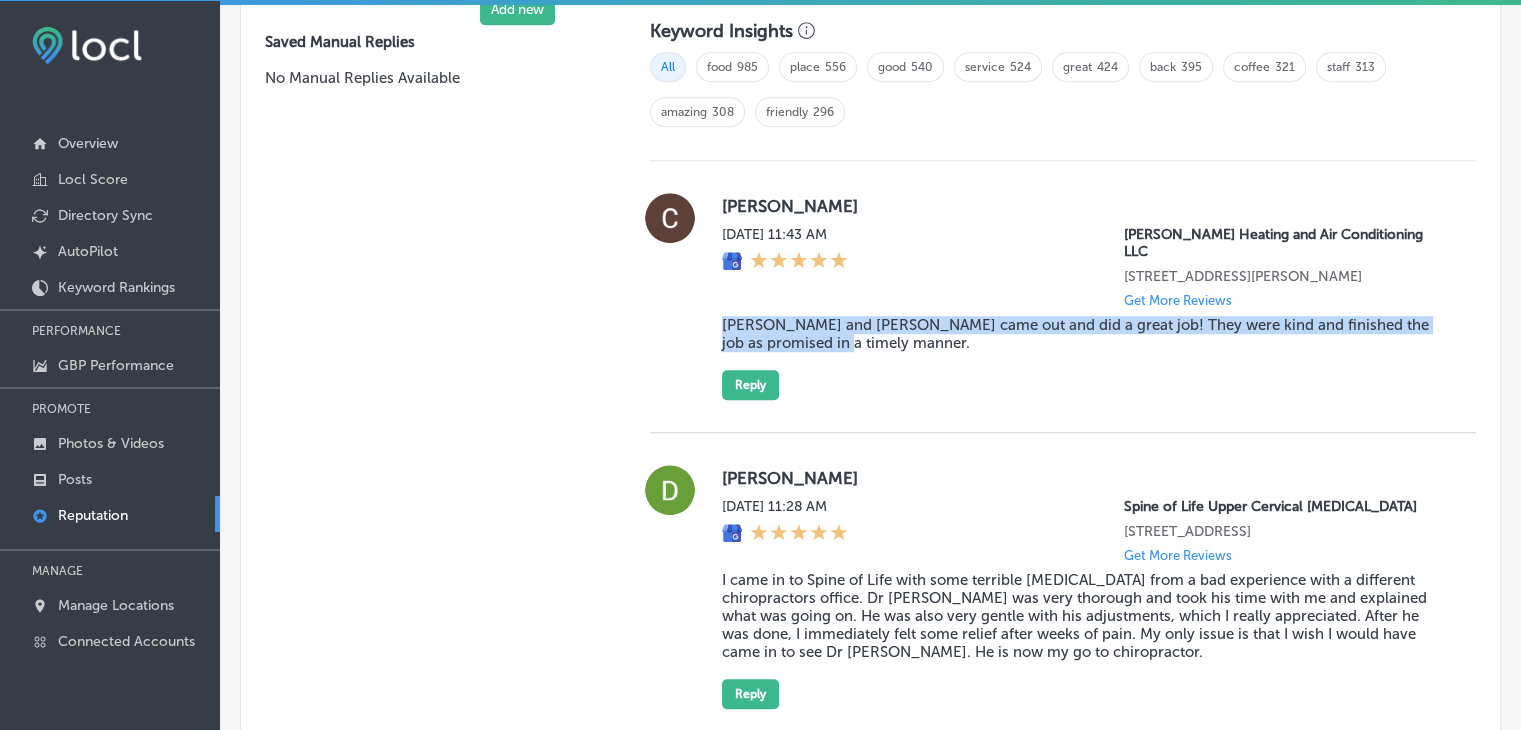 drag, startPoint x: 714, startPoint y: 304, endPoint x: 821, endPoint y: 326, distance: 109.23827 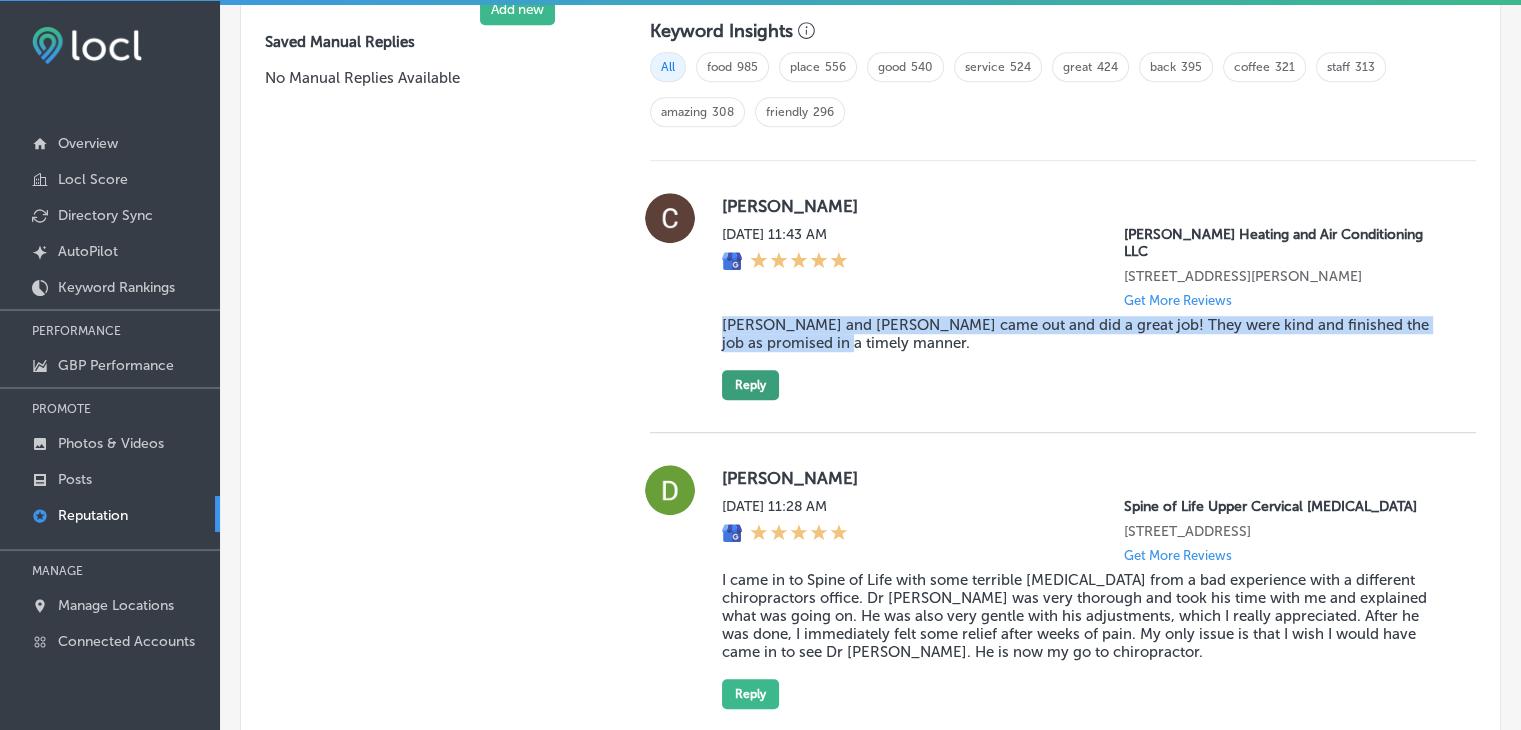 click on "Reply" at bounding box center [750, 385] 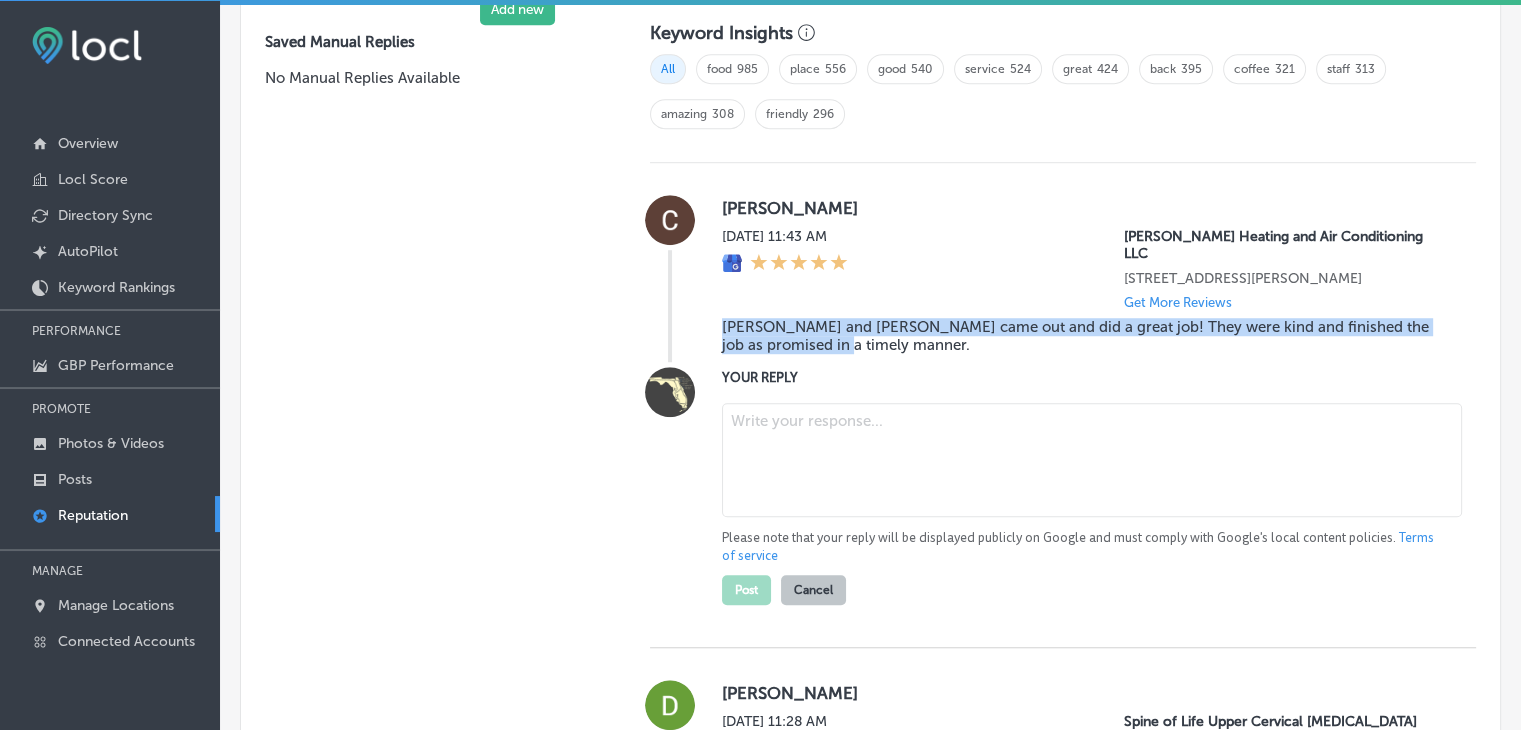 click at bounding box center [1092, 460] 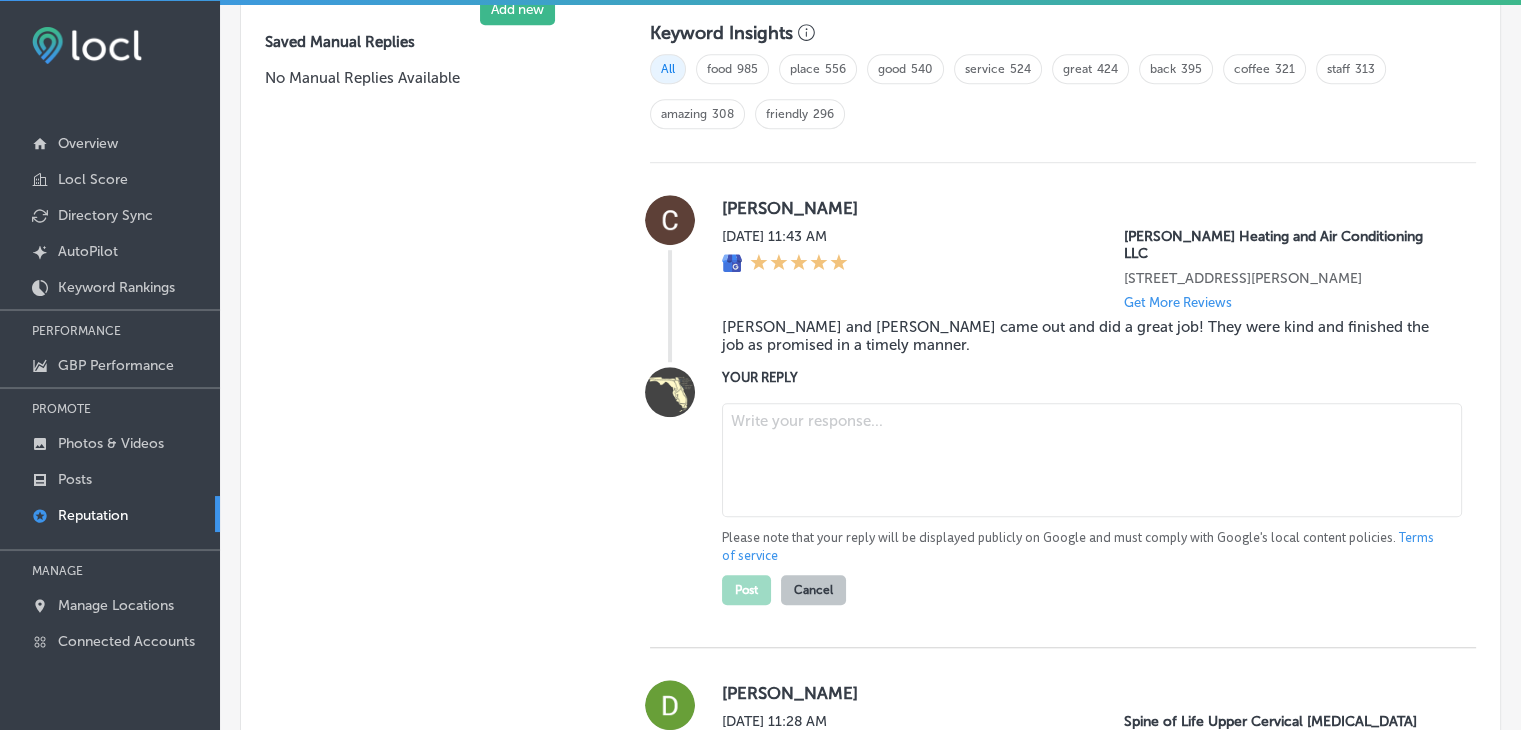 type on "We’re so glad to hear that [PERSON_NAME] and [PERSON_NAME] were kind and completed the job in a timely manner, [PERSON_NAME]! At [PERSON_NAME] Heating and Air Conditioning, serving [GEOGRAPHIC_DATA], [GEOGRAPHIC_DATA], and [GEOGRAPHIC_DATA], we always strive to provide excellent service with professionalism. We truly appreciate your feedback and look forward to assisting you again in the future!" 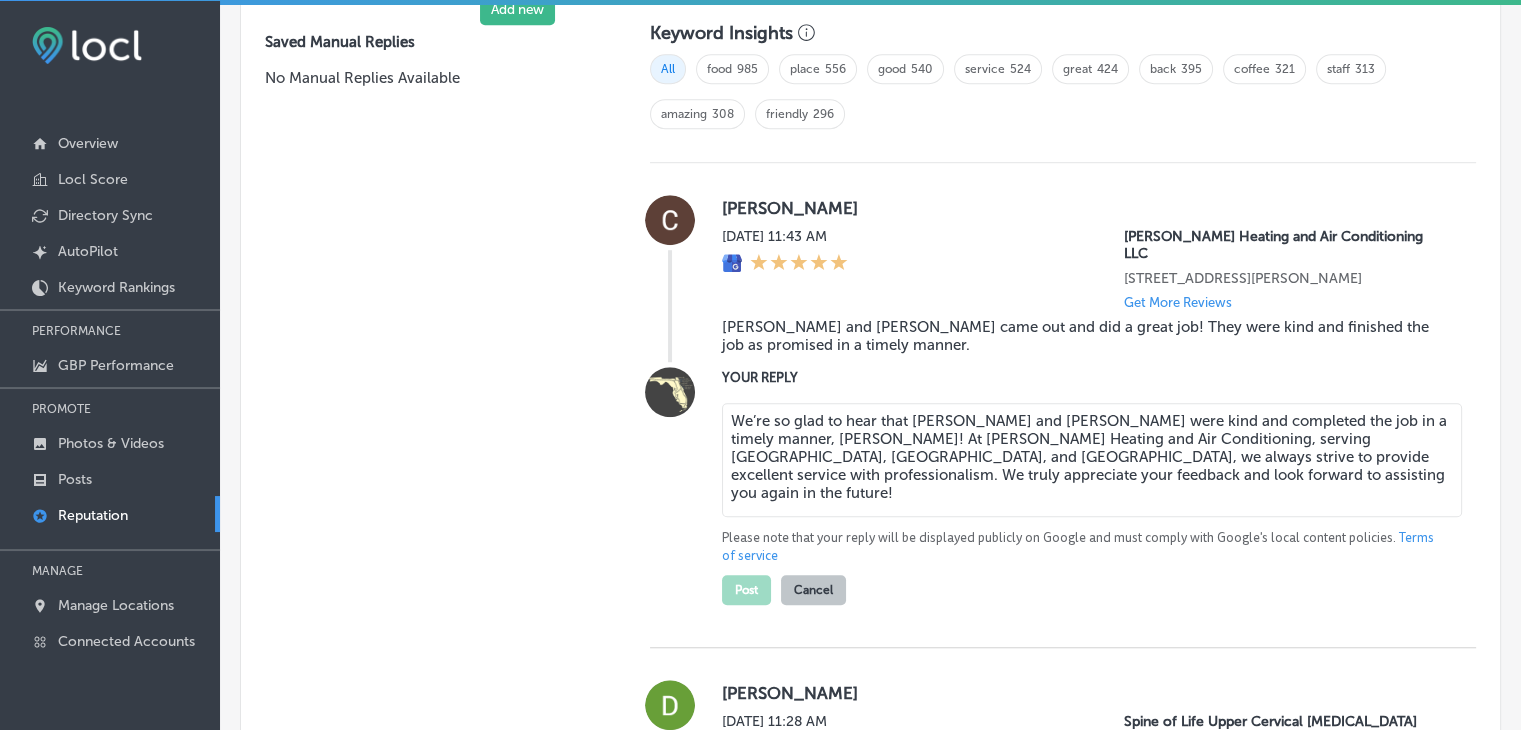 type on "x" 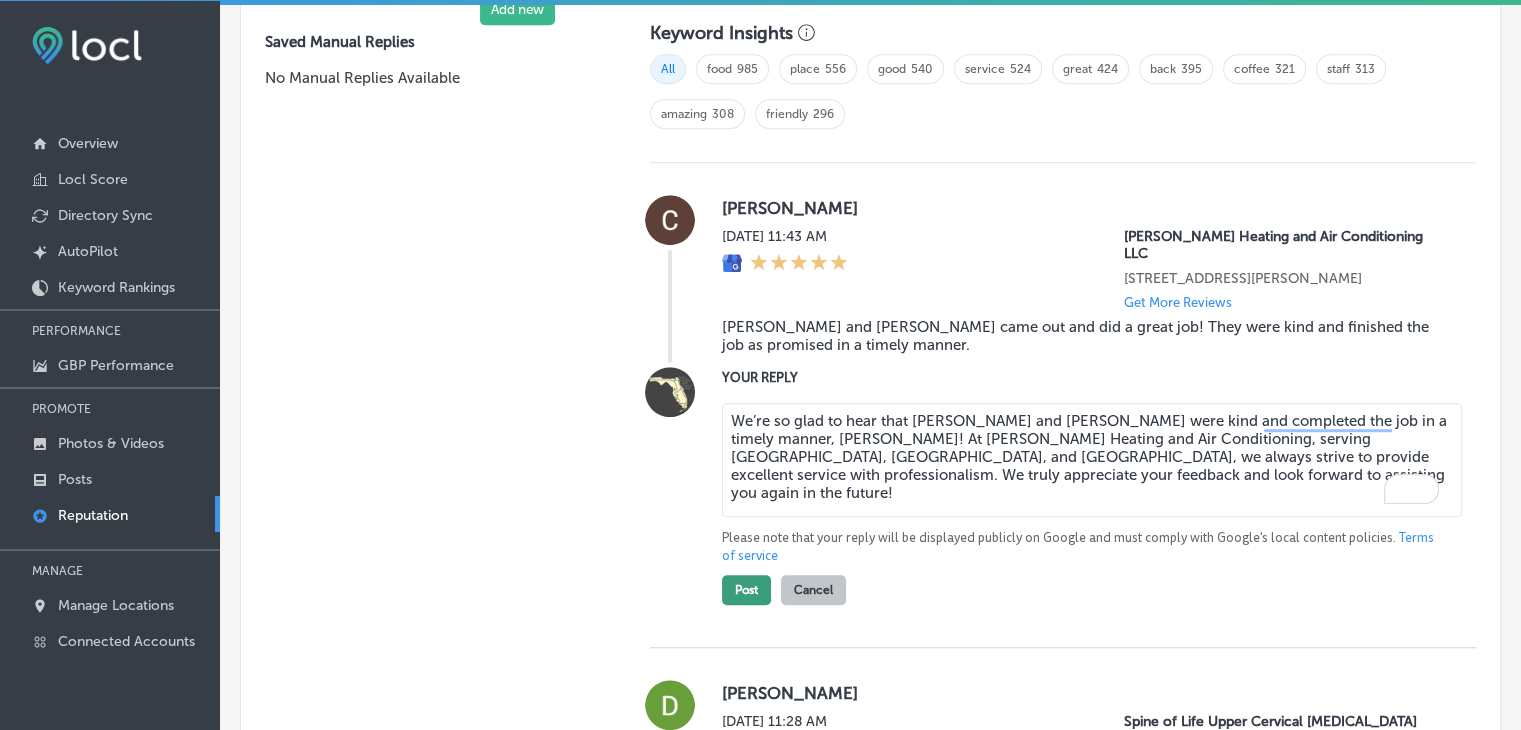 type on "We’re so glad to hear that [PERSON_NAME] and [PERSON_NAME] were kind and completed the job in a timely manner, [PERSON_NAME]! At [PERSON_NAME] Heating and Air Conditioning, serving [GEOGRAPHIC_DATA], [GEOGRAPHIC_DATA], and [GEOGRAPHIC_DATA], we always strive to provide excellent service with professionalism. We truly appreciate your feedback and look forward to assisting you again in the future!" 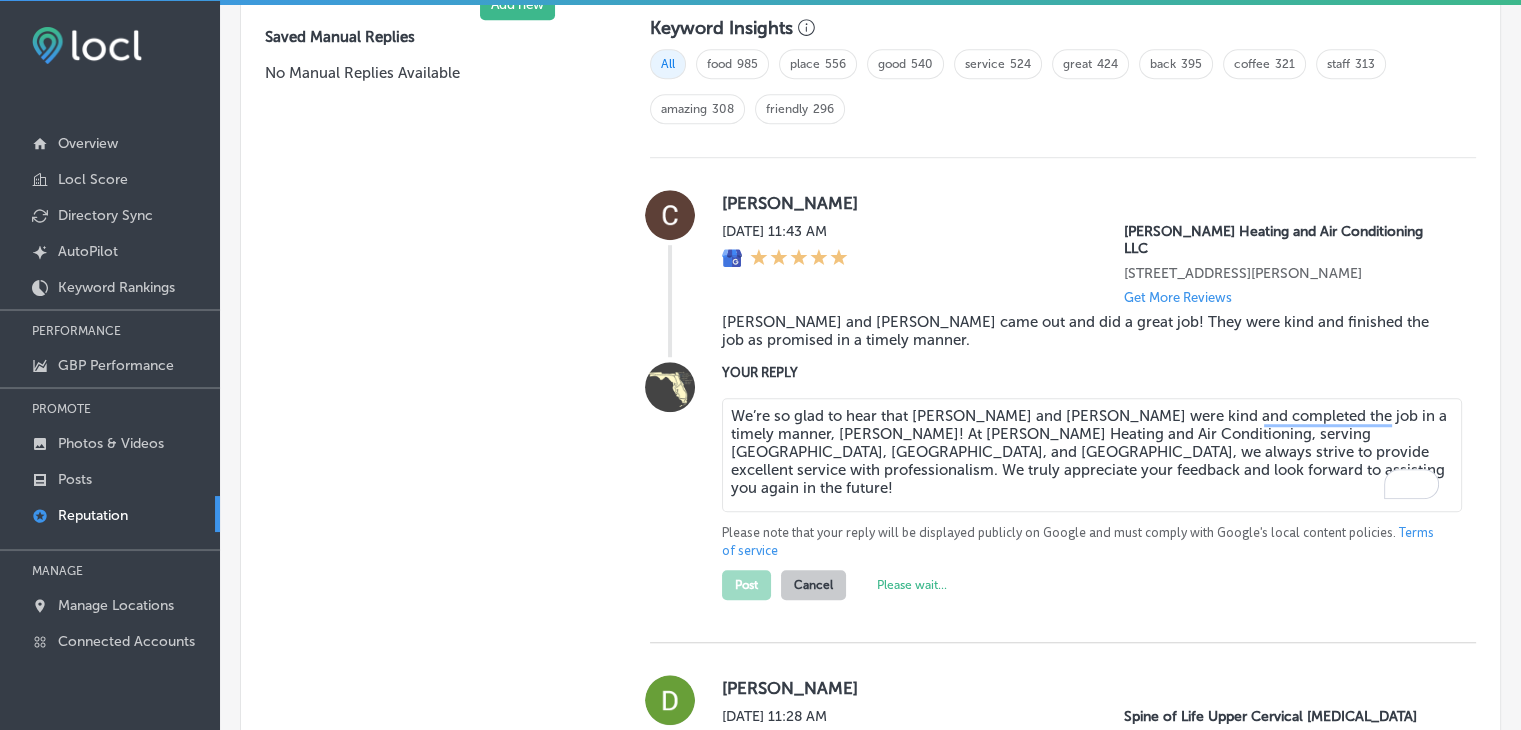 scroll, scrollTop: 1398, scrollLeft: 0, axis: vertical 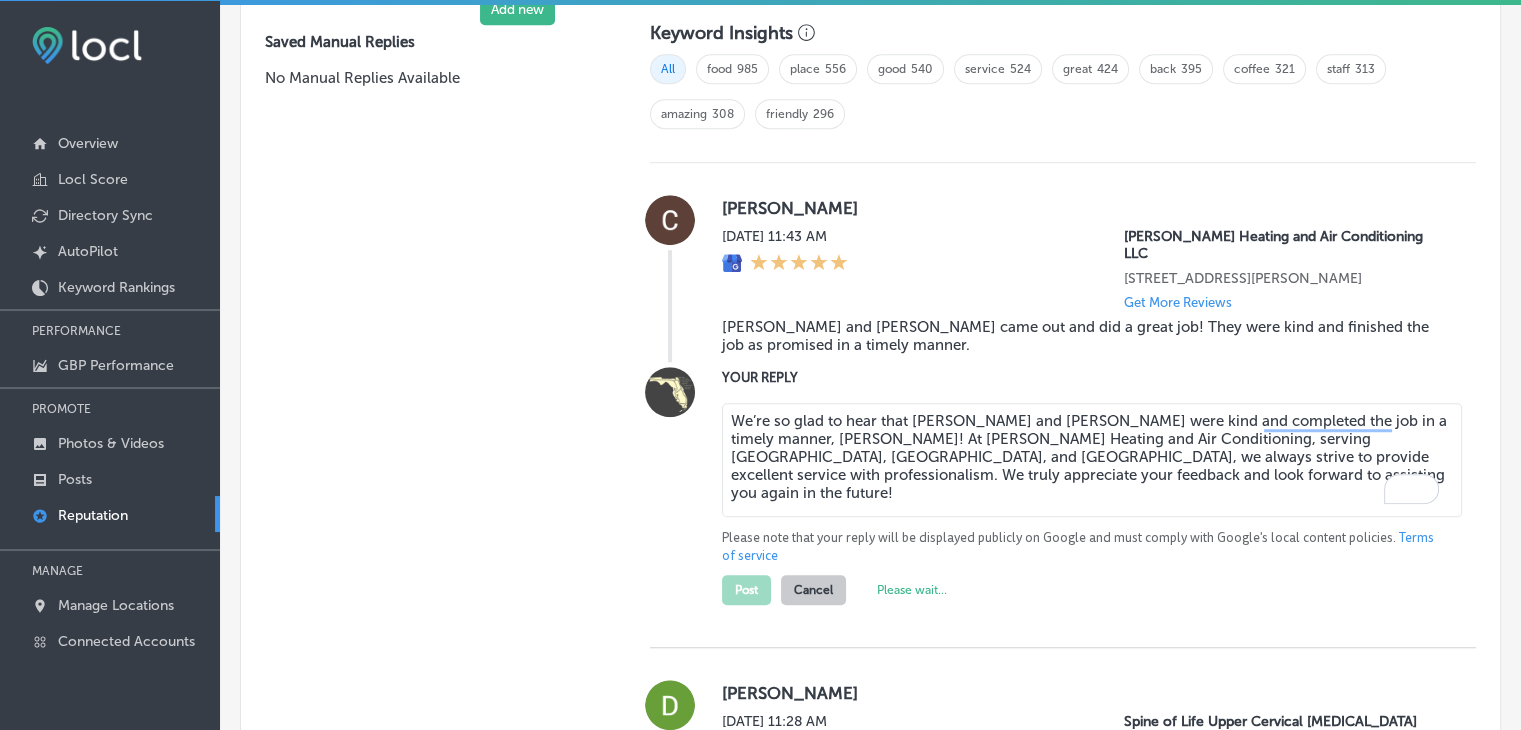 type on "x" 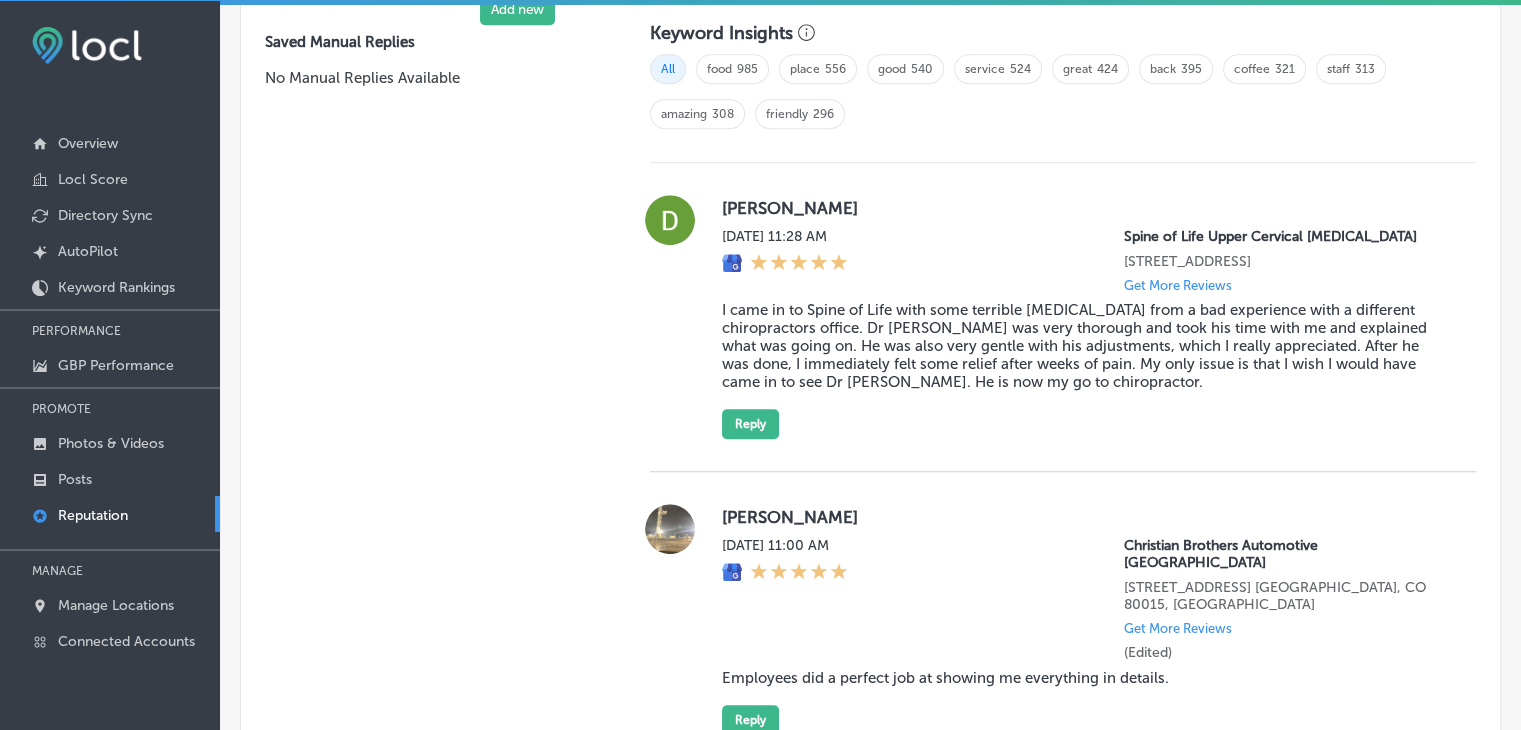 click on "Spine of Life Upper Cervical [MEDICAL_DATA]" at bounding box center [1284, 236] 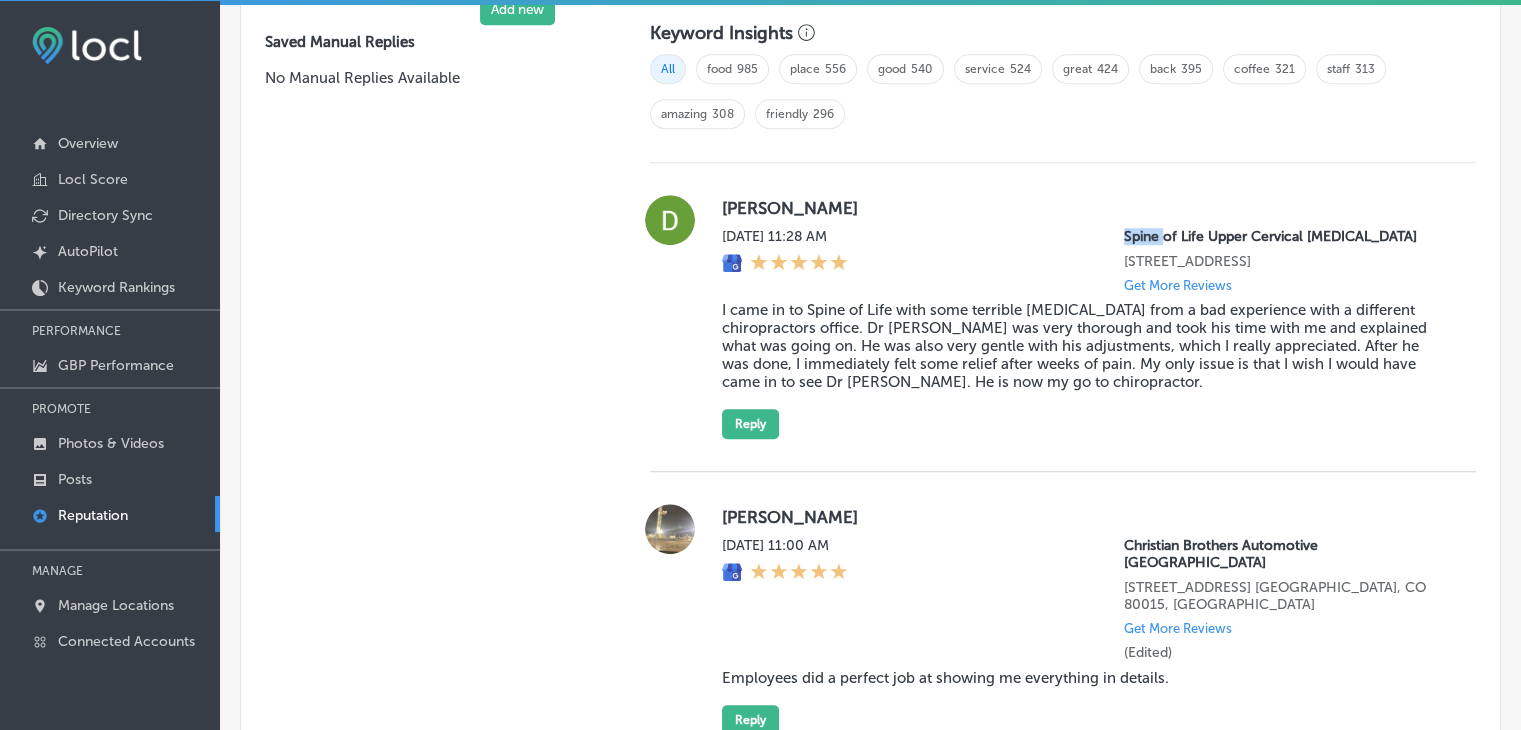 click on "Spine of Life Upper Cervical [MEDICAL_DATA]" at bounding box center [1284, 236] 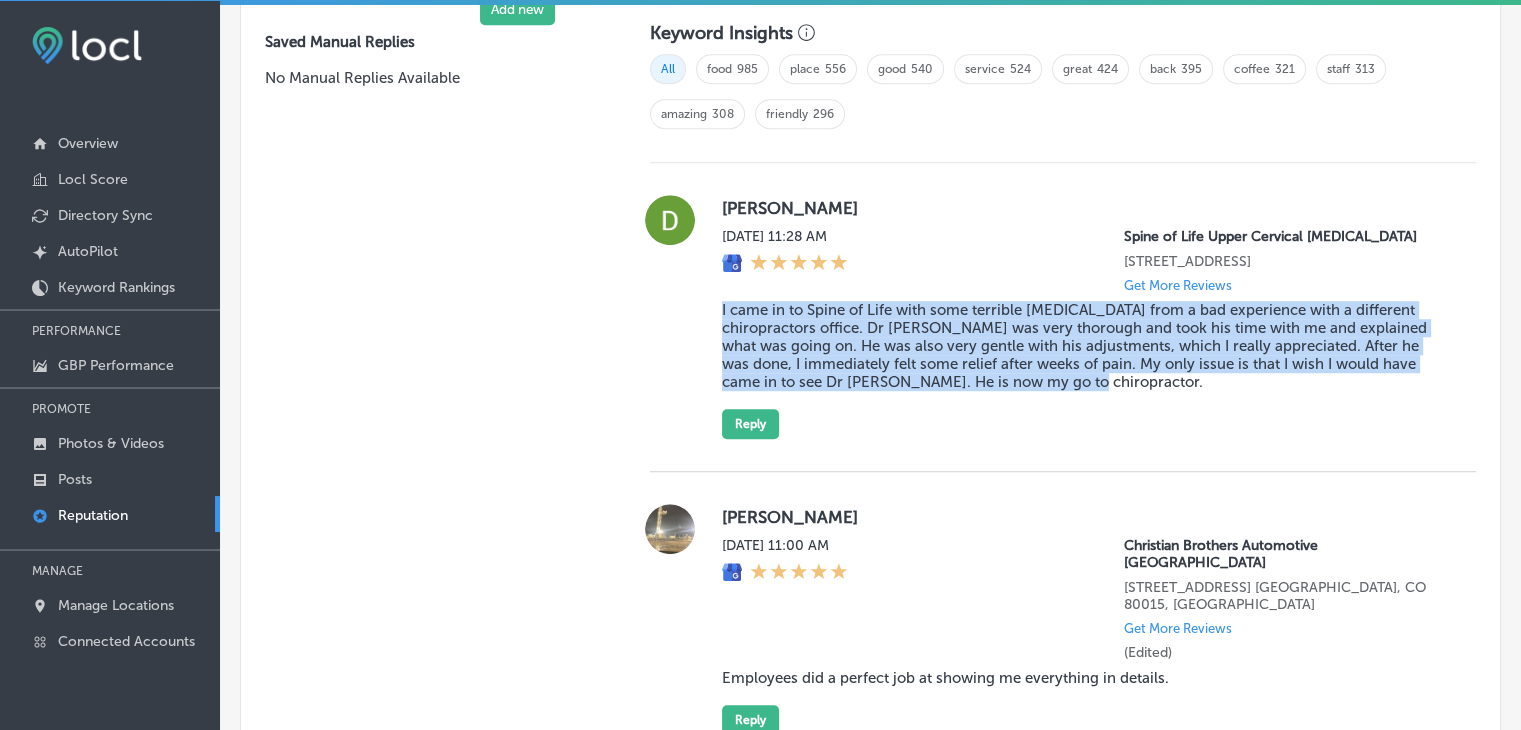drag, startPoint x: 715, startPoint y: 301, endPoint x: 1186, endPoint y: 385, distance: 478.43182 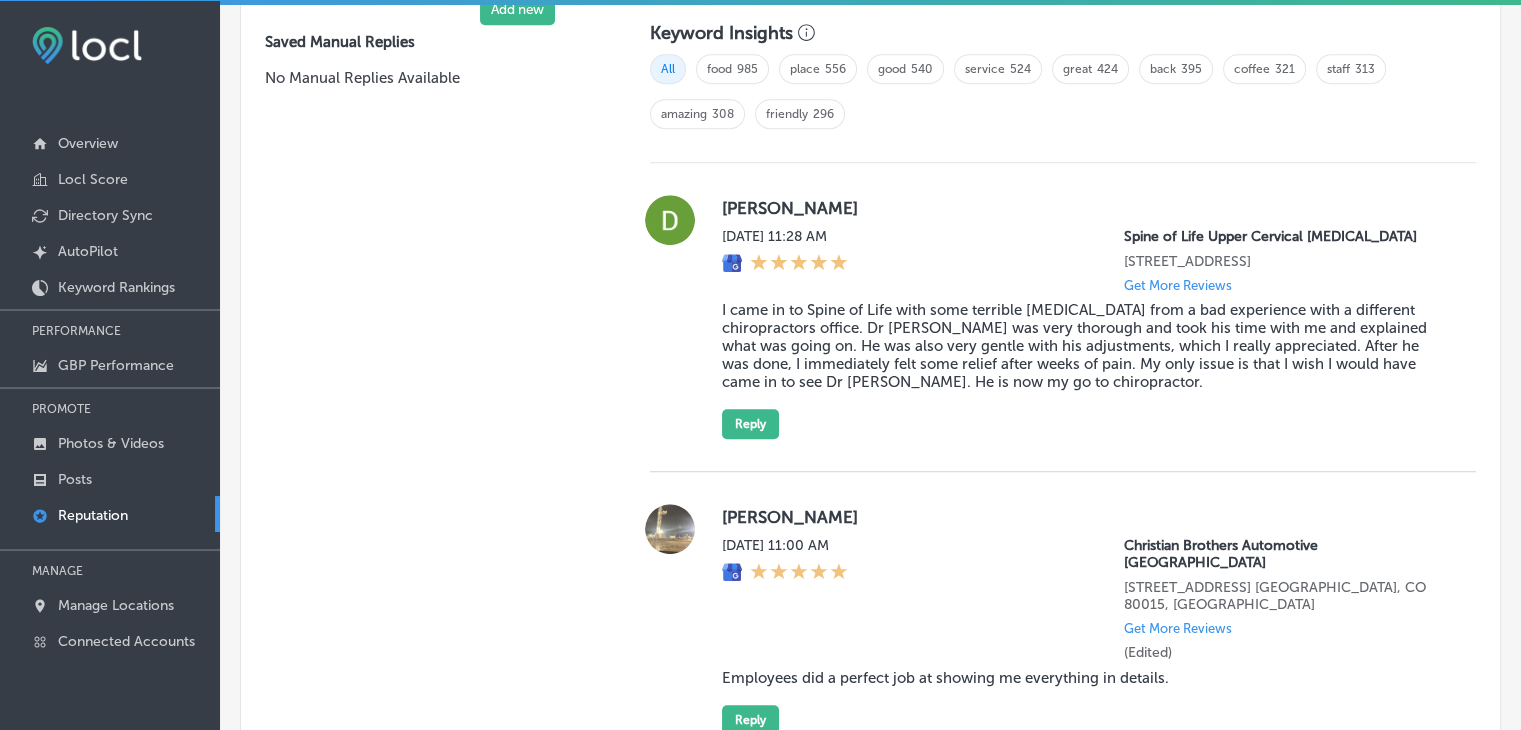 scroll, scrollTop: 2411, scrollLeft: 0, axis: vertical 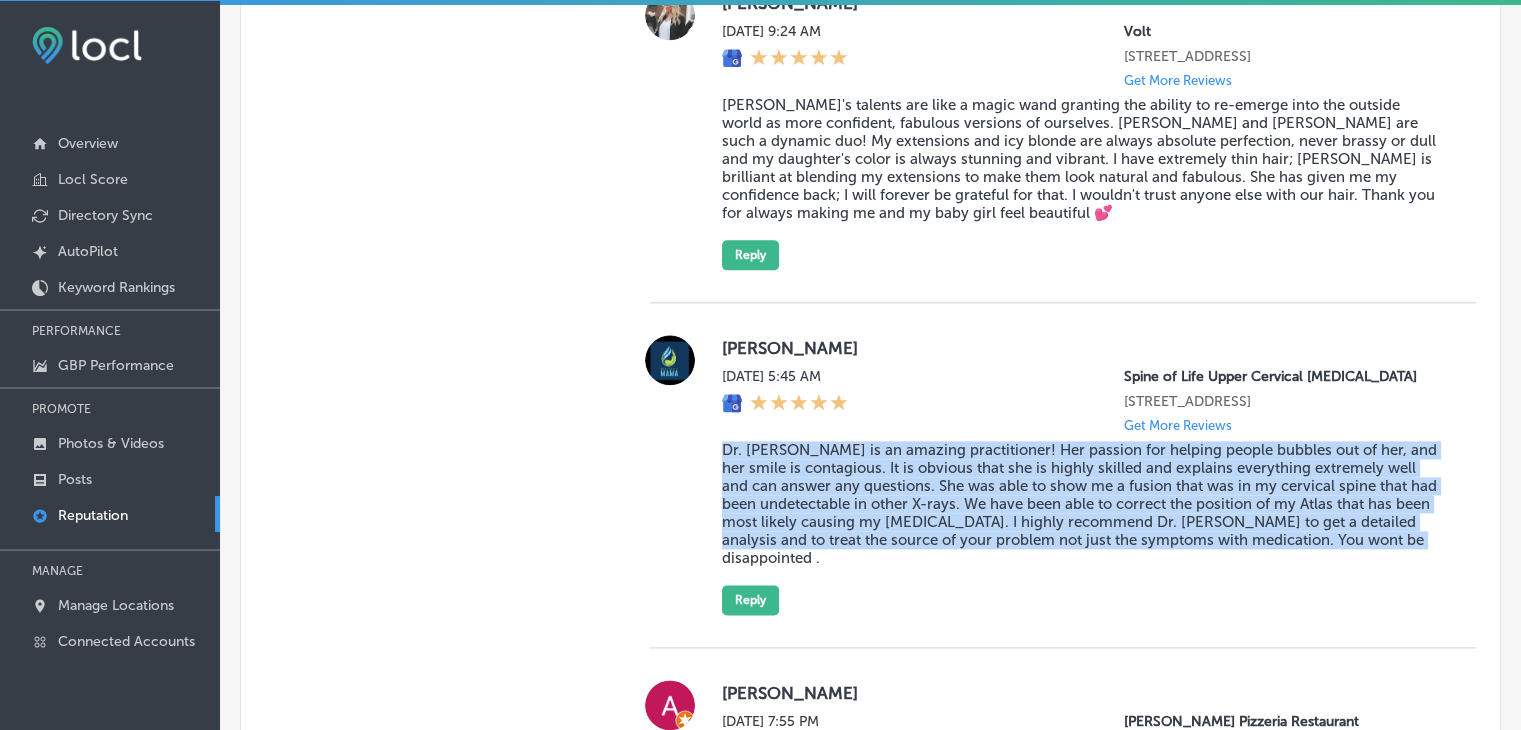 drag, startPoint x: 719, startPoint y: 441, endPoint x: 1427, endPoint y: 528, distance: 713.3253 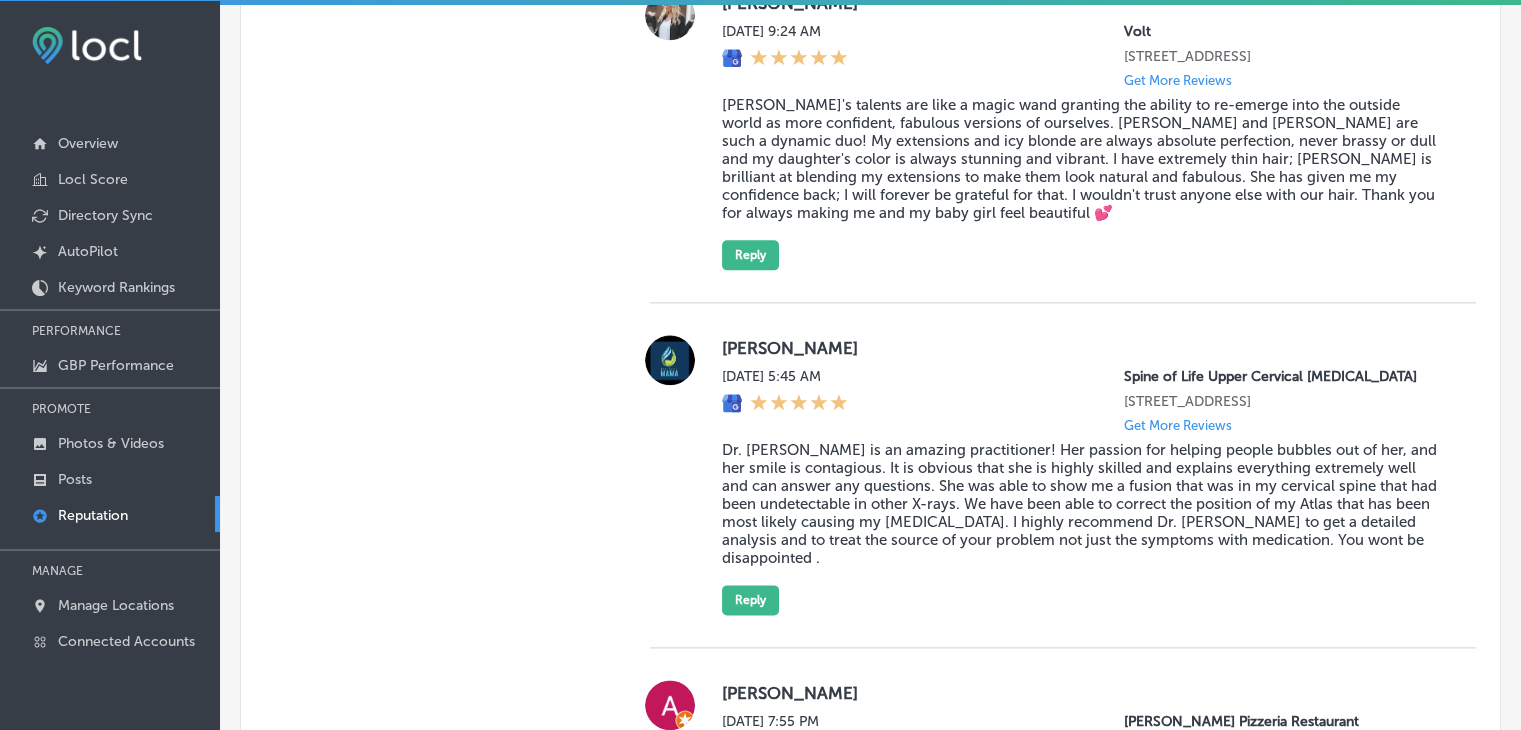 scroll, scrollTop: 1265, scrollLeft: 0, axis: vertical 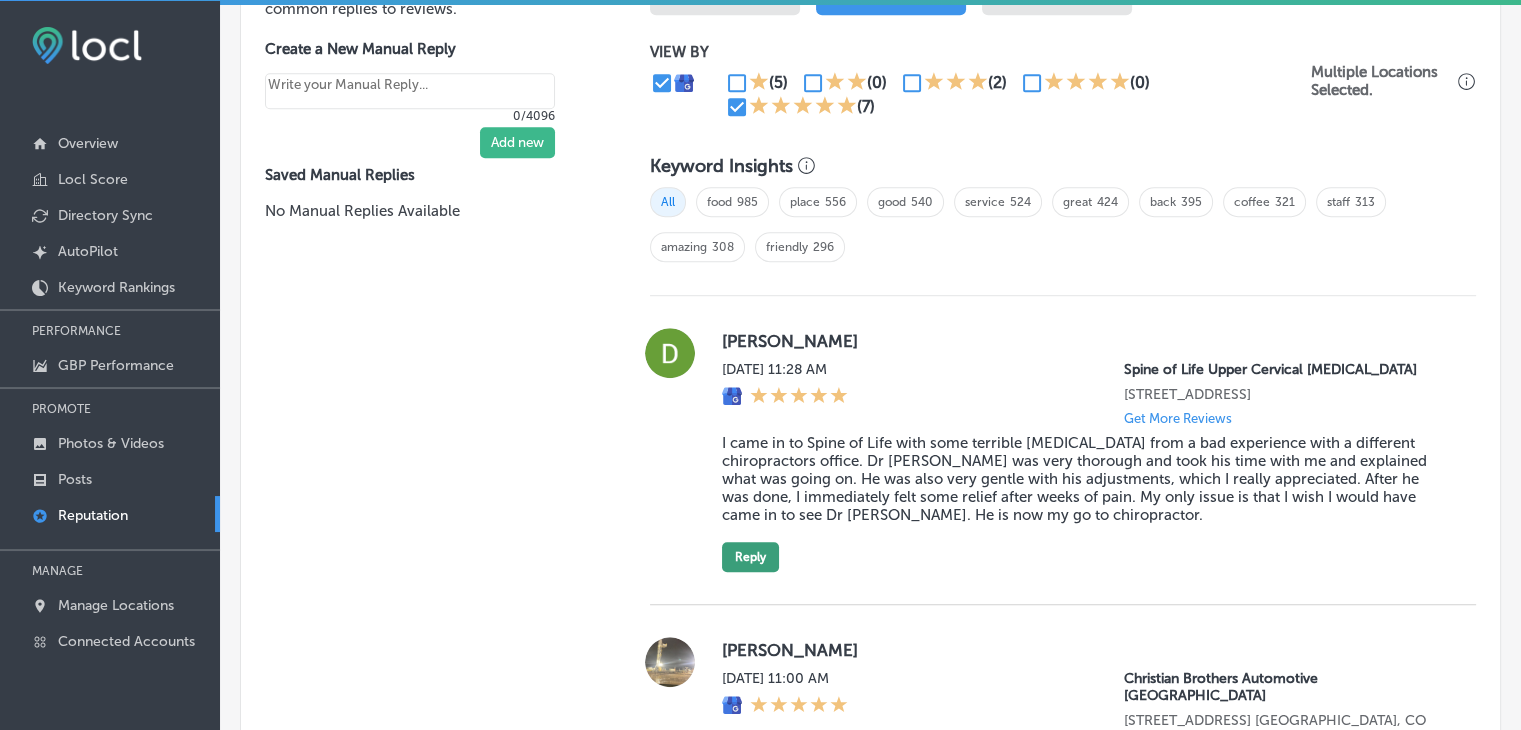 click on "Reply" at bounding box center (750, 557) 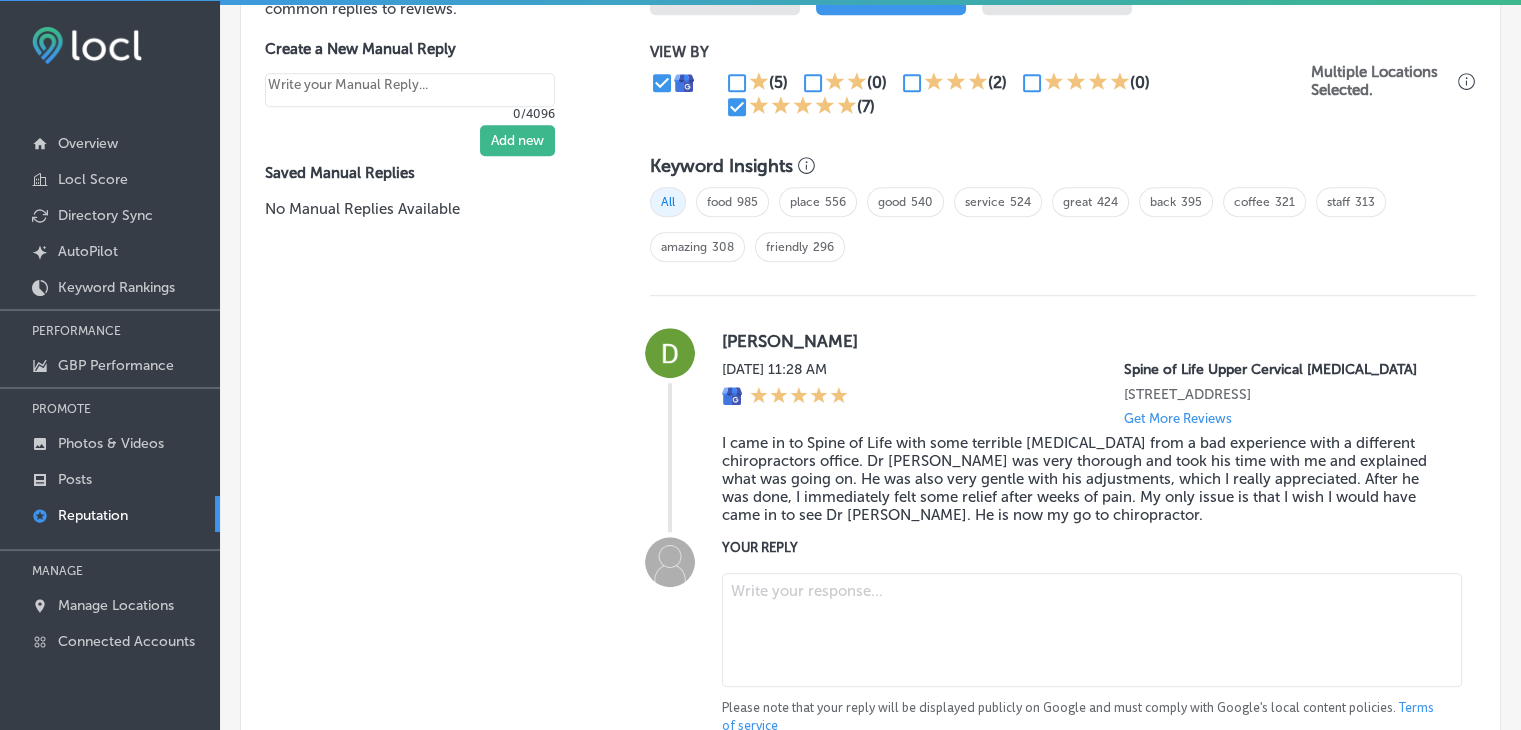 scroll, scrollTop: 1465, scrollLeft: 0, axis: vertical 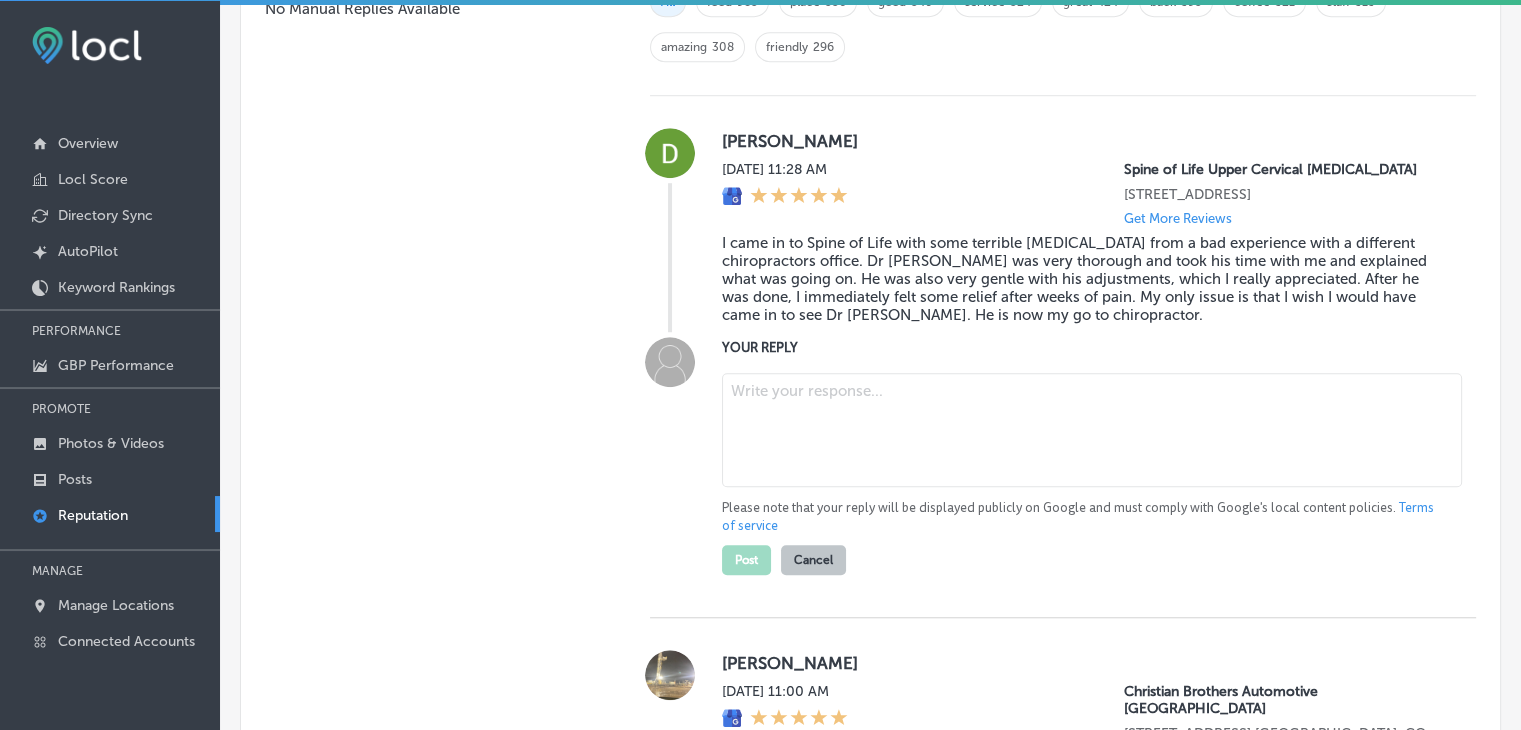 click on "YOUR REPLY" at bounding box center (1083, 347) 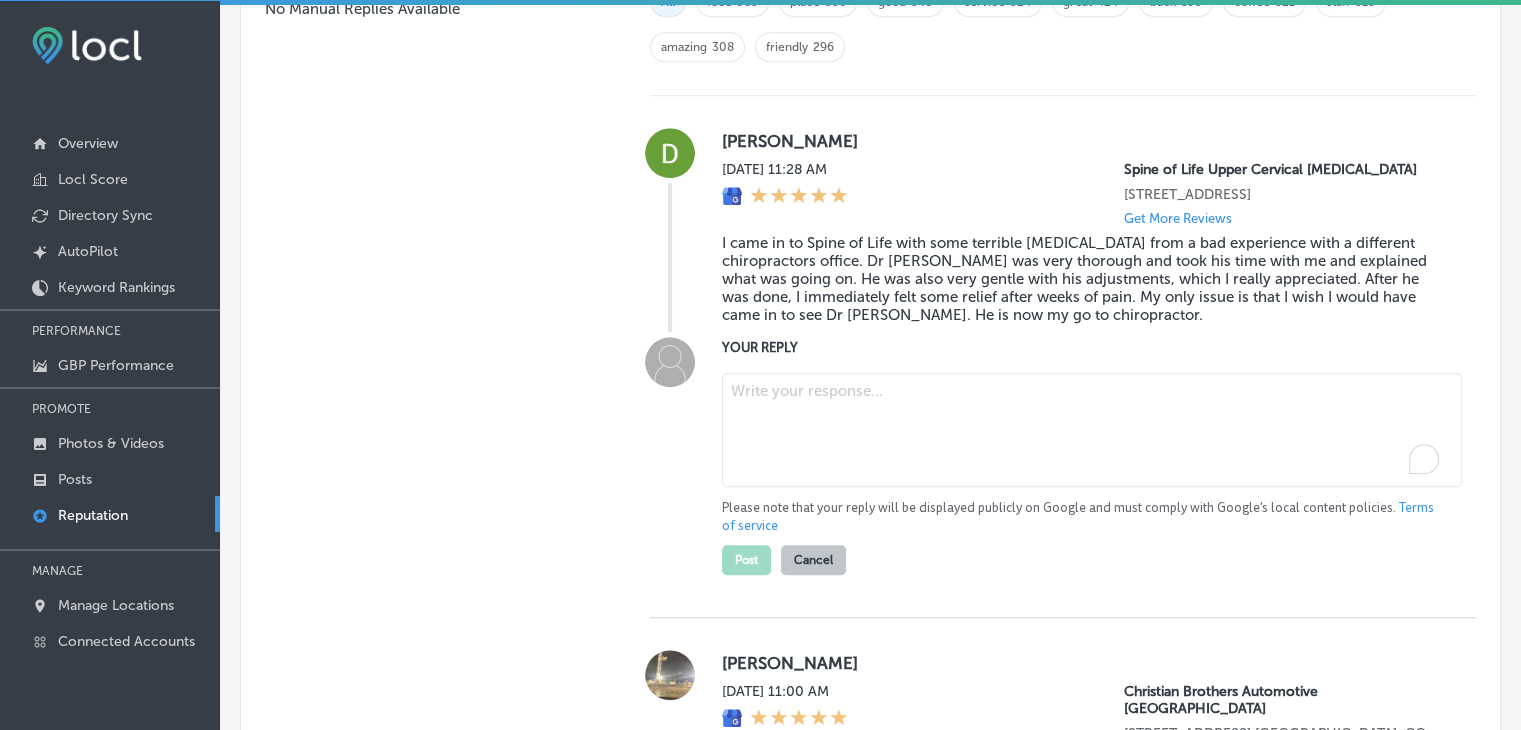 paste on "We’re so glad to hear that Dr. [PERSON_NAME] was able to provide immediate relief from your [MEDICAL_DATA] after weeks of discomfort, [Customer's Name]! It’s great that he took the time to thoroughly explain your condition and use gentle adjustments. We appreciate you trusting us with your care and are happy to be your go-to chiropractor moving forward!" 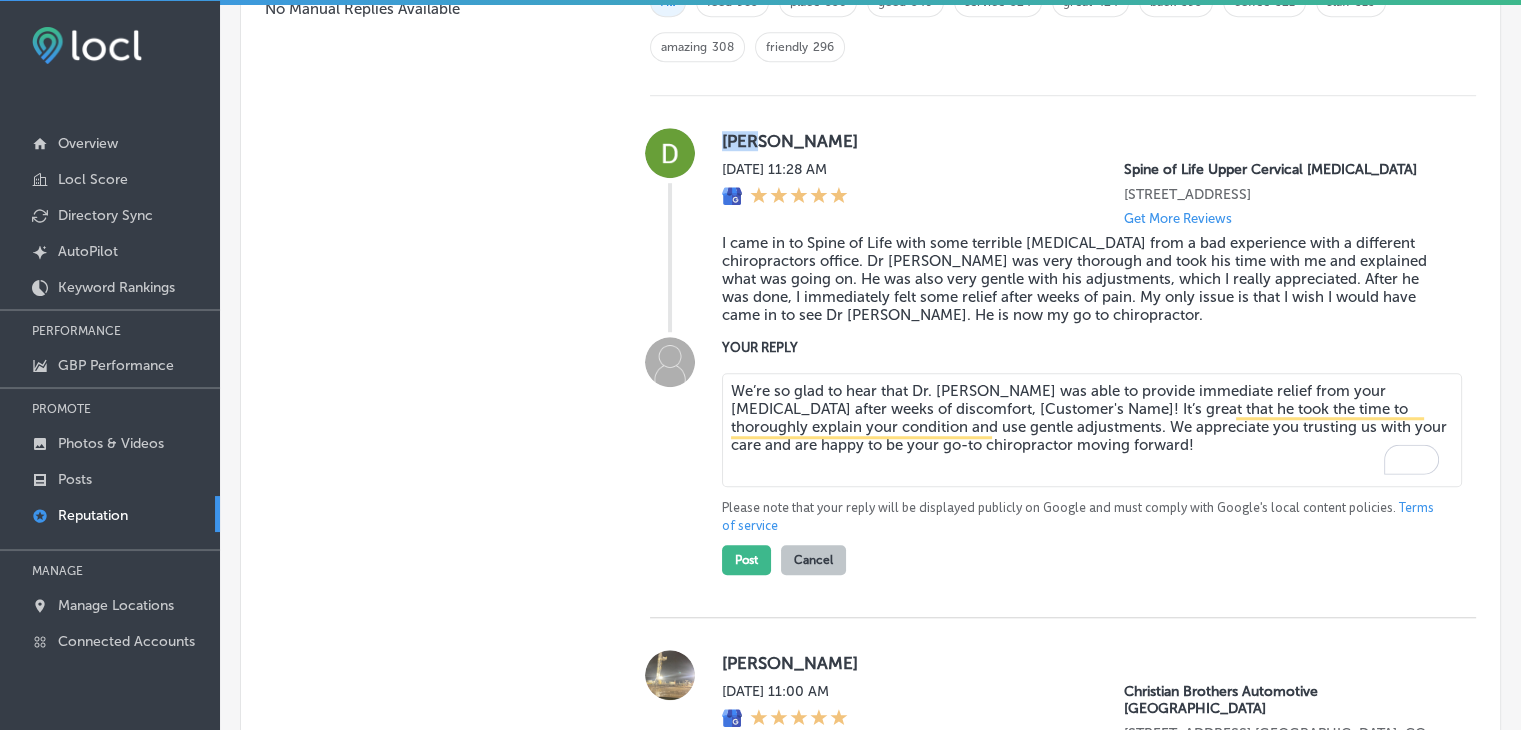 drag, startPoint x: 712, startPoint y: 142, endPoint x: 762, endPoint y: 139, distance: 50.08992 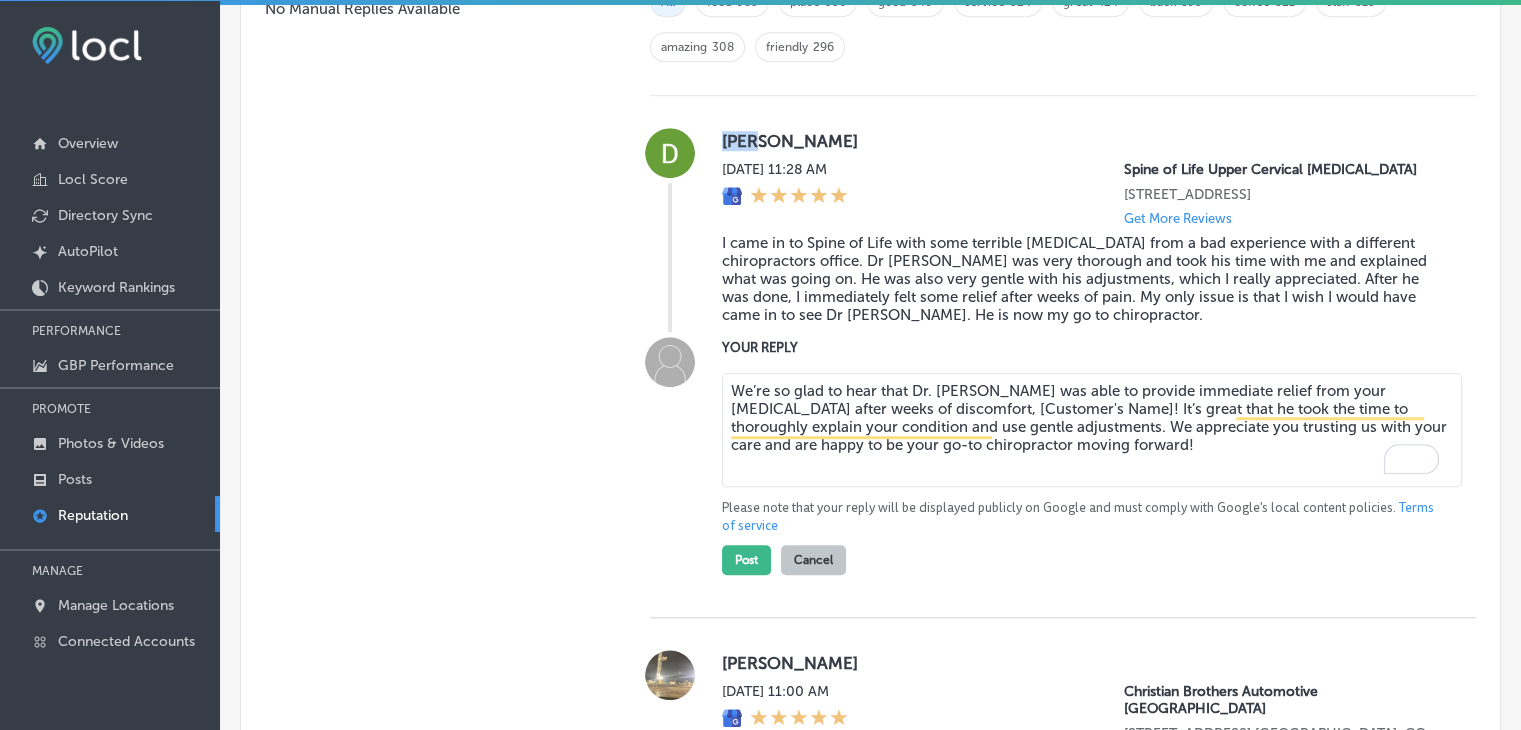 copy on "[PERSON_NAME]" 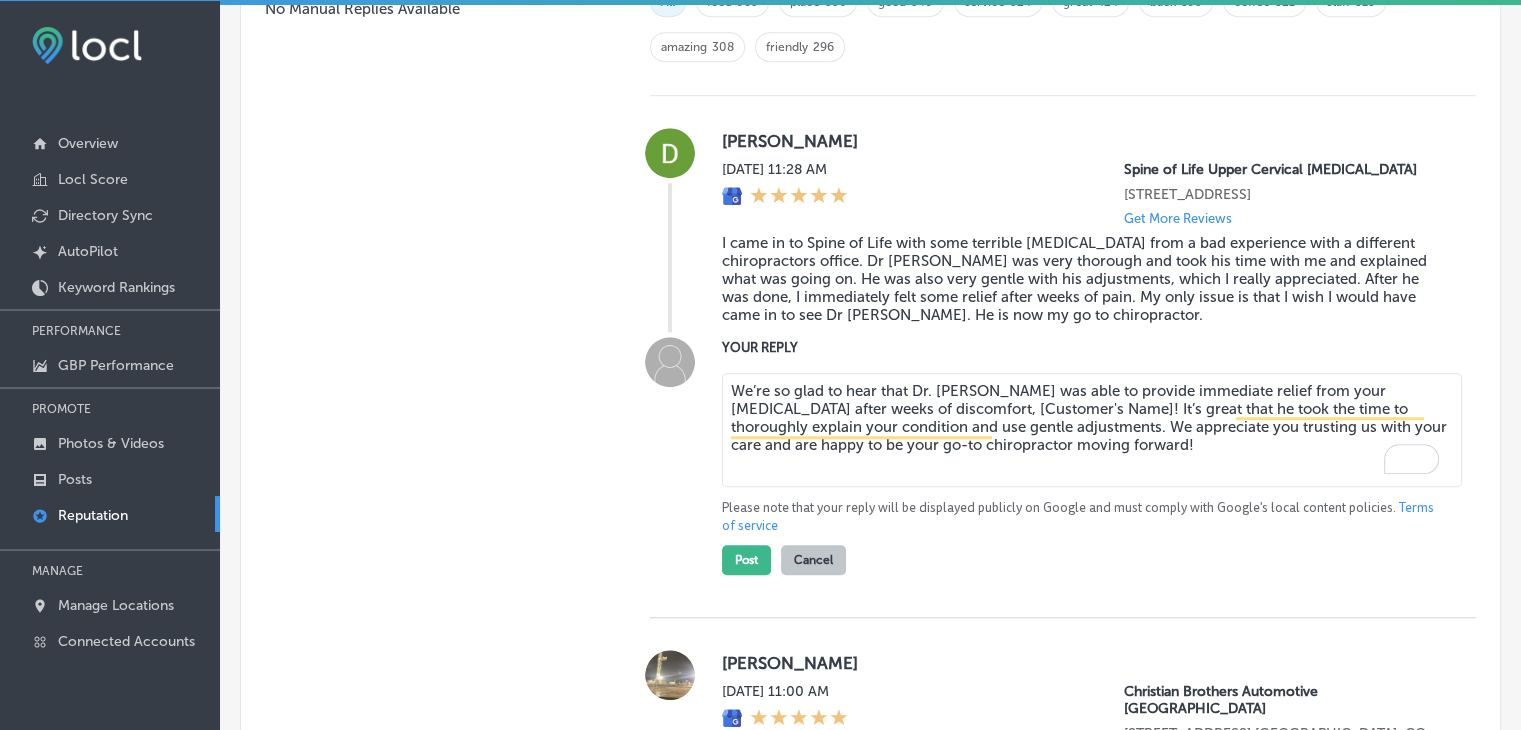 drag, startPoint x: 878, startPoint y: 403, endPoint x: 898, endPoint y: 403, distance: 20 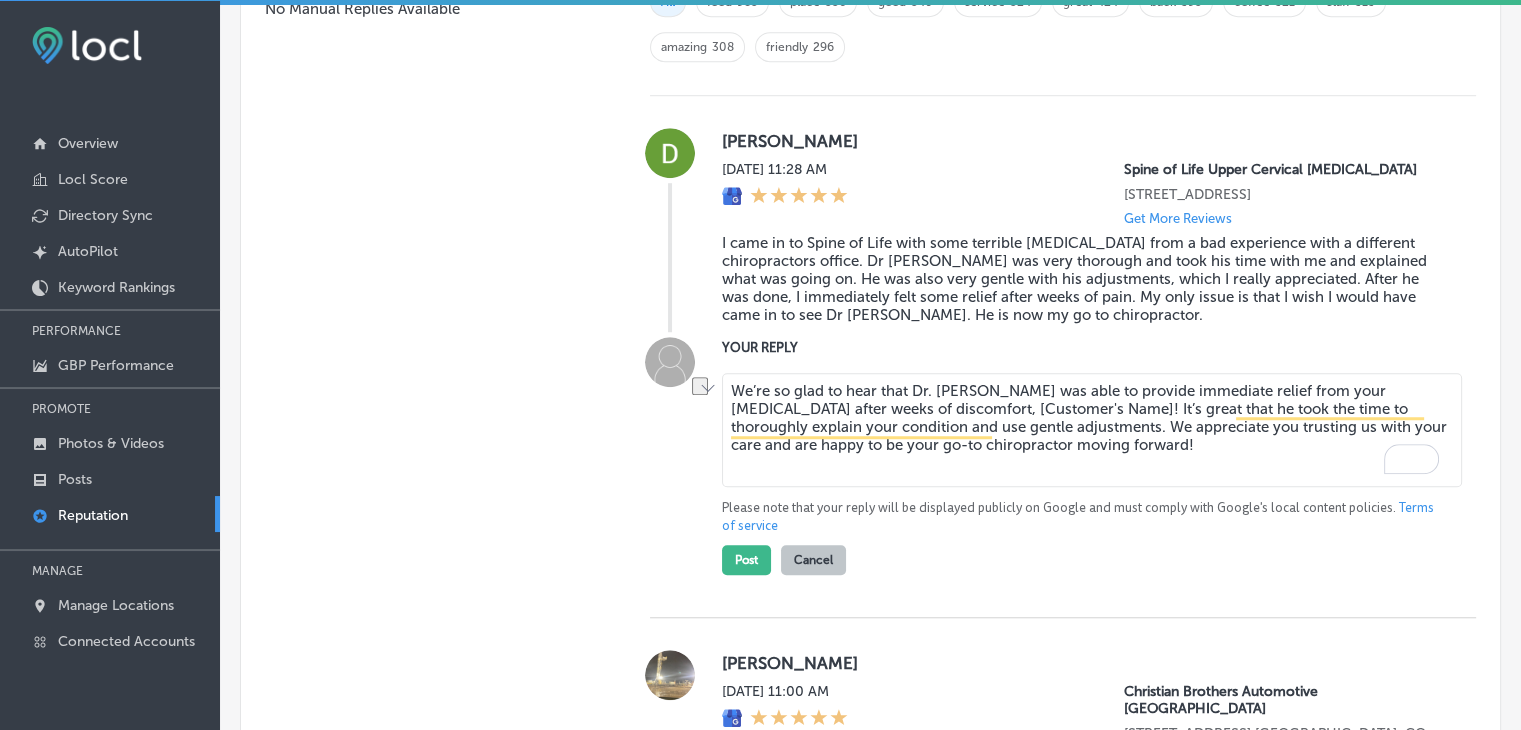 drag, startPoint x: 879, startPoint y: 405, endPoint x: 1009, endPoint y: 400, distance: 130.09612 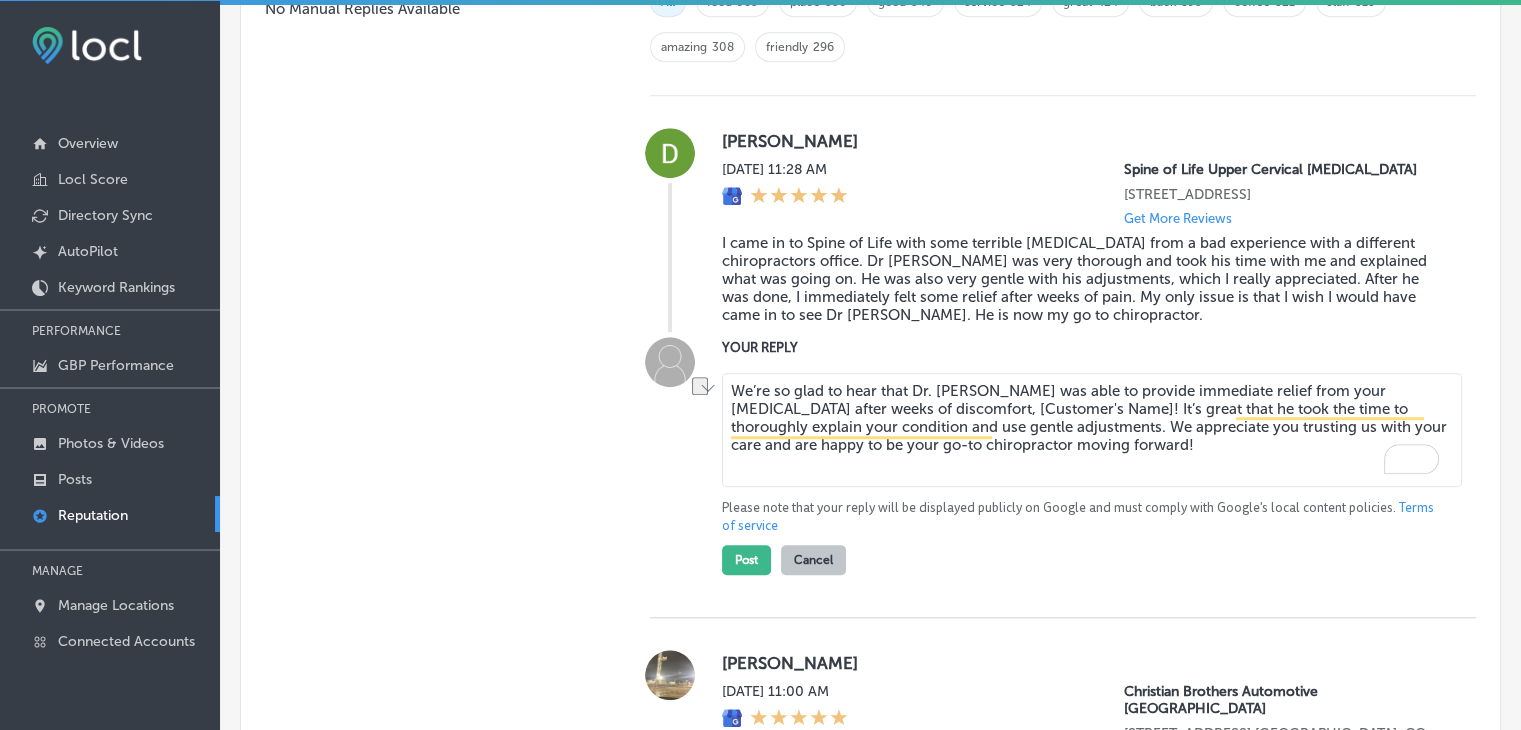click on "We’re so glad to hear that Dr. [PERSON_NAME] was able to provide immediate relief from your [MEDICAL_DATA] after weeks of discomfort, [Customer's Name]! It’s great that he took the time to thoroughly explain your condition and use gentle adjustments. We appreciate you trusting us with your care and are happy to be your go-to chiropractor moving forward!" at bounding box center (1092, 430) 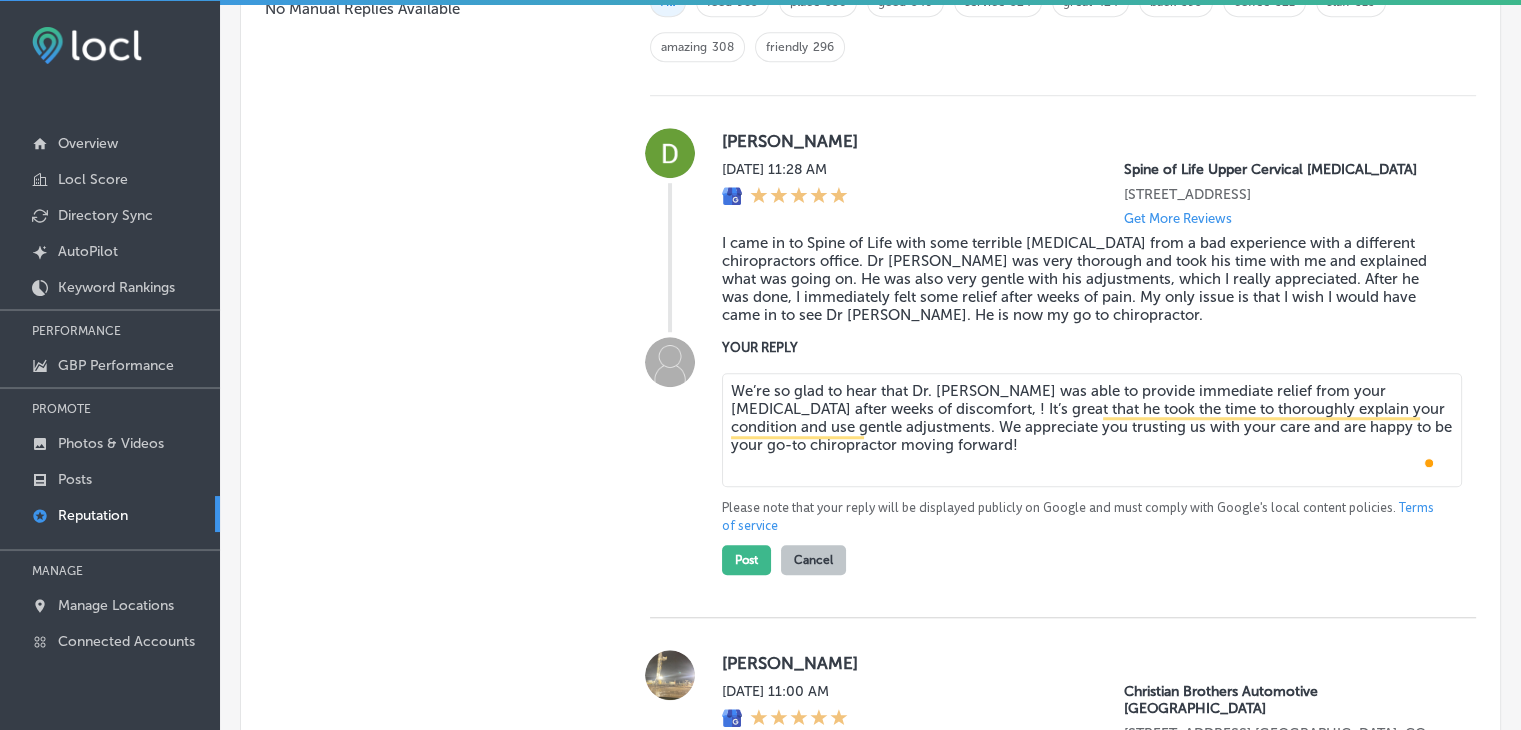 paste on "[PERSON_NAME]" 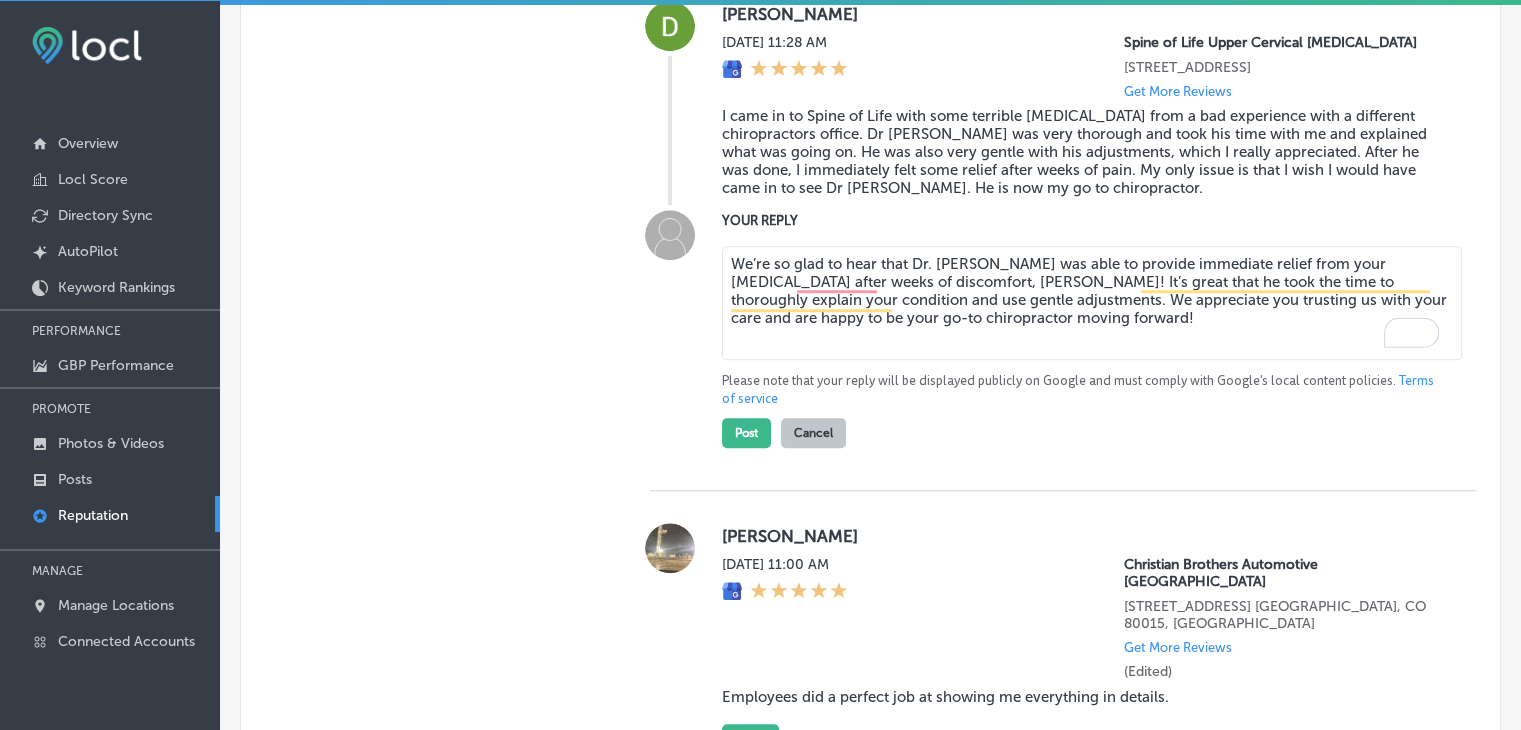 scroll, scrollTop: 1565, scrollLeft: 0, axis: vertical 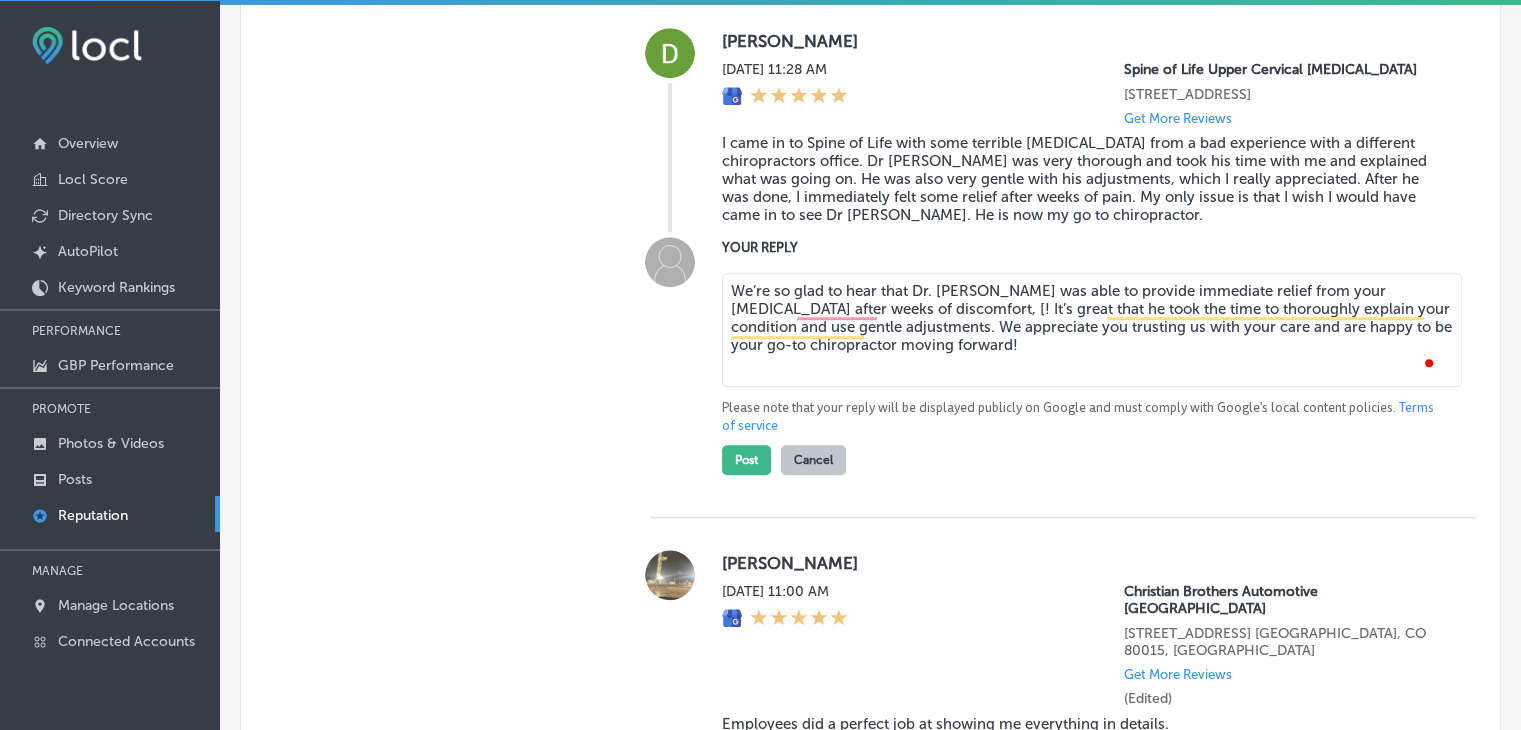type on "We’re so glad to hear that Dr. [PERSON_NAME] was able to provide immediate relief from your [MEDICAL_DATA] after weeks of discomfort, [Customer's Name]! It’s great that he took the time to thoroughly explain your condition and use gentle adjustments. We appreciate you trusting us with your care and are happy to be your go-to chiropractor moving forward!" 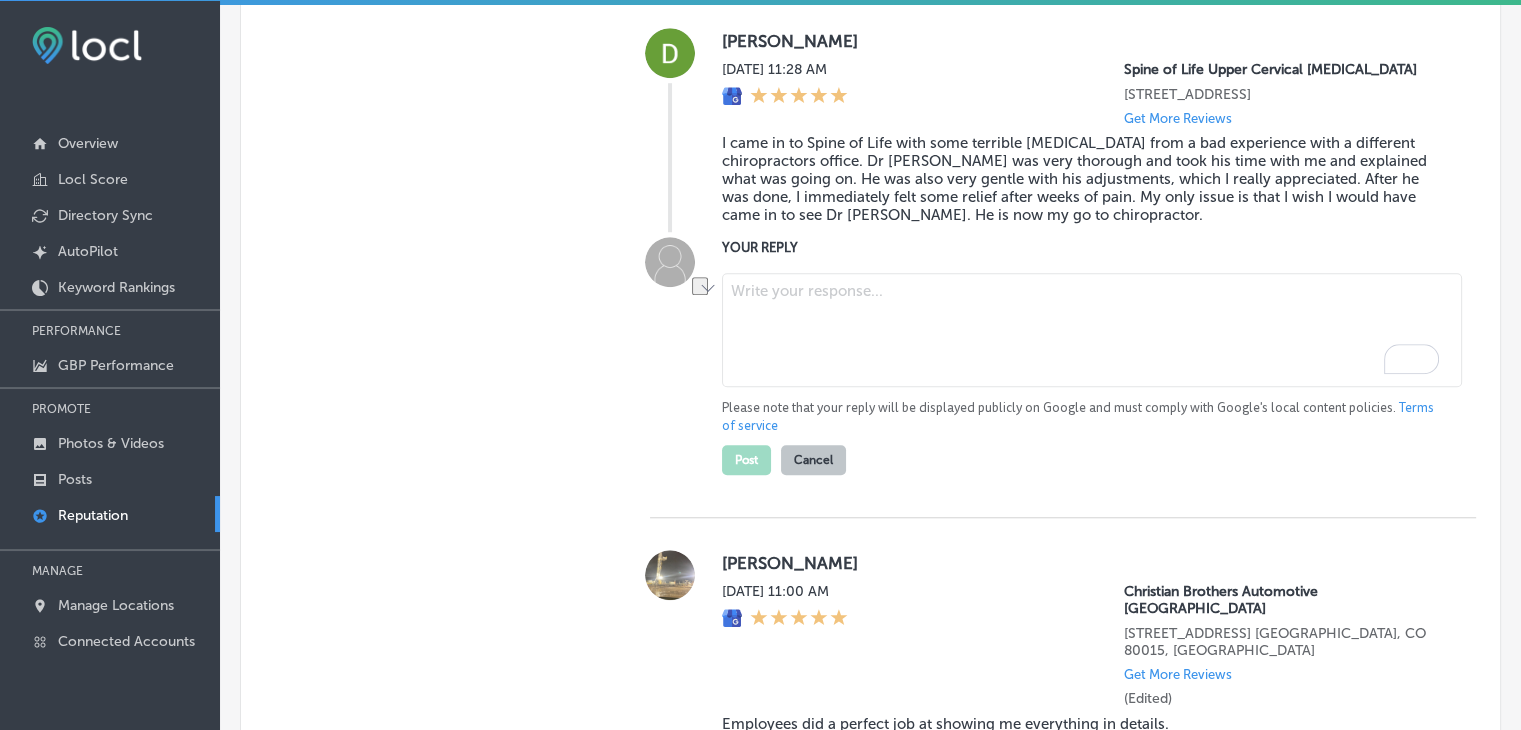 click at bounding box center (1092, 330) 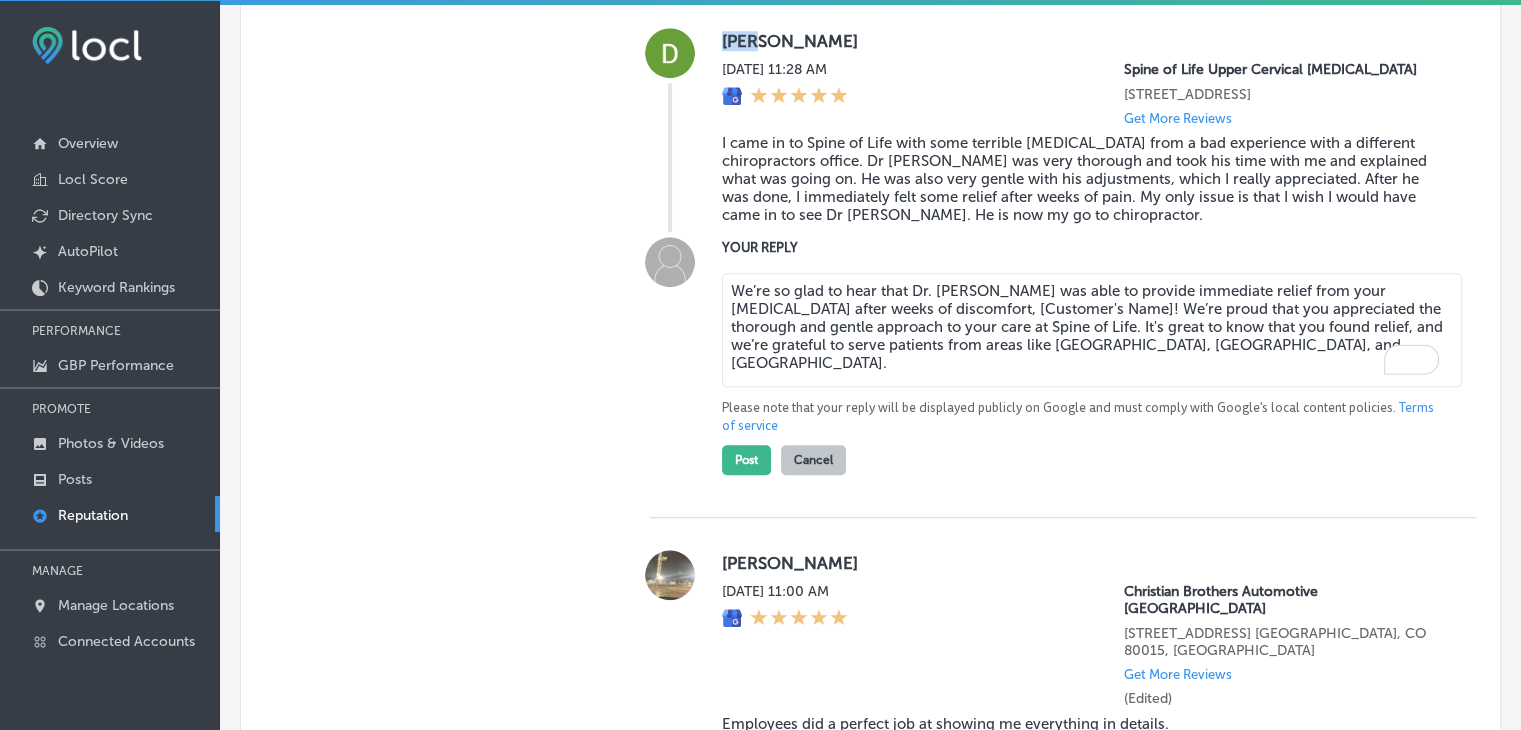 drag, startPoint x: 714, startPoint y: 29, endPoint x: 758, endPoint y: 35, distance: 44.407207 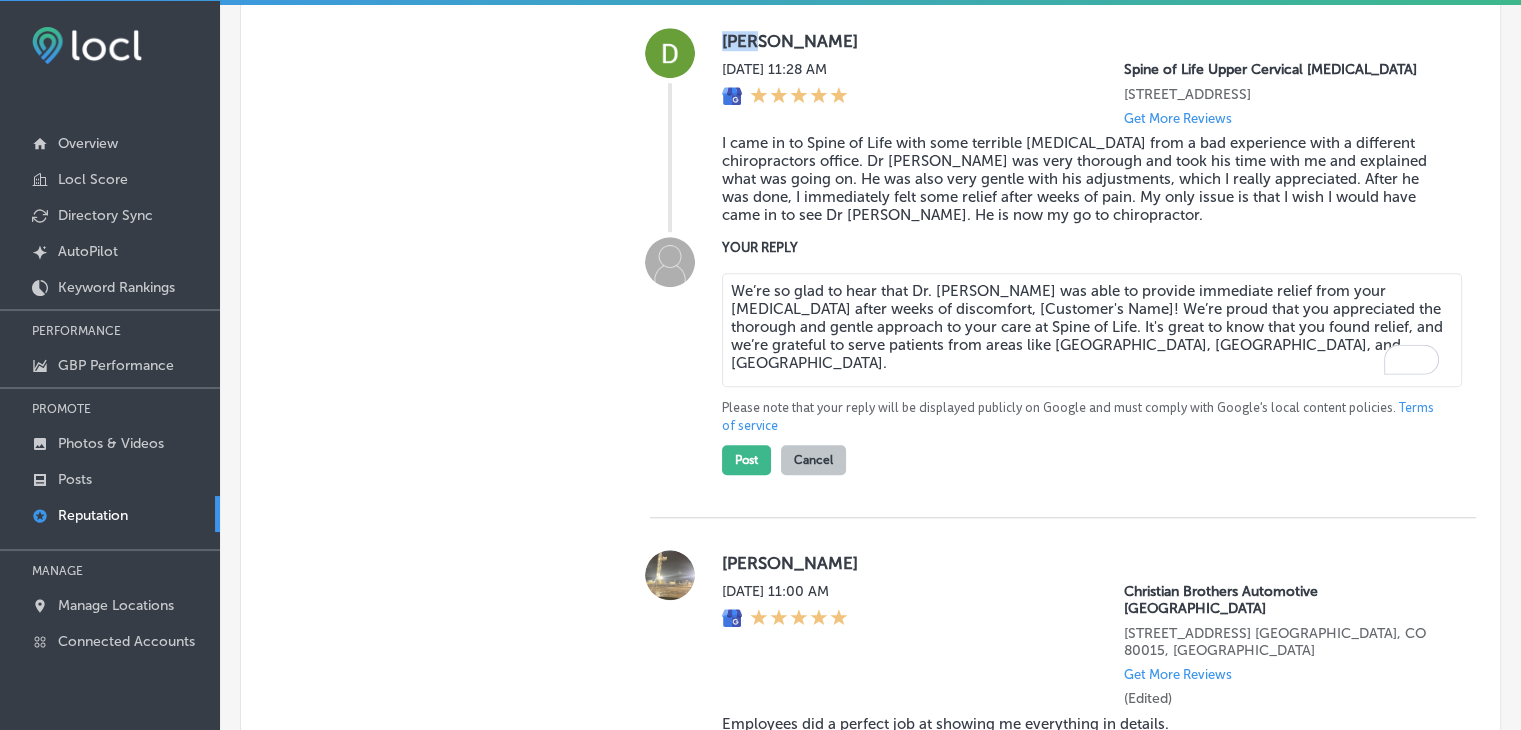 click on "[PERSON_NAME]   [DATE] 11:28 AM Spine of Life Upper Cervical [MEDICAL_DATA] [STREET_ADDRESS][PERSON_NAME] Get More Reviews I came in to Spine of Life with some terrible [MEDICAL_DATA] from a bad experience with a different chiropractors office. Dr [PERSON_NAME] was very thorough and took his time with me and explained what was going on. He was also very gentle with his adjustments, which I really appreciated.  After he was done, I immediately felt some relief after weeks of pain. My only issue is that I wish I would have came in to see Dr [PERSON_NAME].  He is now my go to chiropractor." at bounding box center [1063, 130] 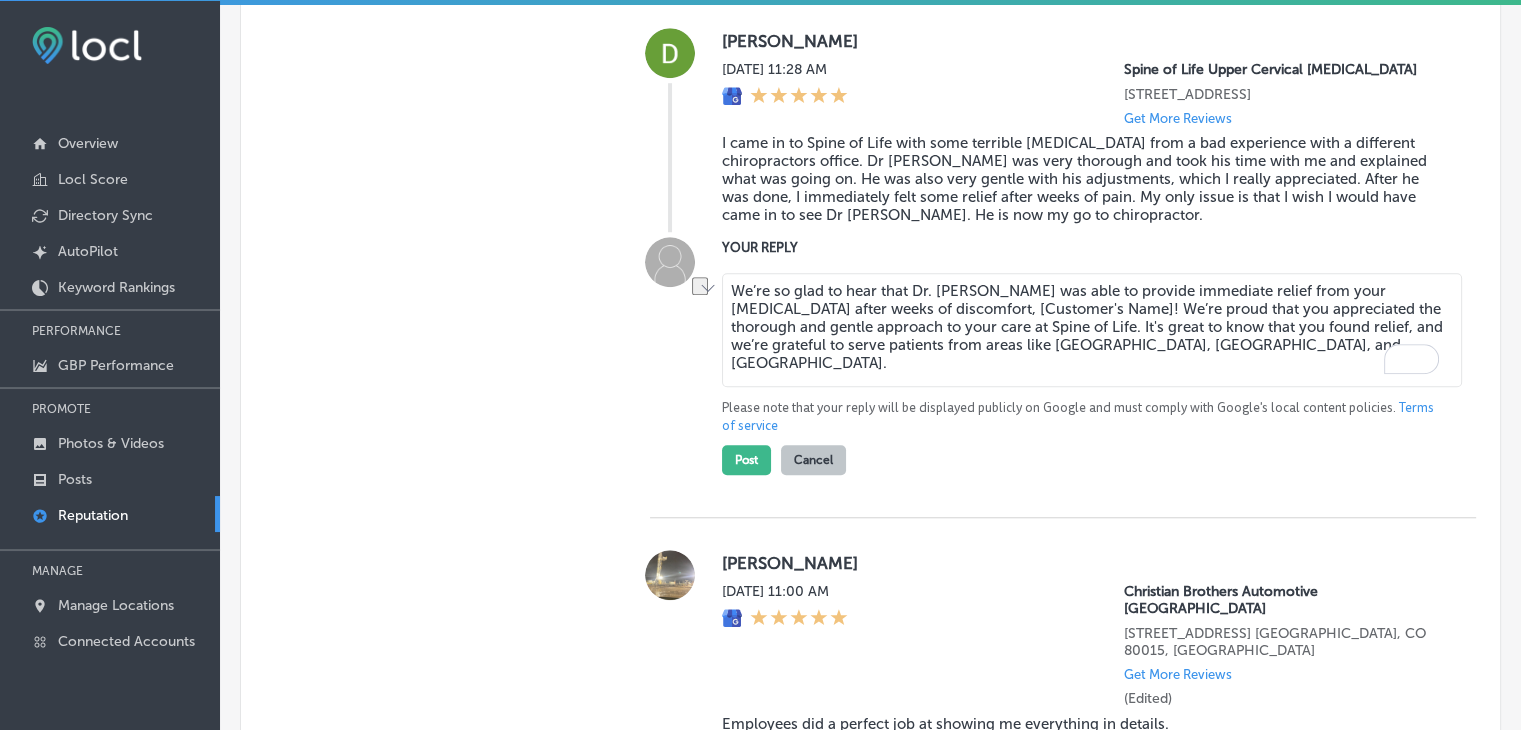 drag, startPoint x: 876, startPoint y: 309, endPoint x: 1008, endPoint y: 303, distance: 132.13629 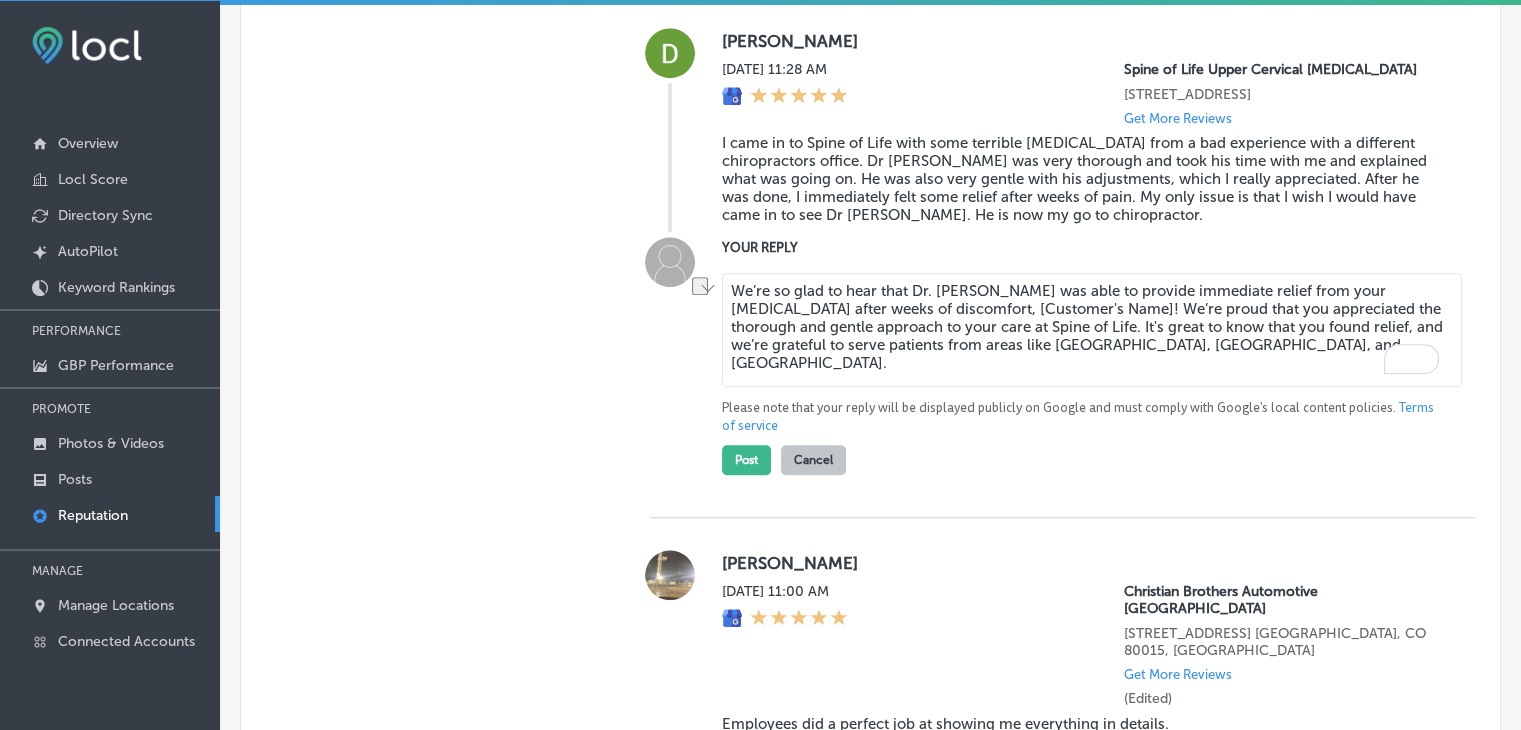 click on "We’re so glad to hear that Dr. [PERSON_NAME] was able to provide immediate relief from your [MEDICAL_DATA] after weeks of discomfort, [Customer's Name]! We’re proud that you appreciated the thorough and gentle approach to your care at Spine of Life. It's great to know that you found relief, and we’re grateful to serve patients from areas like [GEOGRAPHIC_DATA], [GEOGRAPHIC_DATA], and [GEOGRAPHIC_DATA]." at bounding box center [1092, 330] 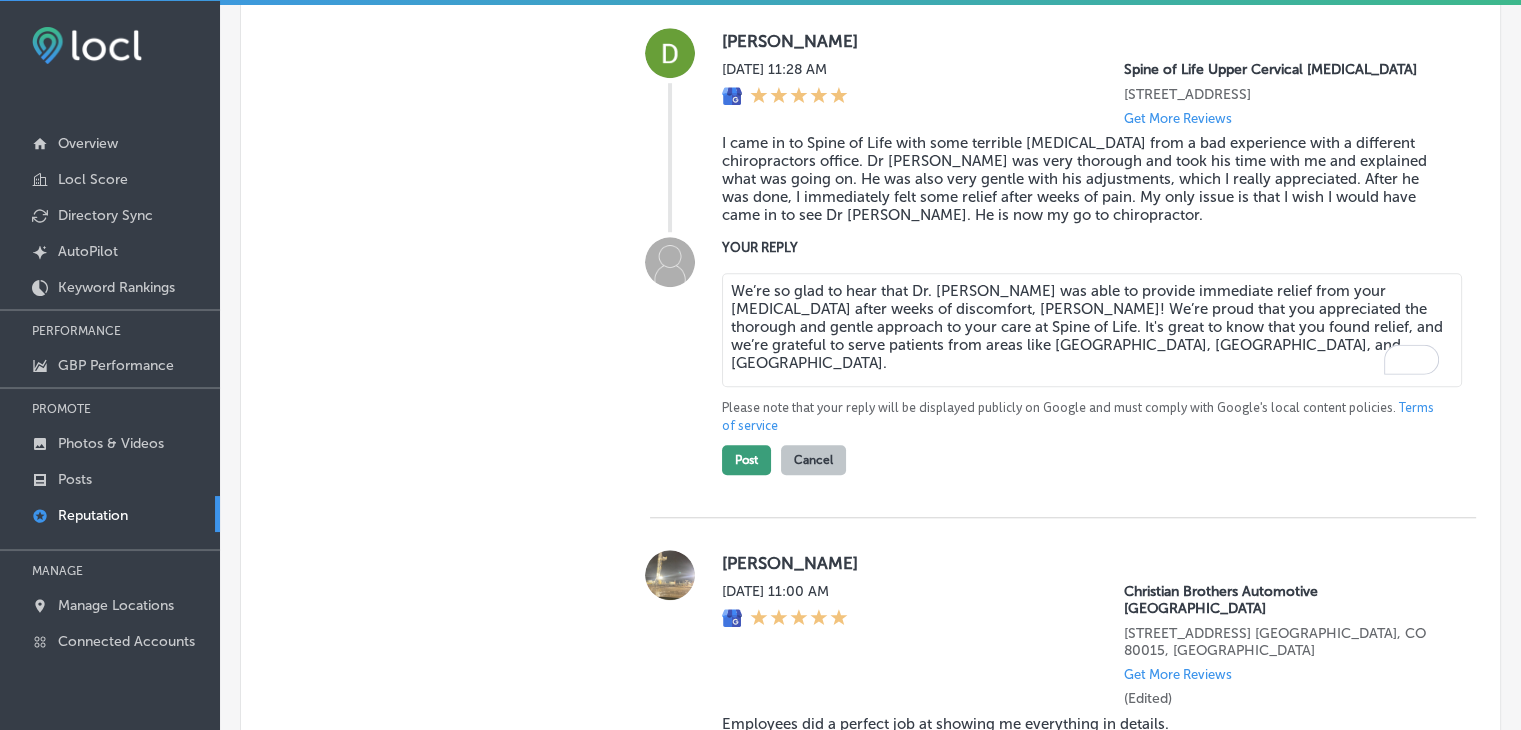 type on "We’re so glad to hear that Dr. [PERSON_NAME] was able to provide immediate relief from your [MEDICAL_DATA] after weeks of discomfort, [PERSON_NAME]! We’re proud that you appreciated the thorough and gentle approach to your care at Spine of Life. It's great to know that you found relief, and we’re grateful to serve patients from areas like [GEOGRAPHIC_DATA], [GEOGRAPHIC_DATA], and [GEOGRAPHIC_DATA]." 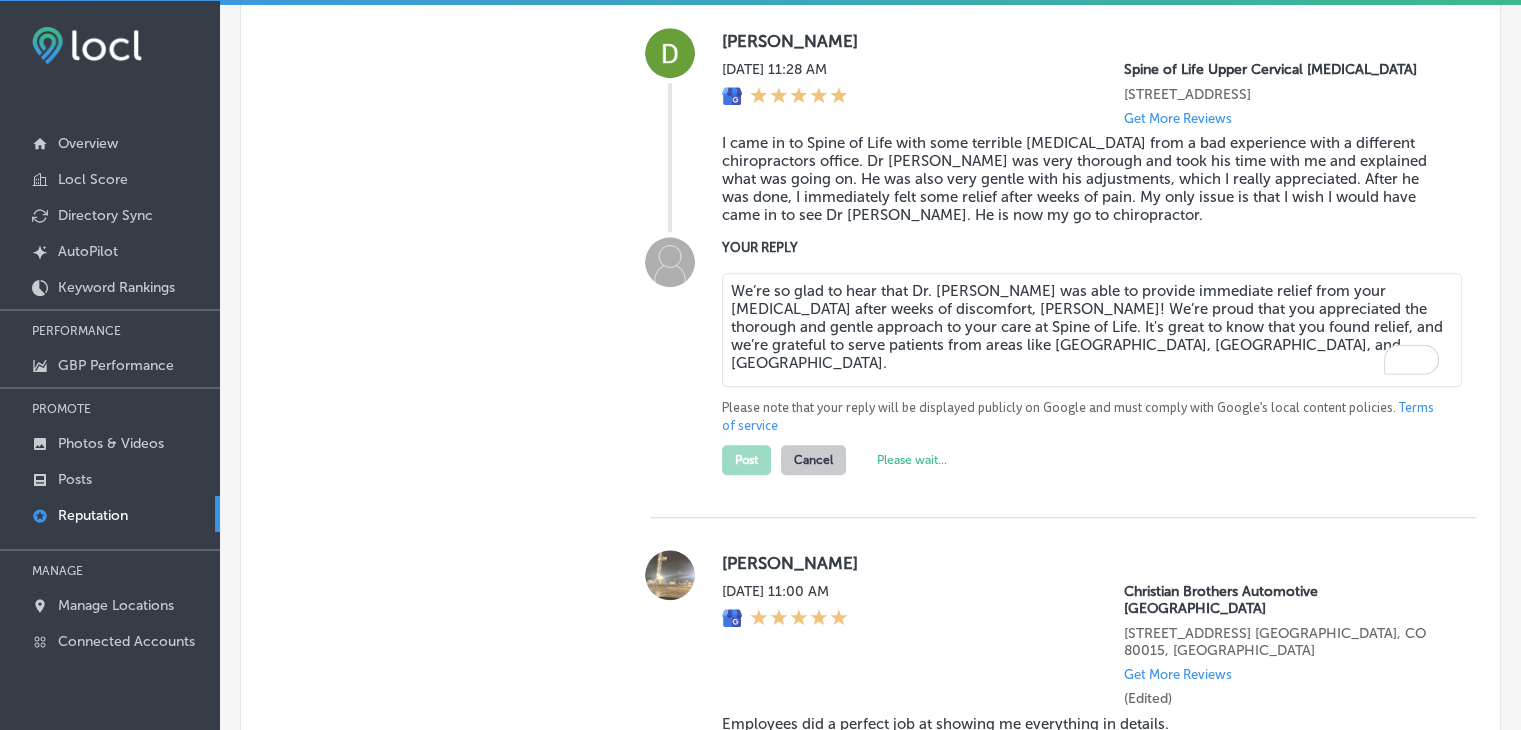 type on "x" 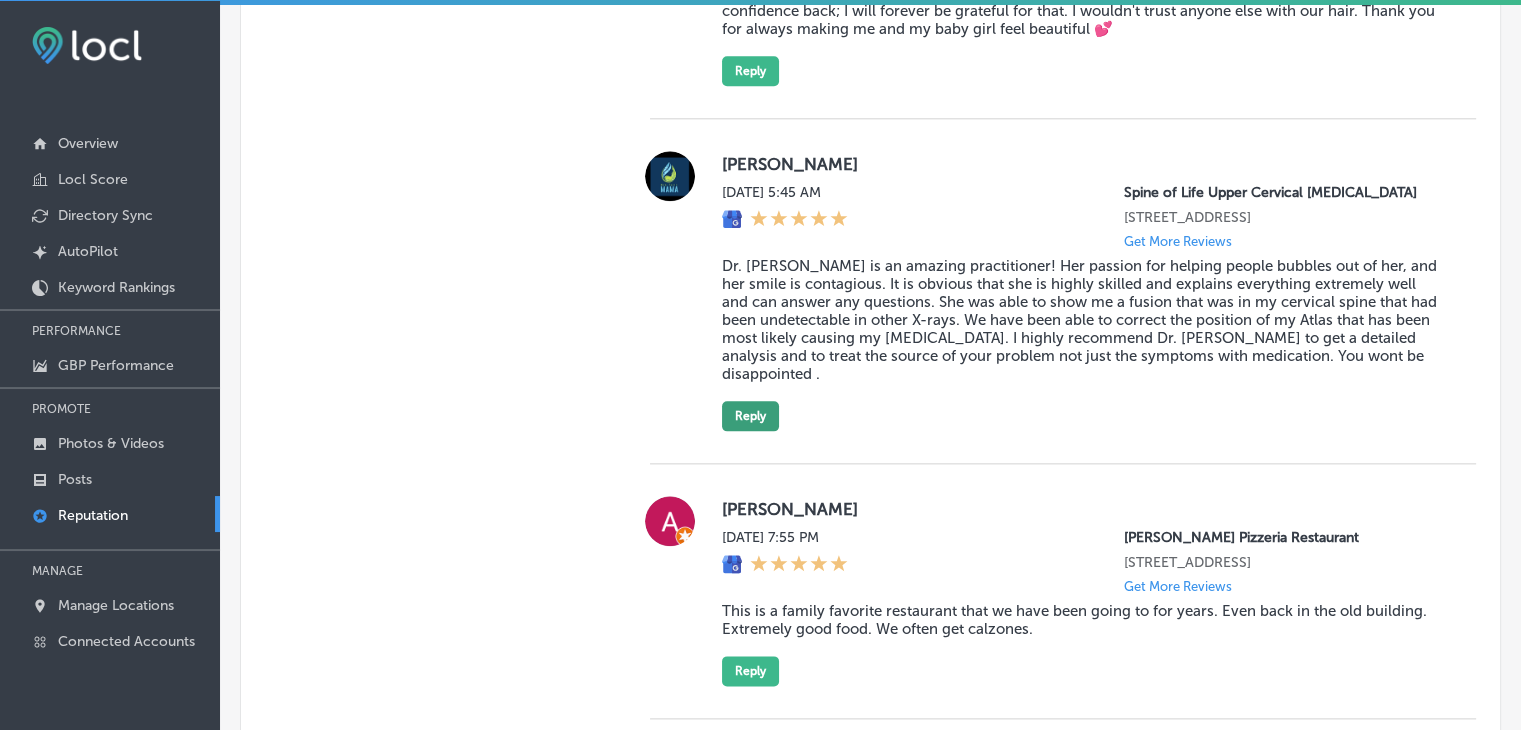 scroll, scrollTop: 2299, scrollLeft: 0, axis: vertical 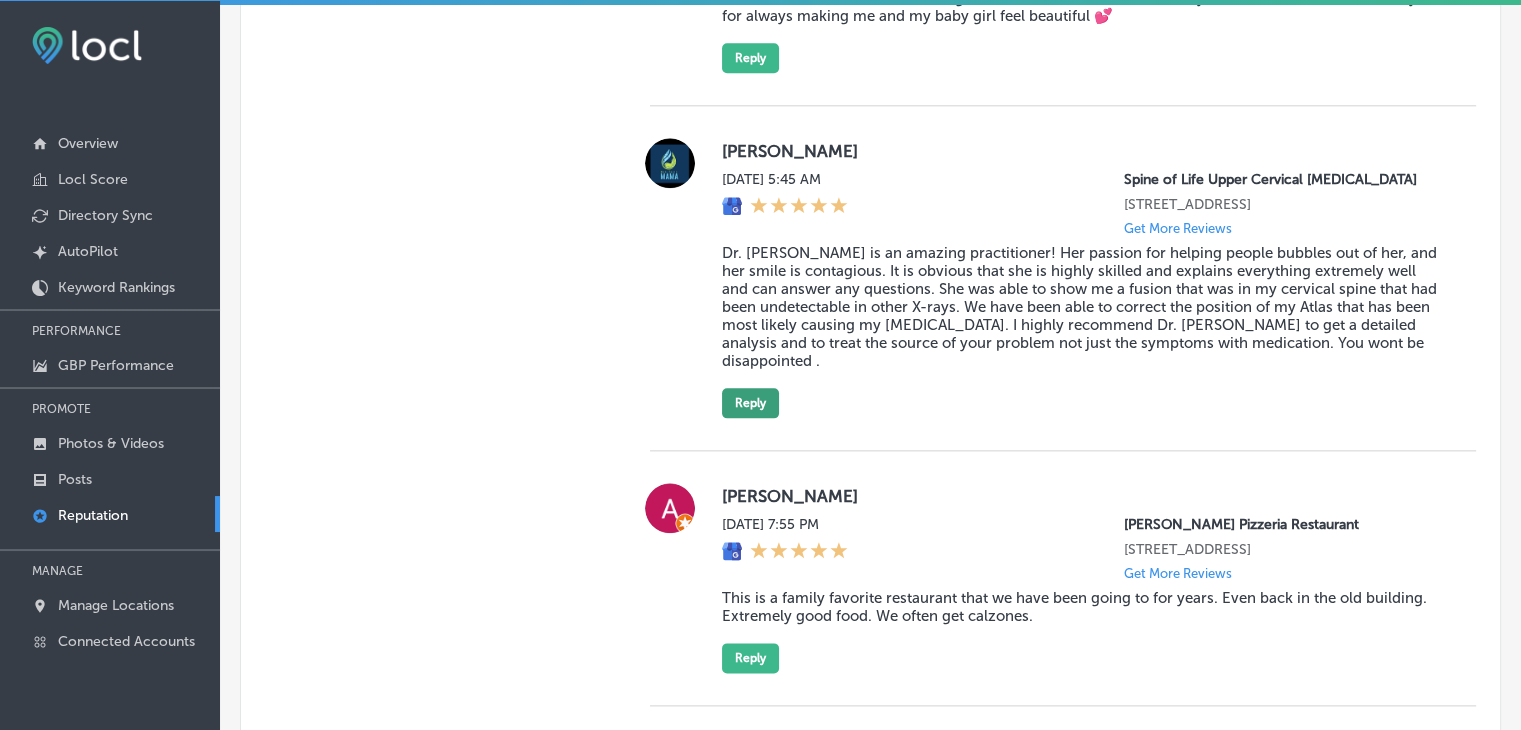 click on "Reply" at bounding box center [750, 403] 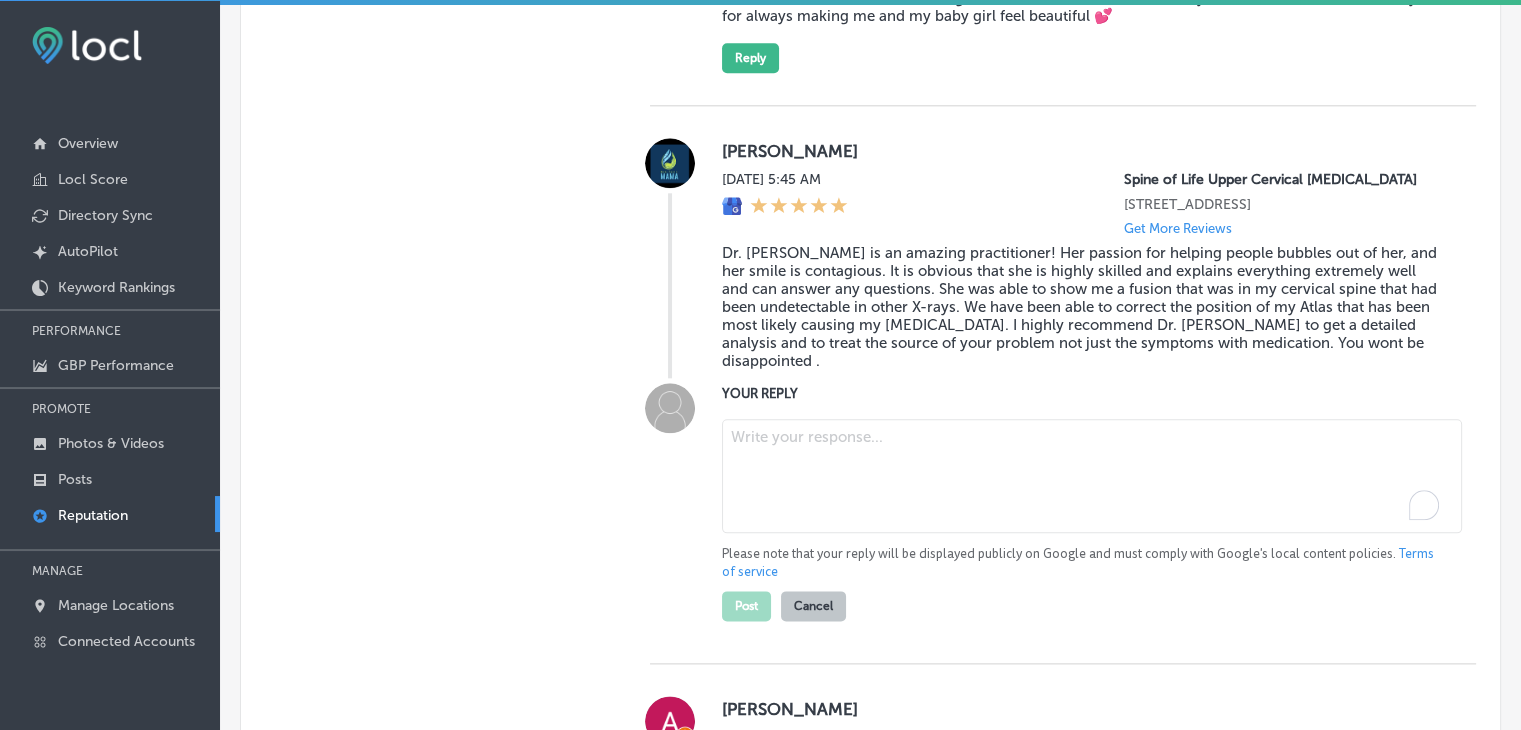click at bounding box center (1092, 476) 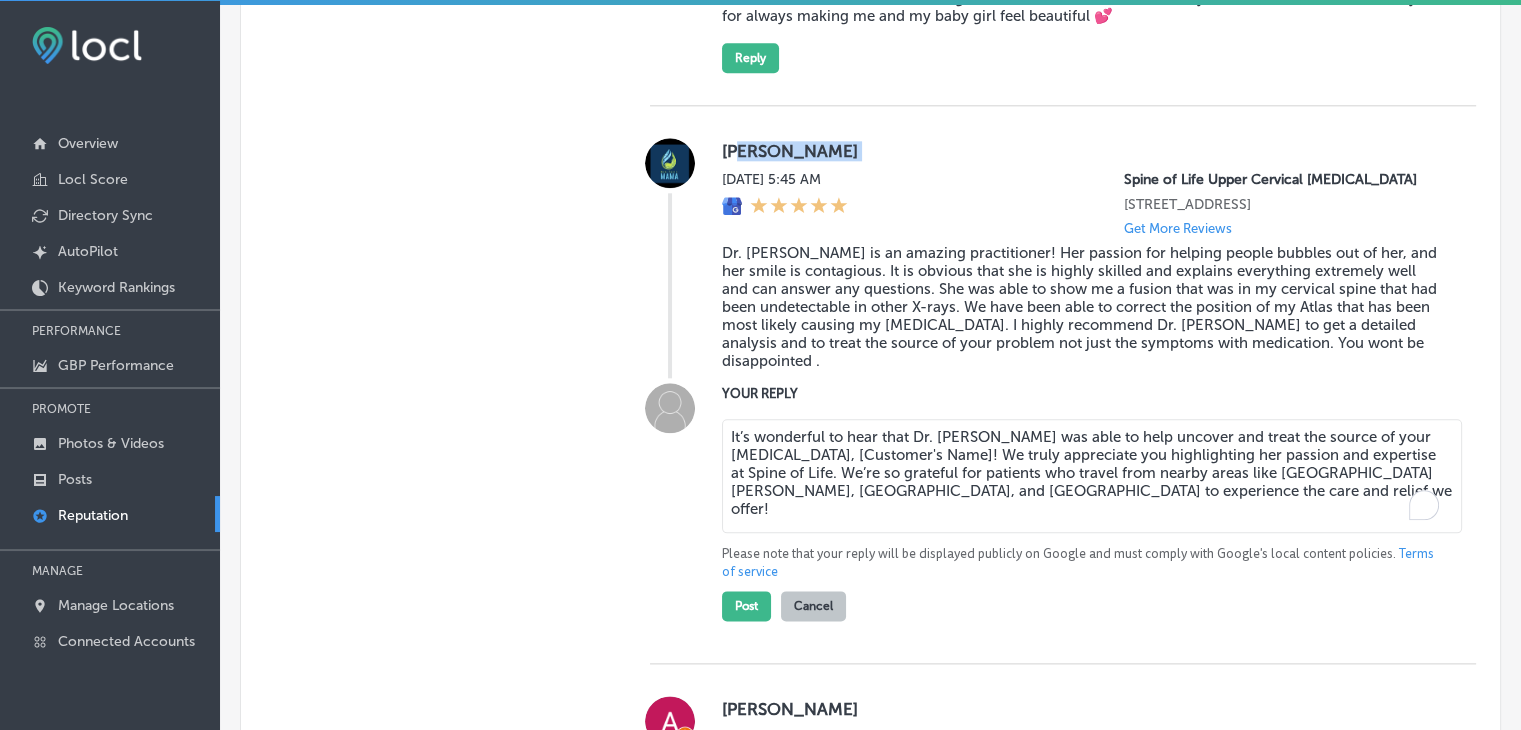 drag, startPoint x: 720, startPoint y: 153, endPoint x: 735, endPoint y: 142, distance: 18.601076 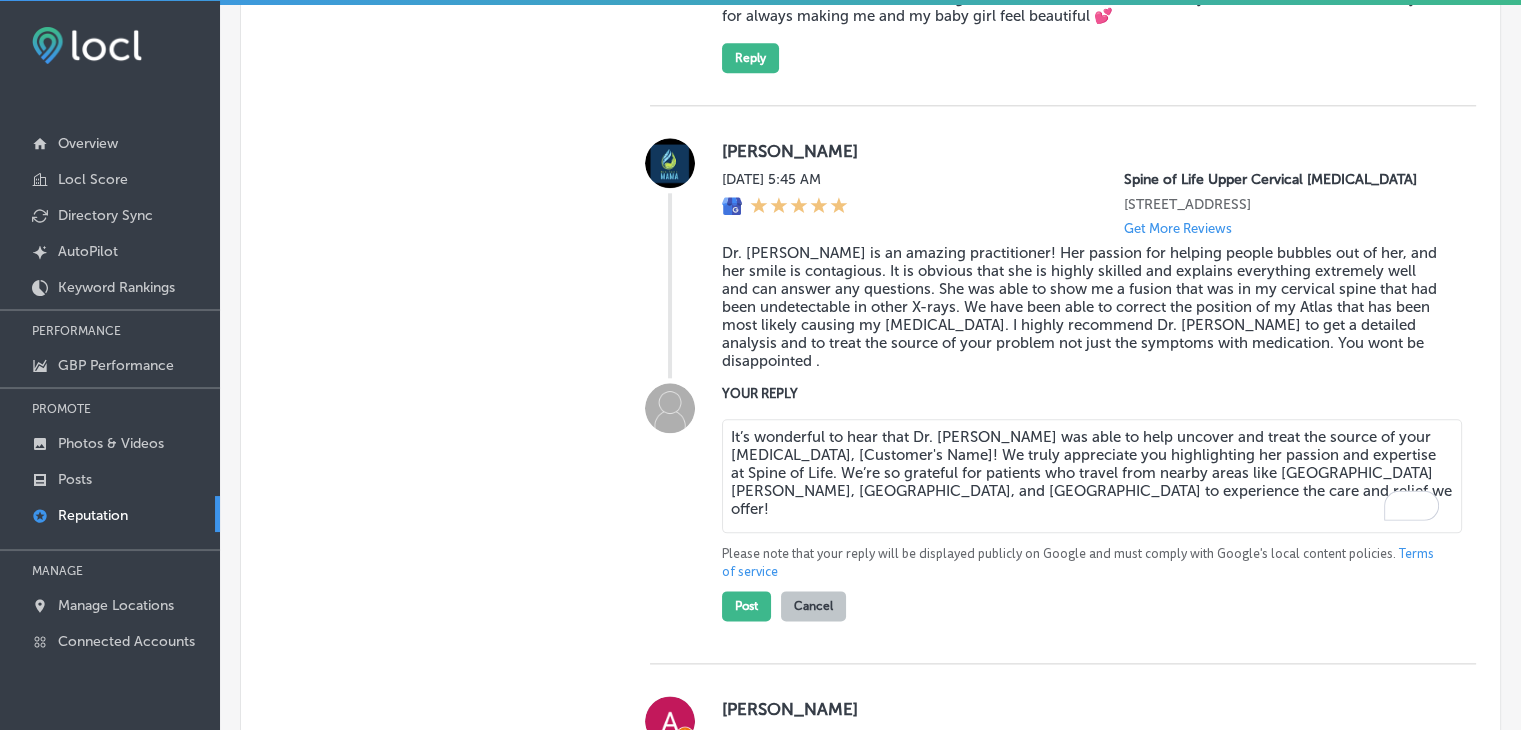 click on "[PERSON_NAME]" at bounding box center (1083, 151) 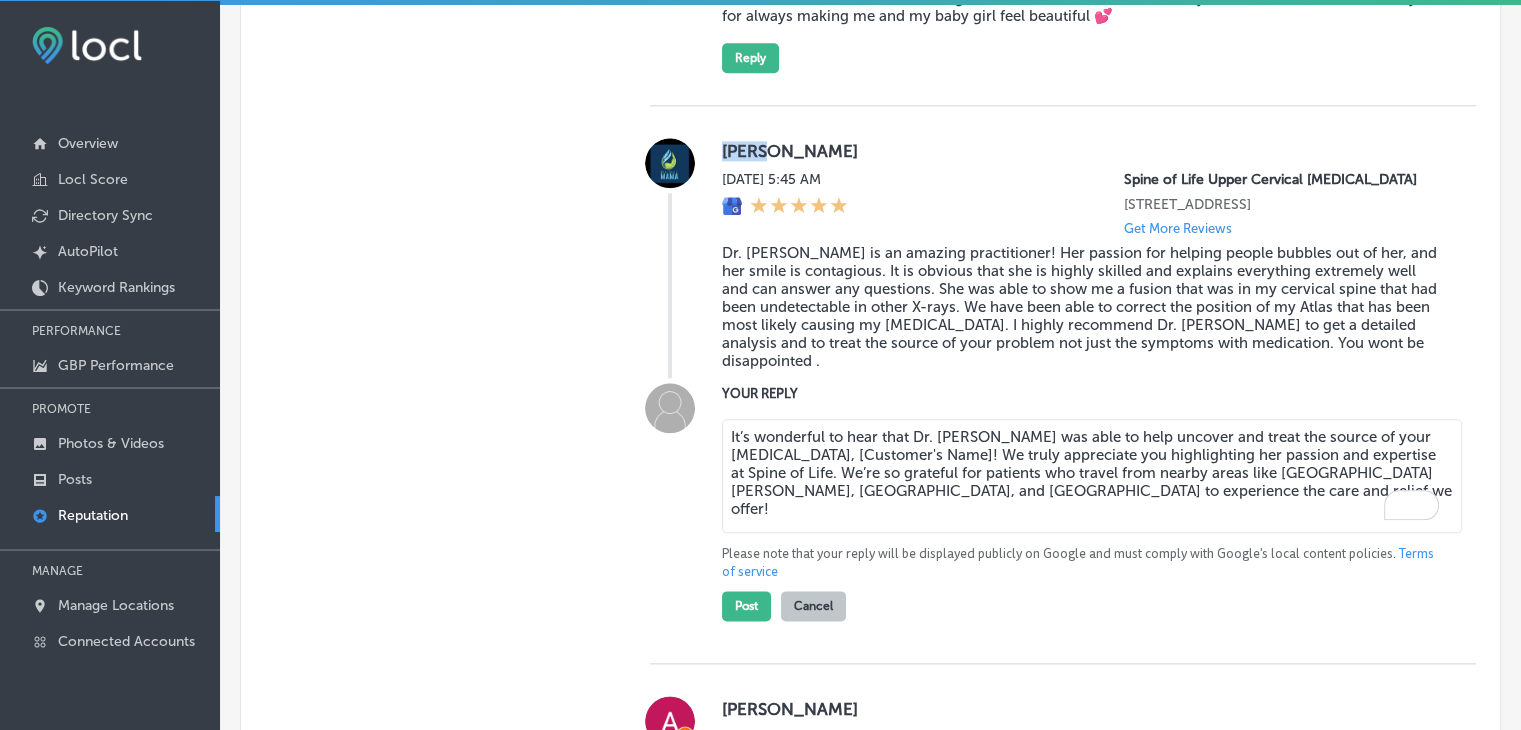 drag, startPoint x: 719, startPoint y: 141, endPoint x: 760, endPoint y: 143, distance: 41.04875 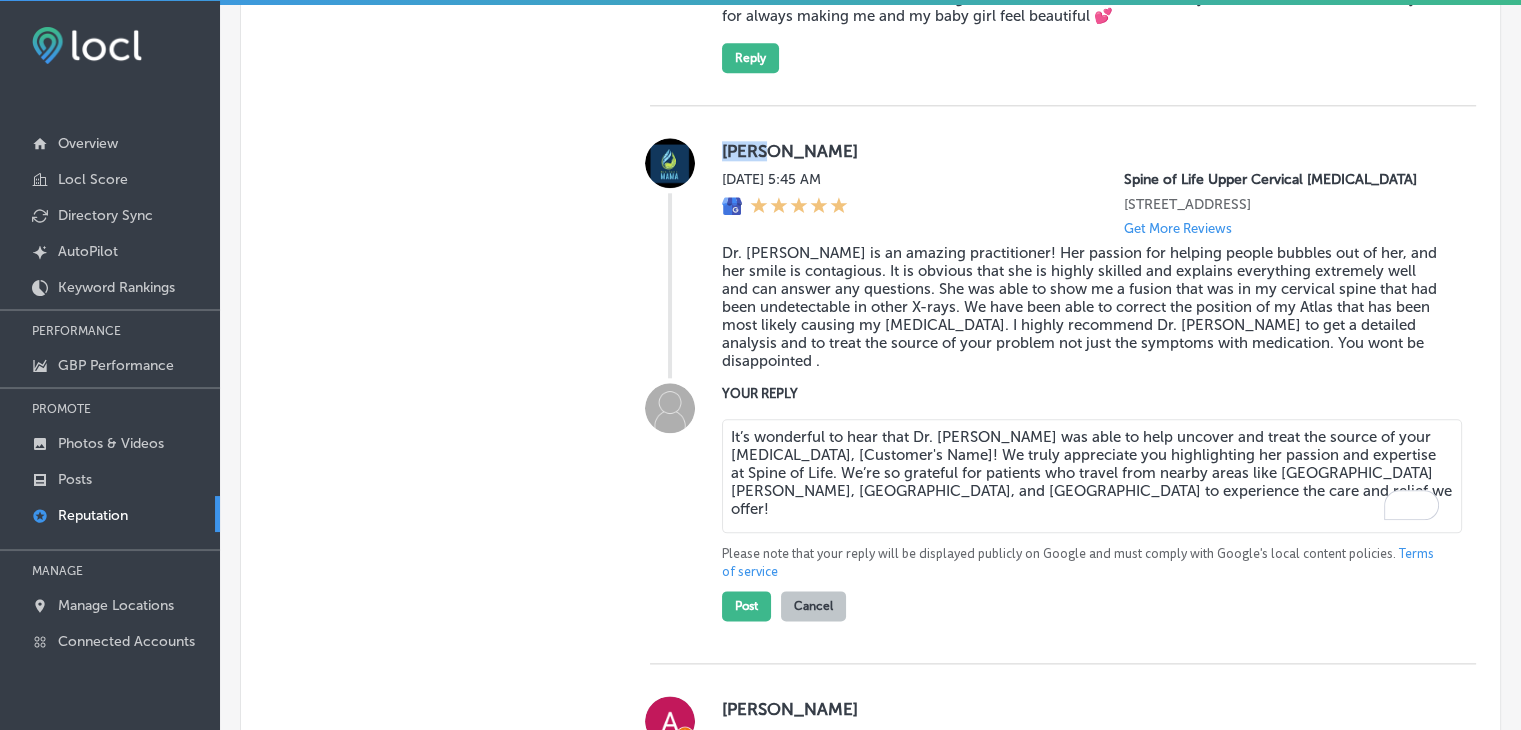 click on "[PERSON_NAME]" at bounding box center [1083, 151] 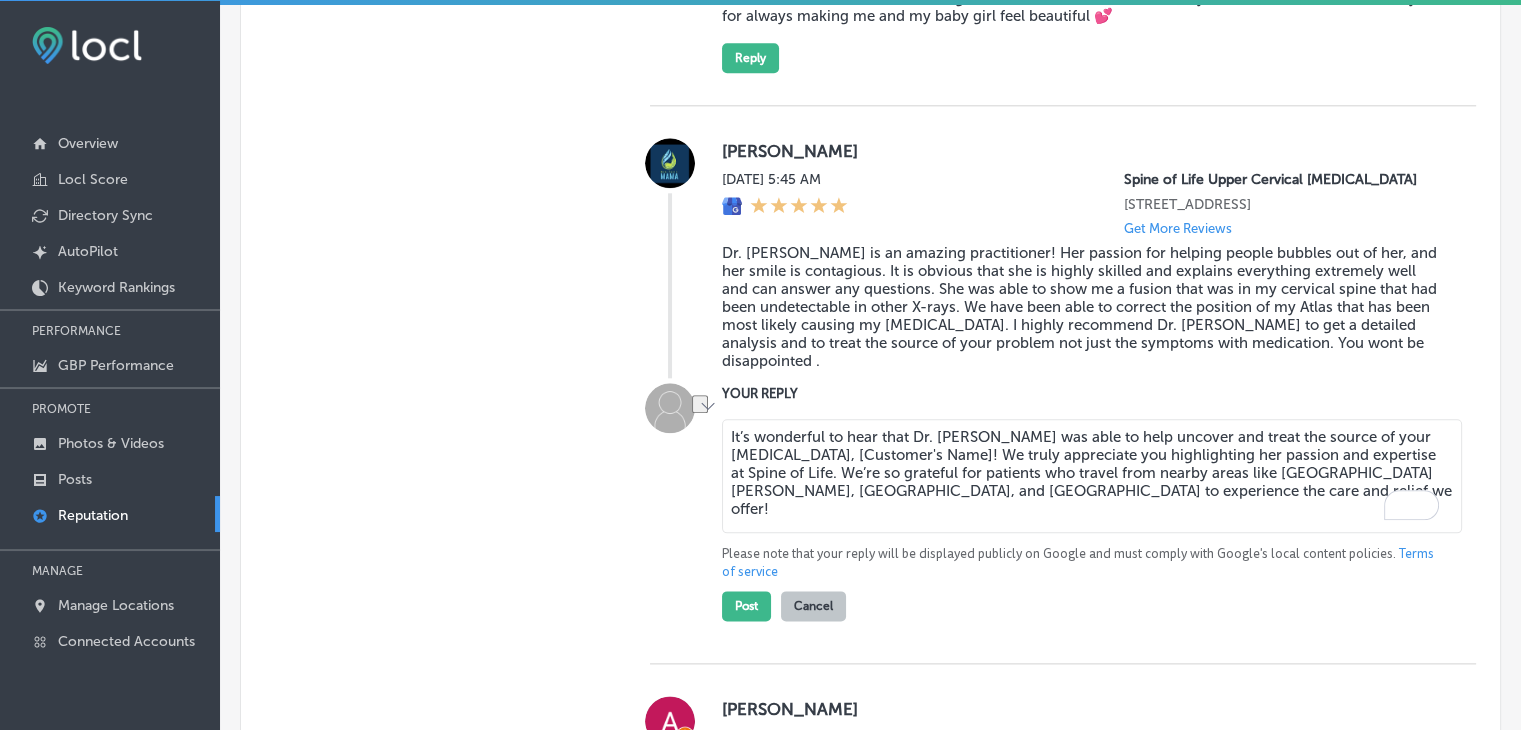 drag, startPoint x: 724, startPoint y: 421, endPoint x: 859, endPoint y: 420, distance: 135.00371 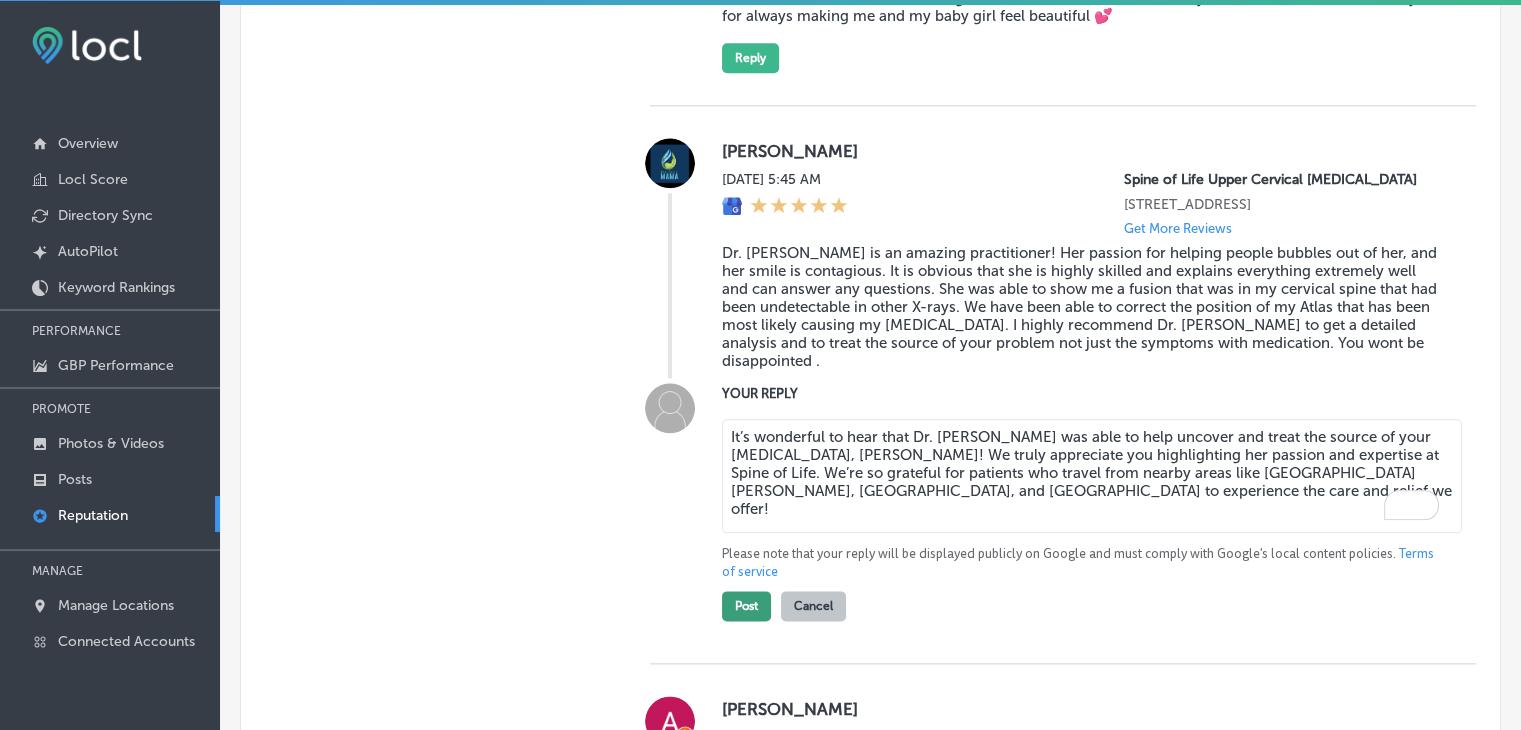 type on "It’s wonderful to hear that Dr. [PERSON_NAME] was able to help uncover and treat the source of your [MEDICAL_DATA], [PERSON_NAME]! We truly appreciate you highlighting her passion and expertise at Spine of Life. We’re so grateful for patients who travel from nearby areas like [GEOGRAPHIC_DATA][PERSON_NAME], [GEOGRAPHIC_DATA], and [GEOGRAPHIC_DATA] to experience the care and relief we offer!" 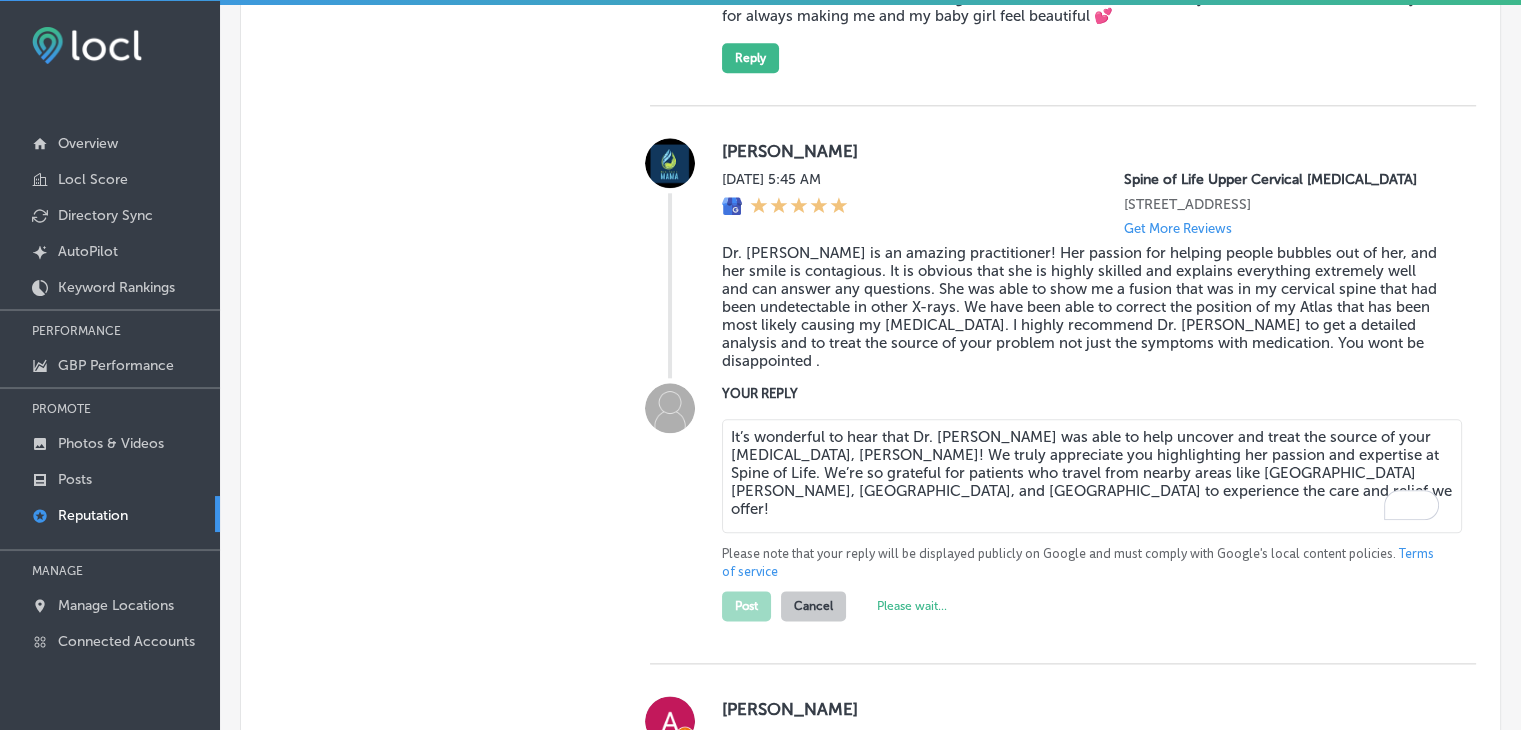type on "x" 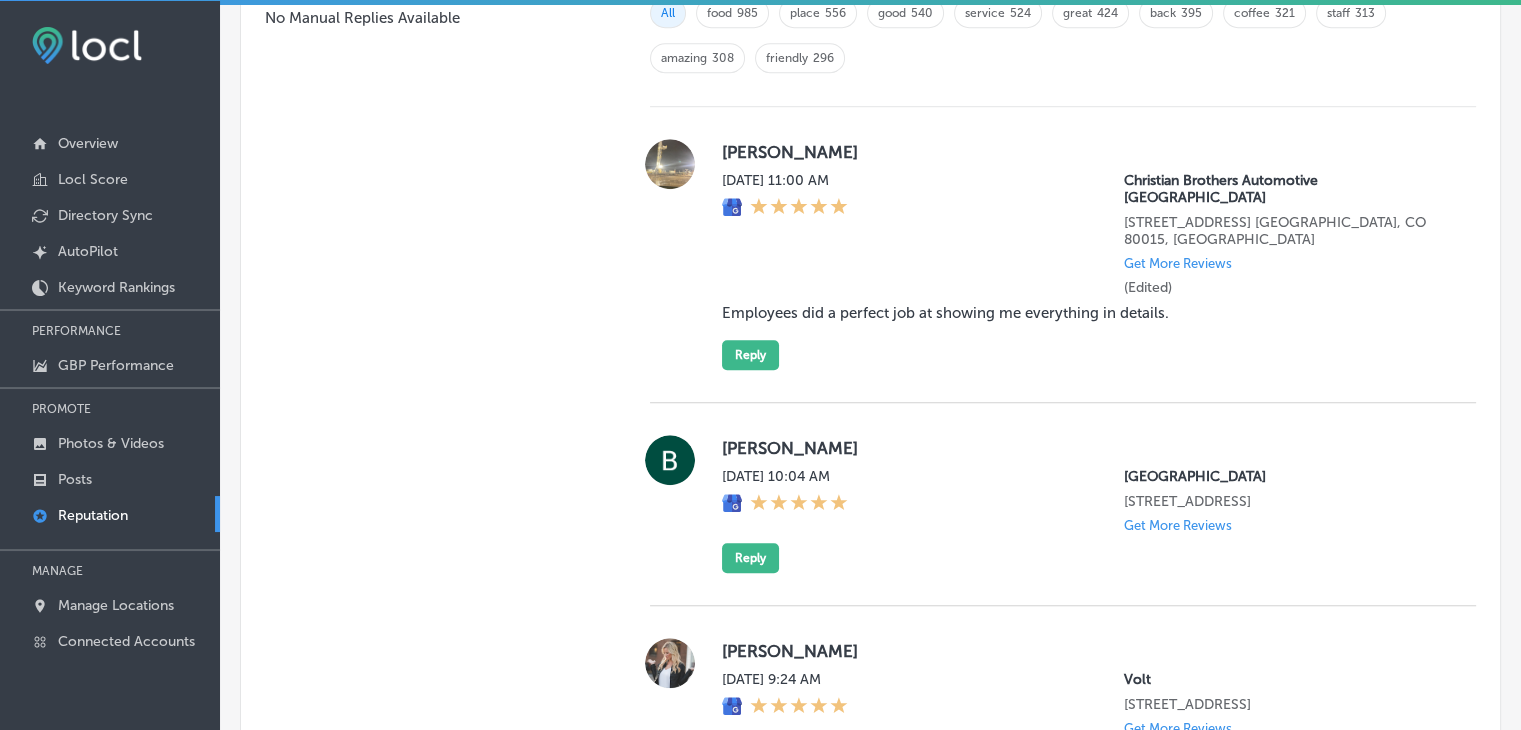 scroll, scrollTop: 1419, scrollLeft: 0, axis: vertical 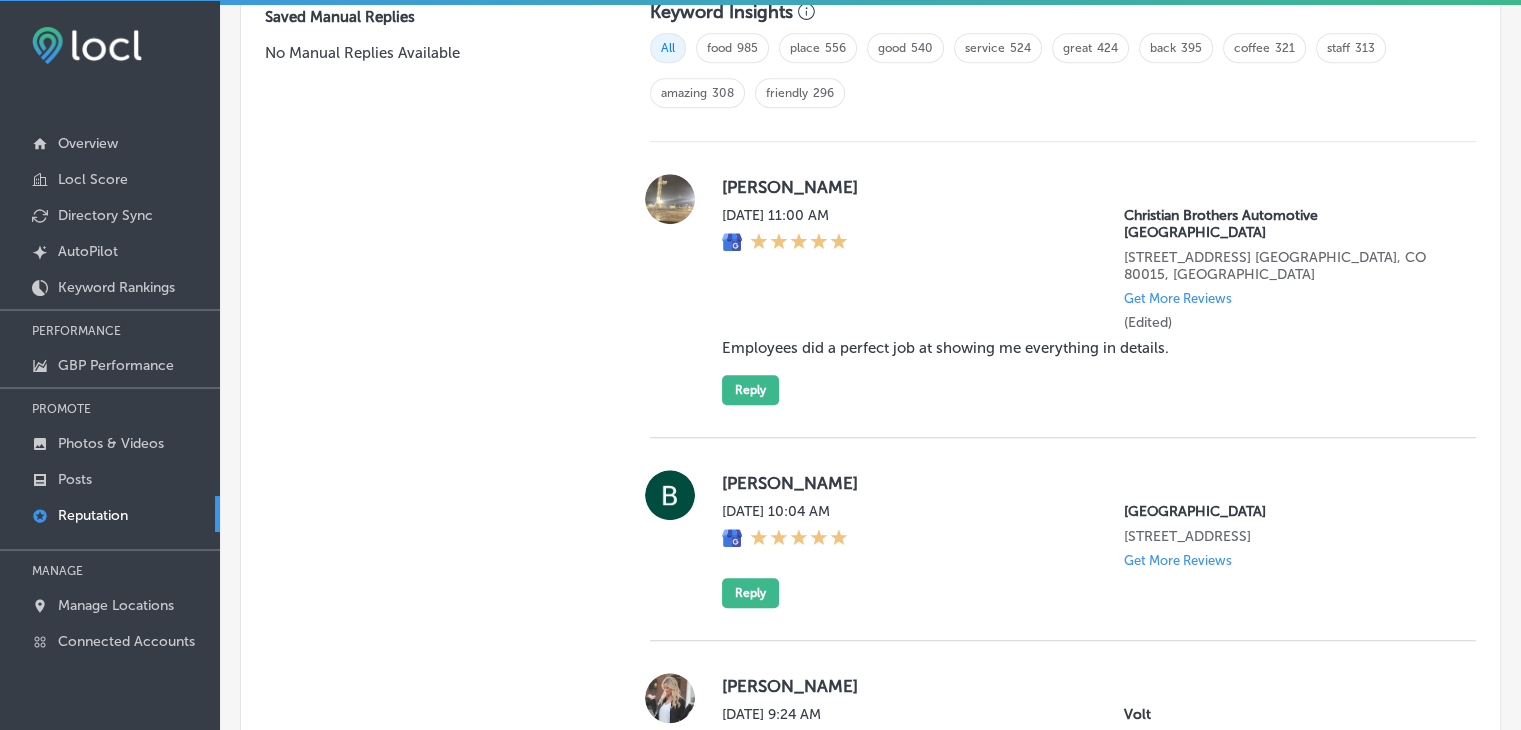 click on "Christian Brothers Automotive [GEOGRAPHIC_DATA]" at bounding box center [1284, 224] 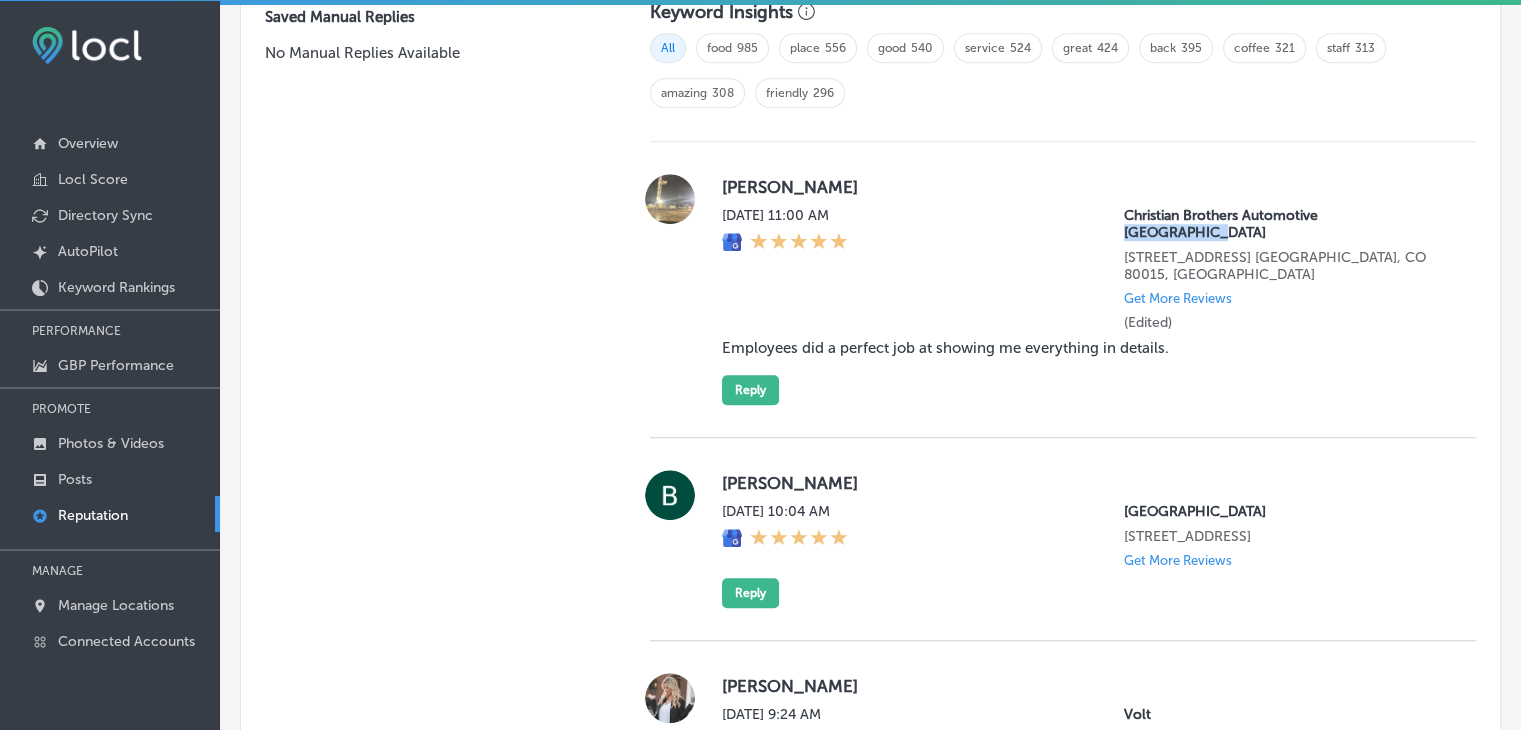drag, startPoint x: 1310, startPoint y: 208, endPoint x: 1402, endPoint y: 208, distance: 92 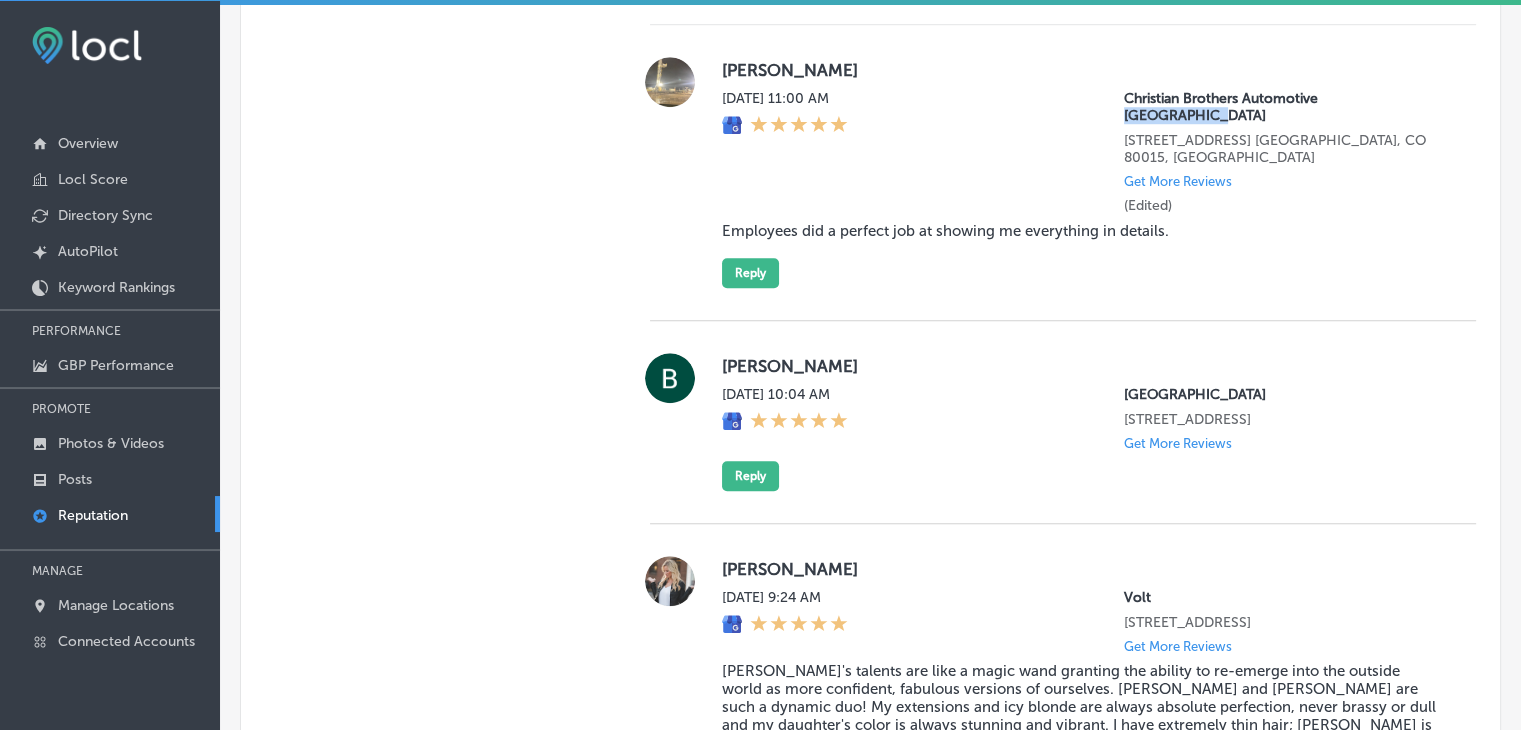 scroll, scrollTop: 1419, scrollLeft: 0, axis: vertical 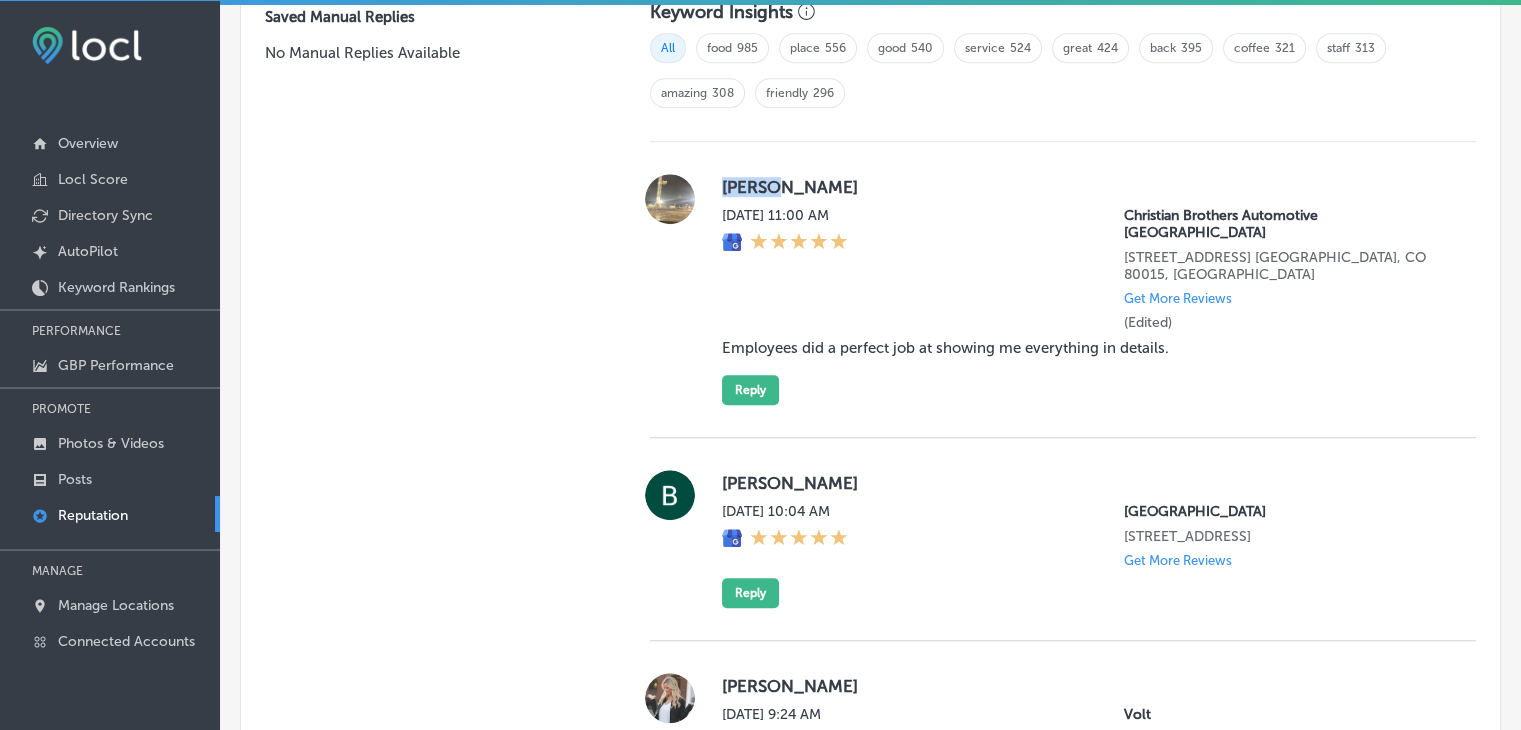 drag, startPoint x: 719, startPoint y: 185, endPoint x: 767, endPoint y: 185, distance: 48 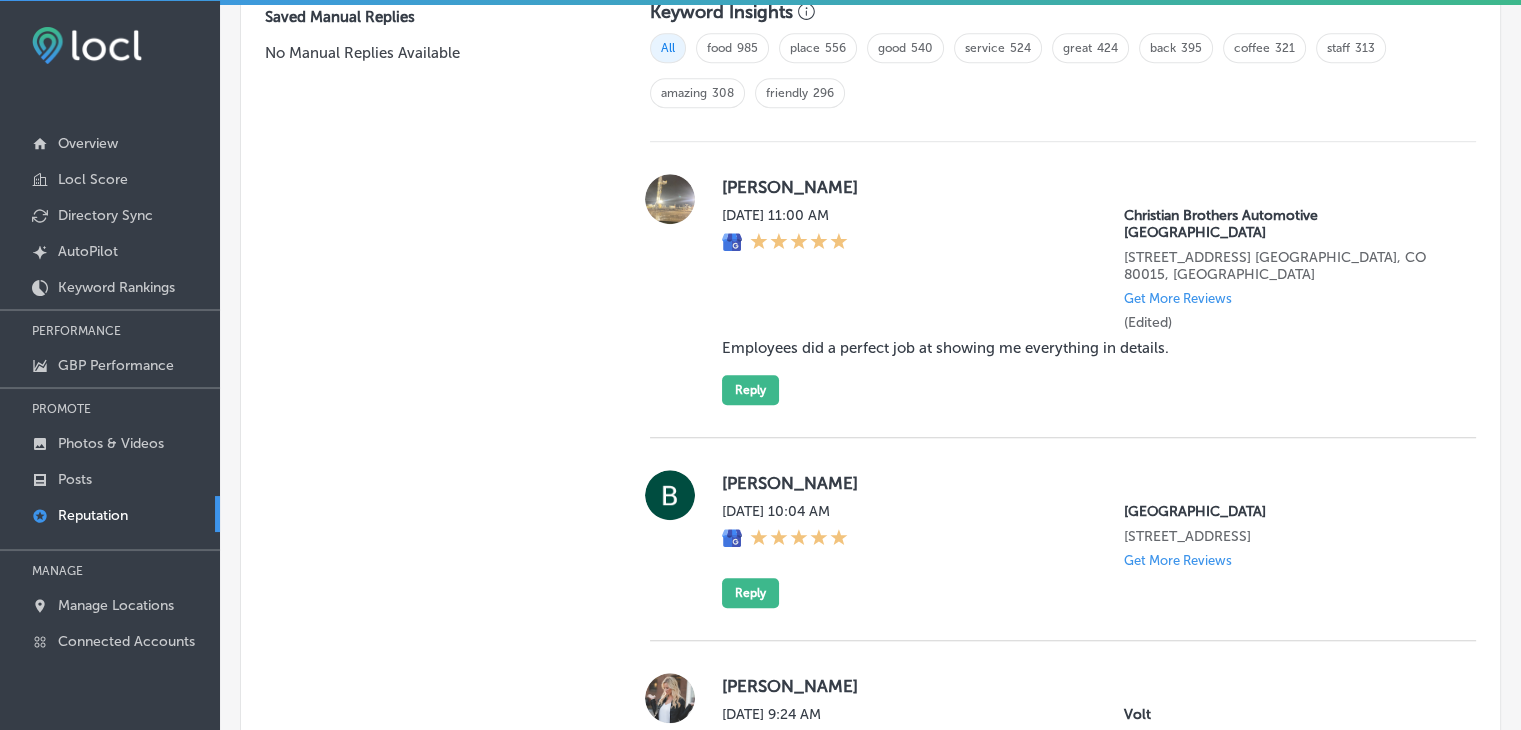 click on "[PERSON_NAME]   [DATE] 11:00 AM Christian Brothers Automotive [GEOGRAPHIC_DATA][STREET_ADDRESS] [GEOGRAPHIC_DATA], CO 80015, US Get More Reviews (Edited) Employees did a perfect job at showing me everything in details. Reply" at bounding box center (1063, 289) 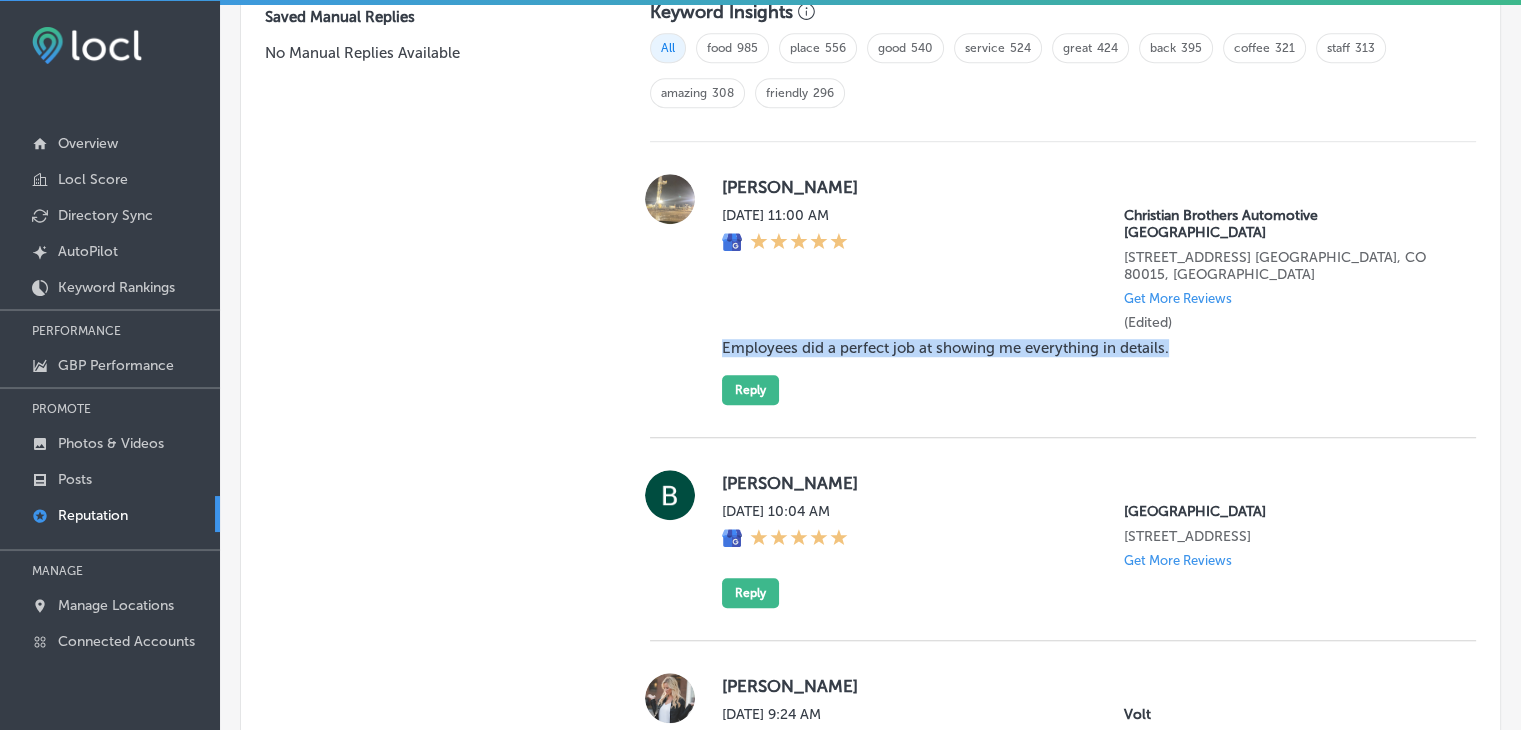 drag, startPoint x: 720, startPoint y: 310, endPoint x: 1166, endPoint y: 315, distance: 446.028 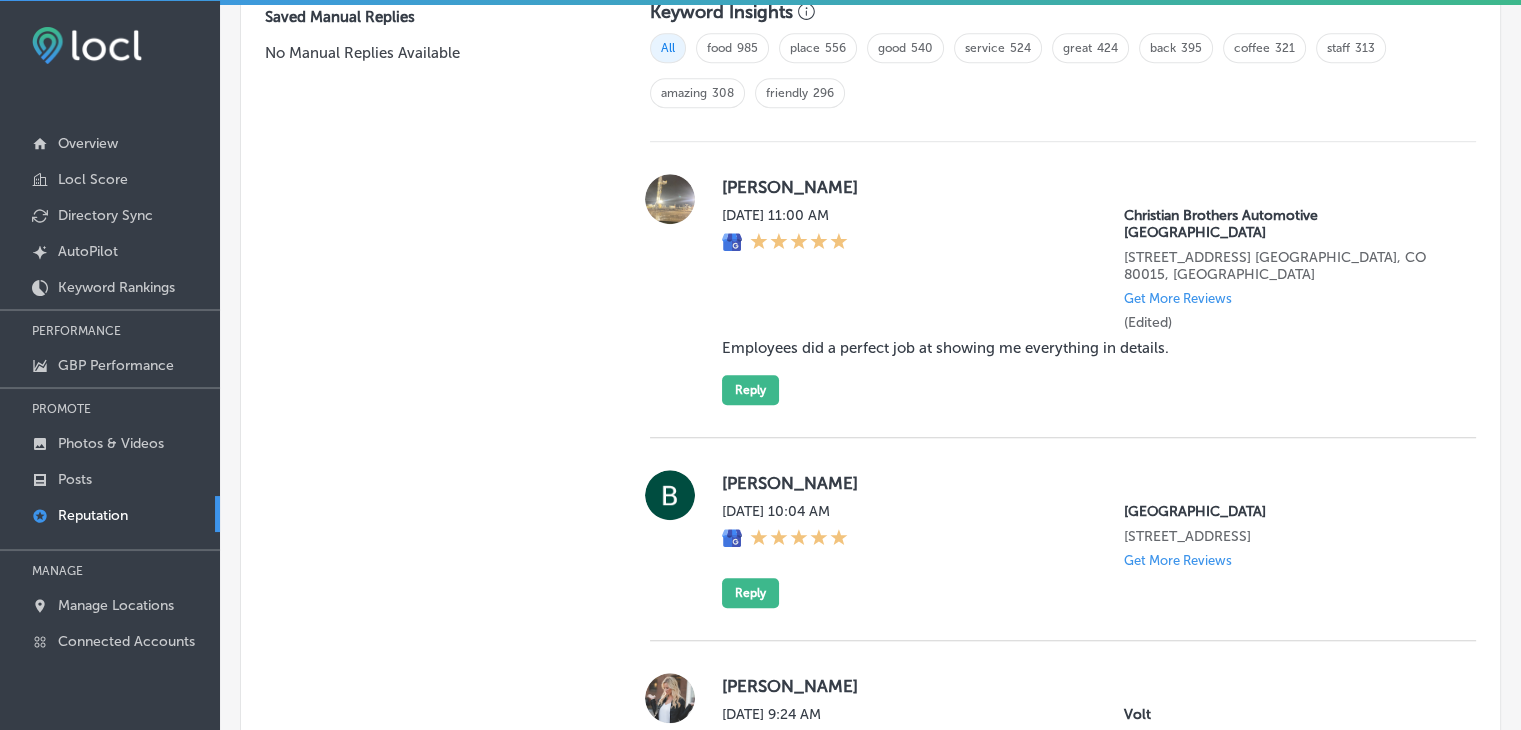 click on "[PERSON_NAME]   [DATE] 11:00 AM Christian Brothers Automotive [GEOGRAPHIC_DATA][STREET_ADDRESS] [GEOGRAPHIC_DATA], CO 80015, US Get More Reviews (Edited) Employees did a perfect job at showing me everything in details. Reply" at bounding box center [1063, 290] 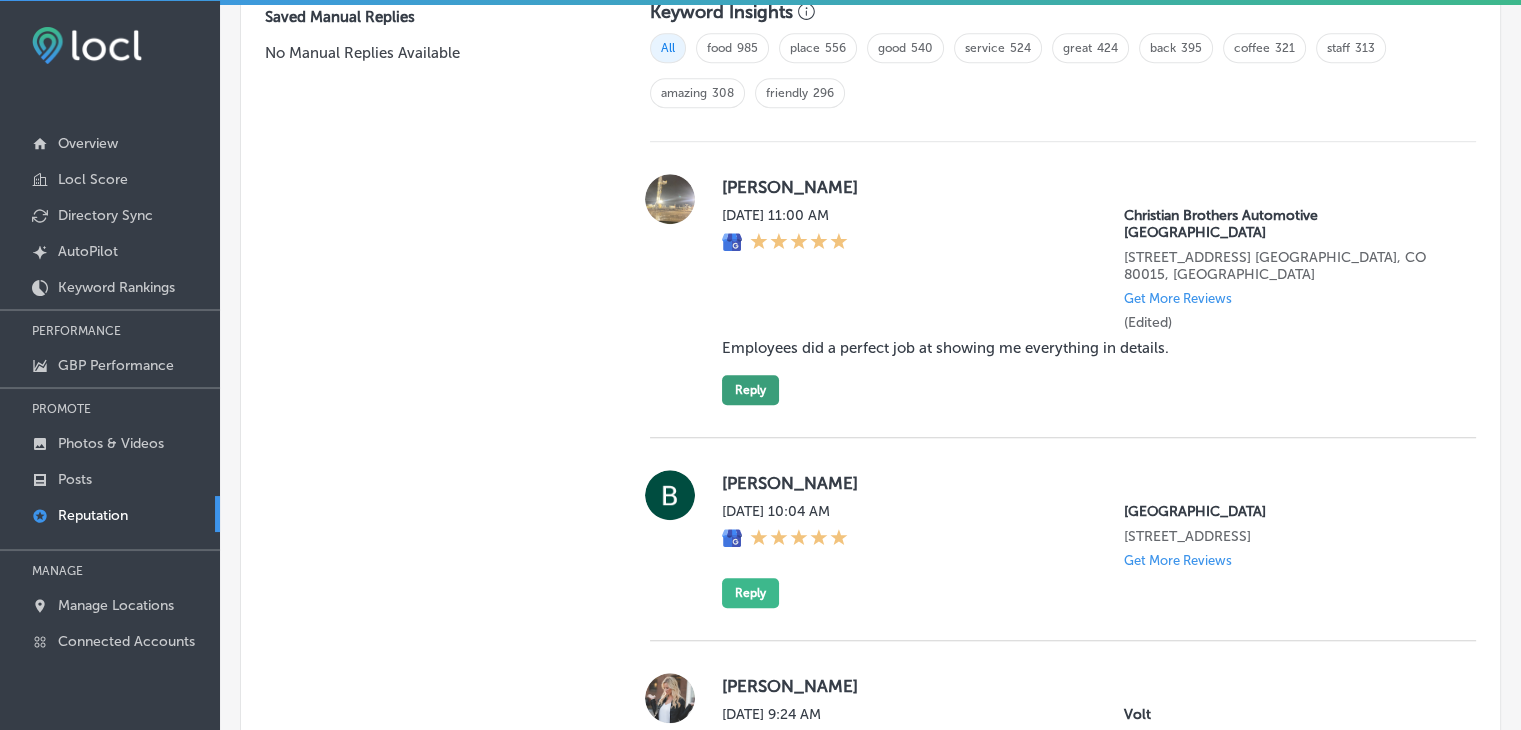 click on "Reply" at bounding box center (750, 390) 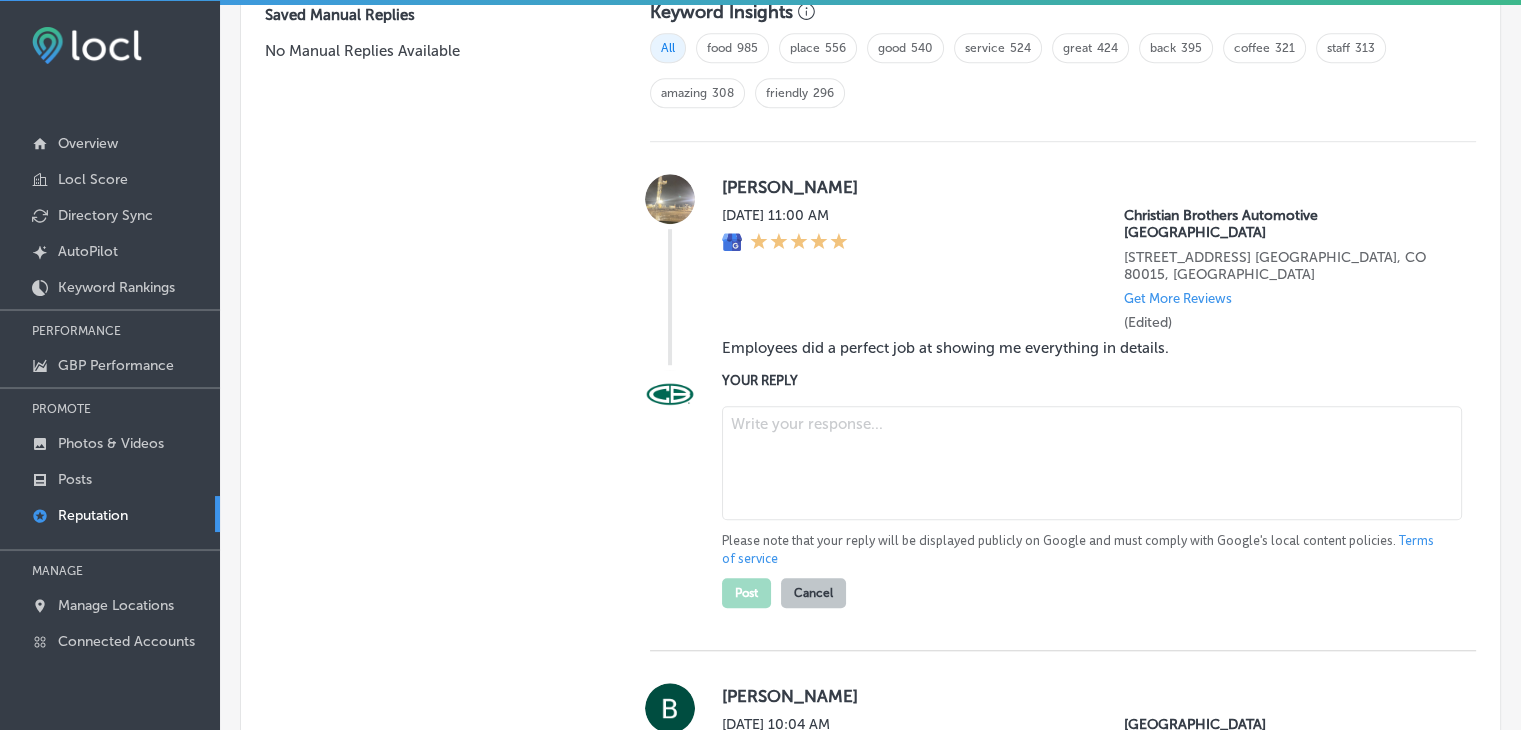 scroll, scrollTop: 1417, scrollLeft: 0, axis: vertical 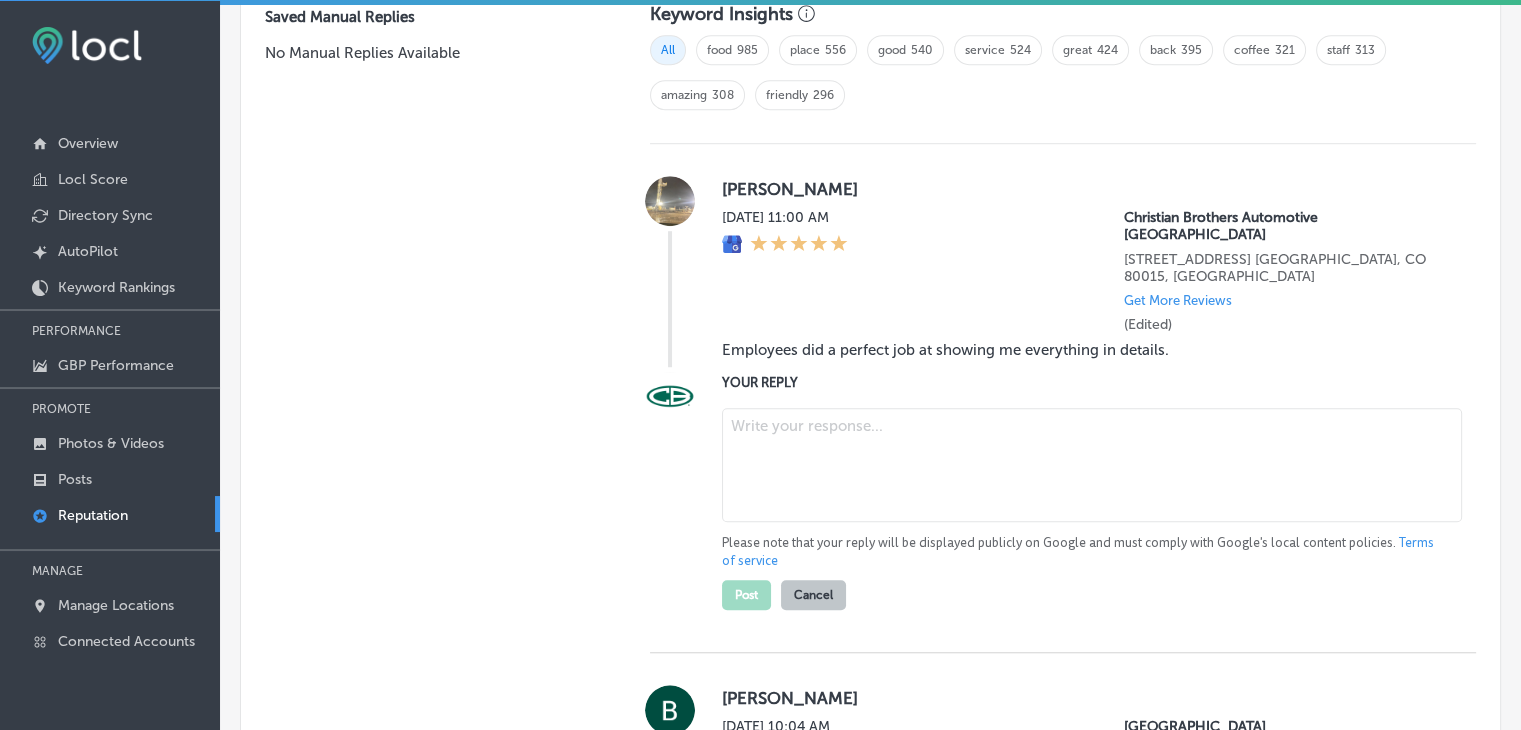 click at bounding box center (1092, 465) 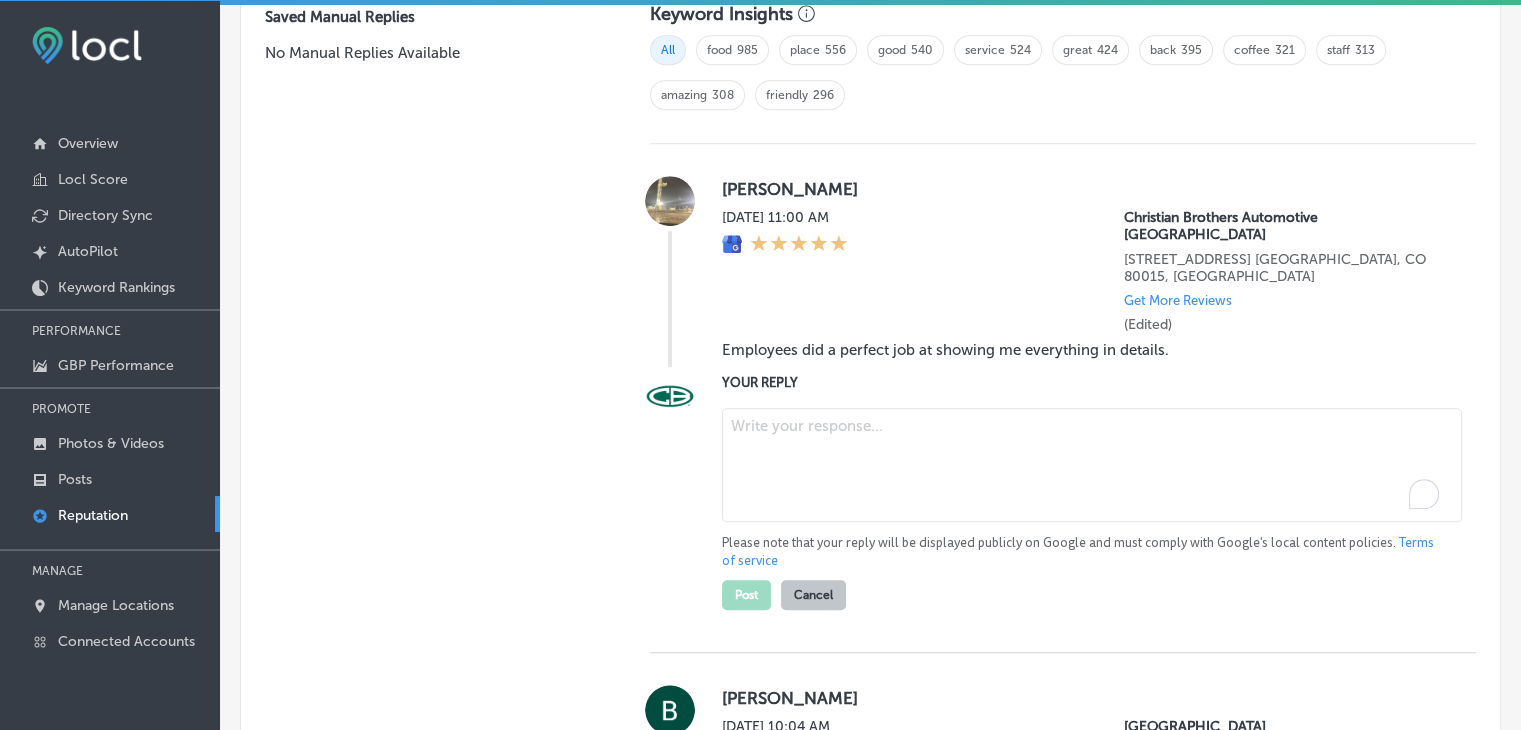 paste on "We’re glad to hear our team did a great job providing detailed service, [PERSON_NAME]! At [PERSON_NAME] Automotive [GEOGRAPHIC_DATA], we believe in ensuring our customers are well-informed about their vehicle's needs. We appreciate your feedback and look forward to helping you again" 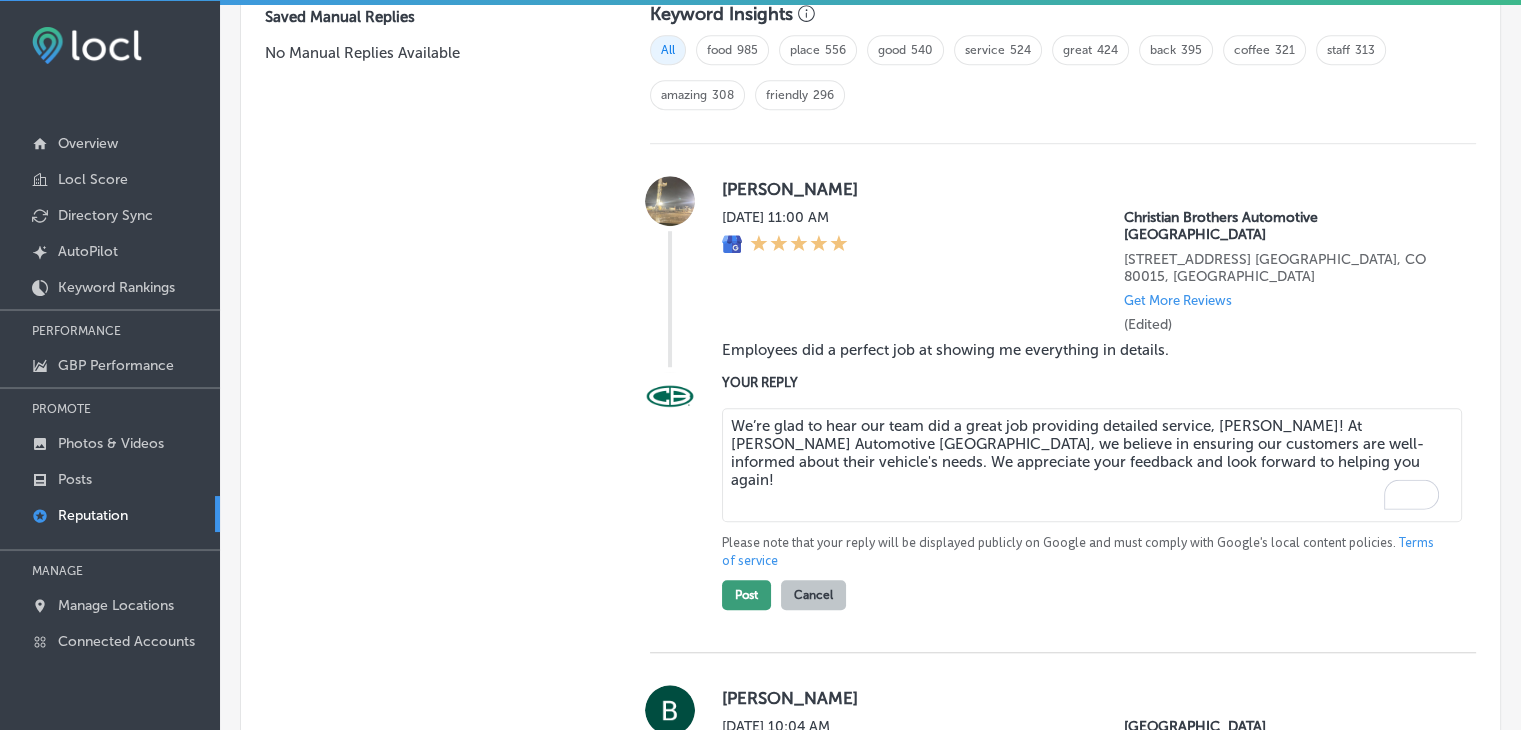 type on "We’re glad to hear our team did a great job providing detailed service, [PERSON_NAME]! At [PERSON_NAME] Automotive [GEOGRAPHIC_DATA], we believe in ensuring our customers are well-informed about their vehicle's needs. We appreciate your feedback and look forward to helping you again!" 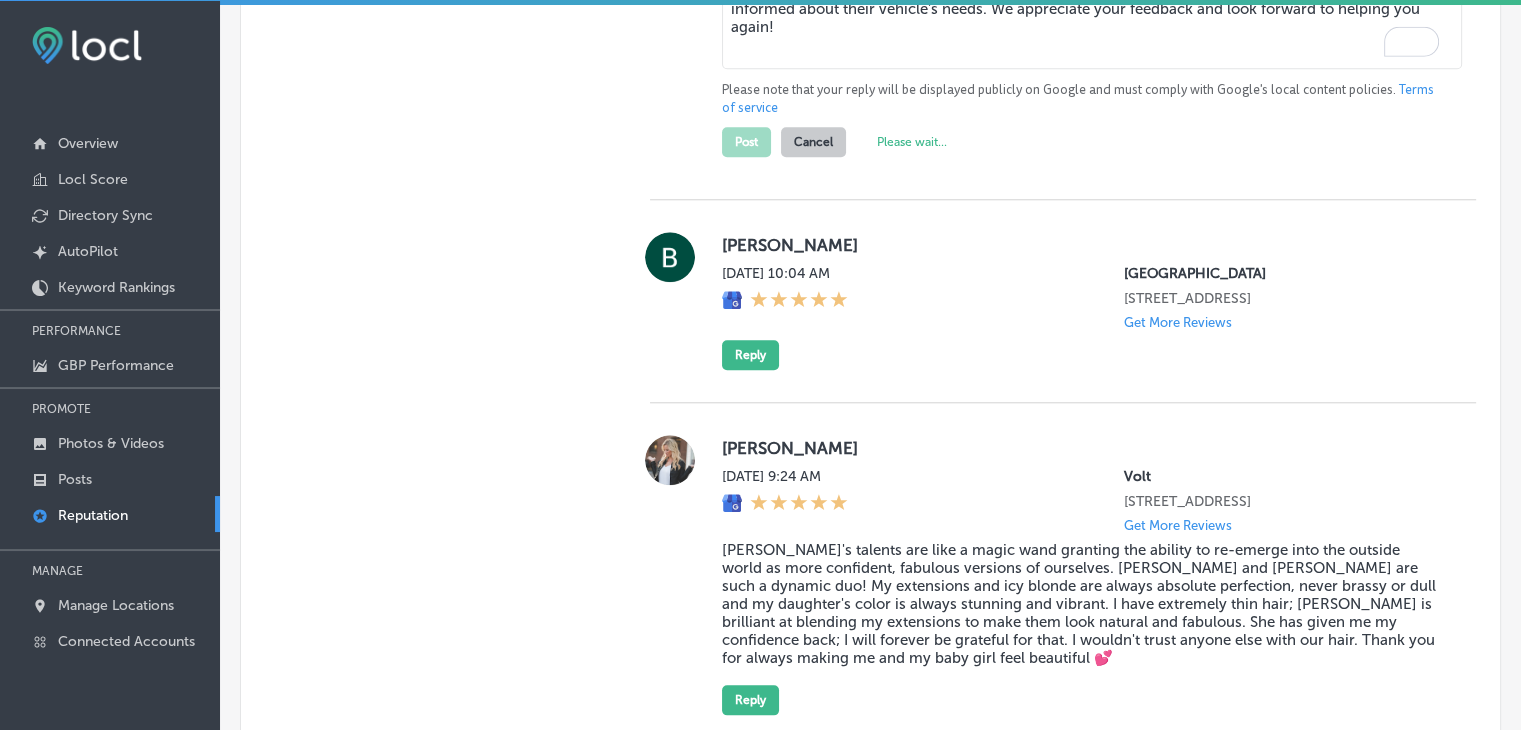 scroll, scrollTop: 1917, scrollLeft: 0, axis: vertical 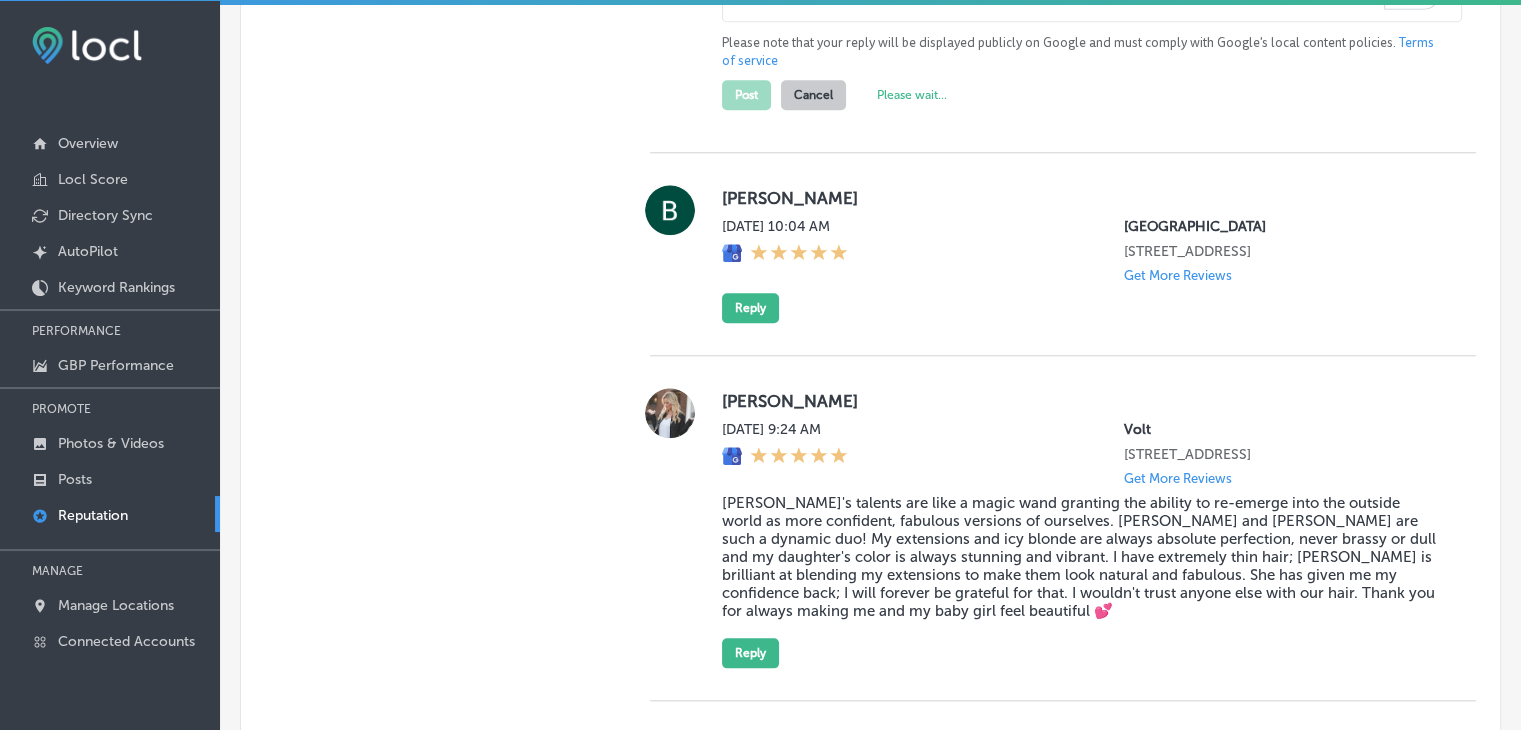type on "x" 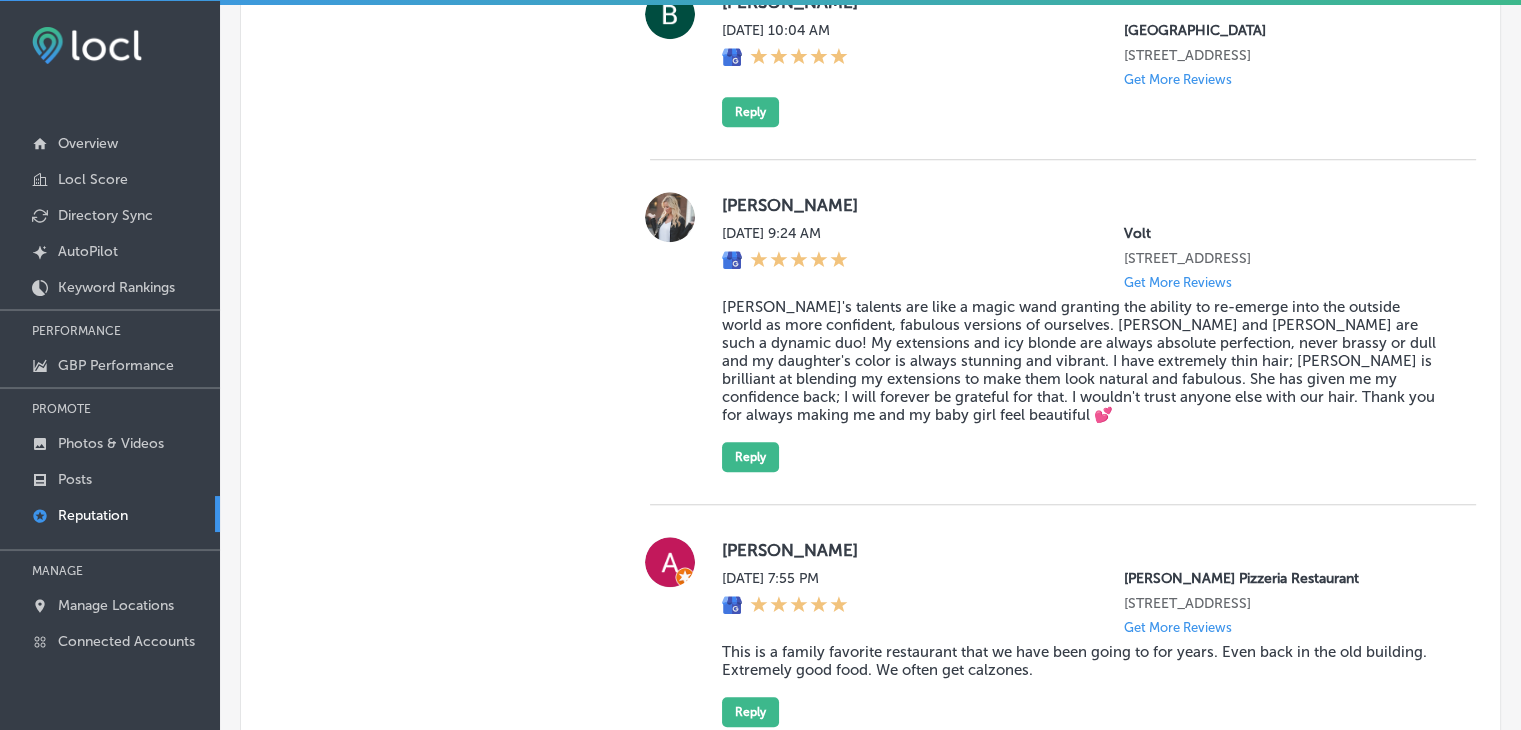 scroll, scrollTop: 1556, scrollLeft: 0, axis: vertical 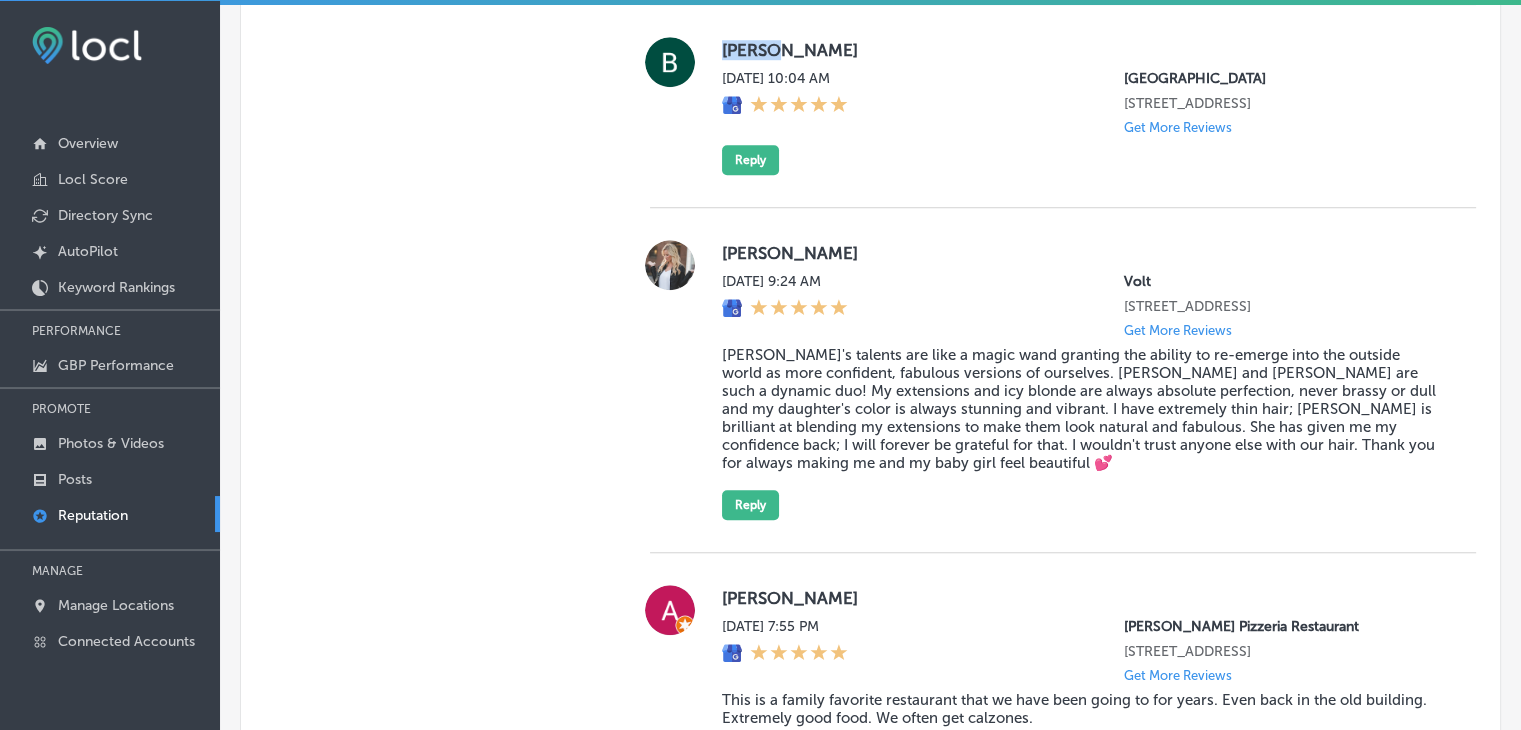 drag, startPoint x: 712, startPoint y: 37, endPoint x: 770, endPoint y: 40, distance: 58.077534 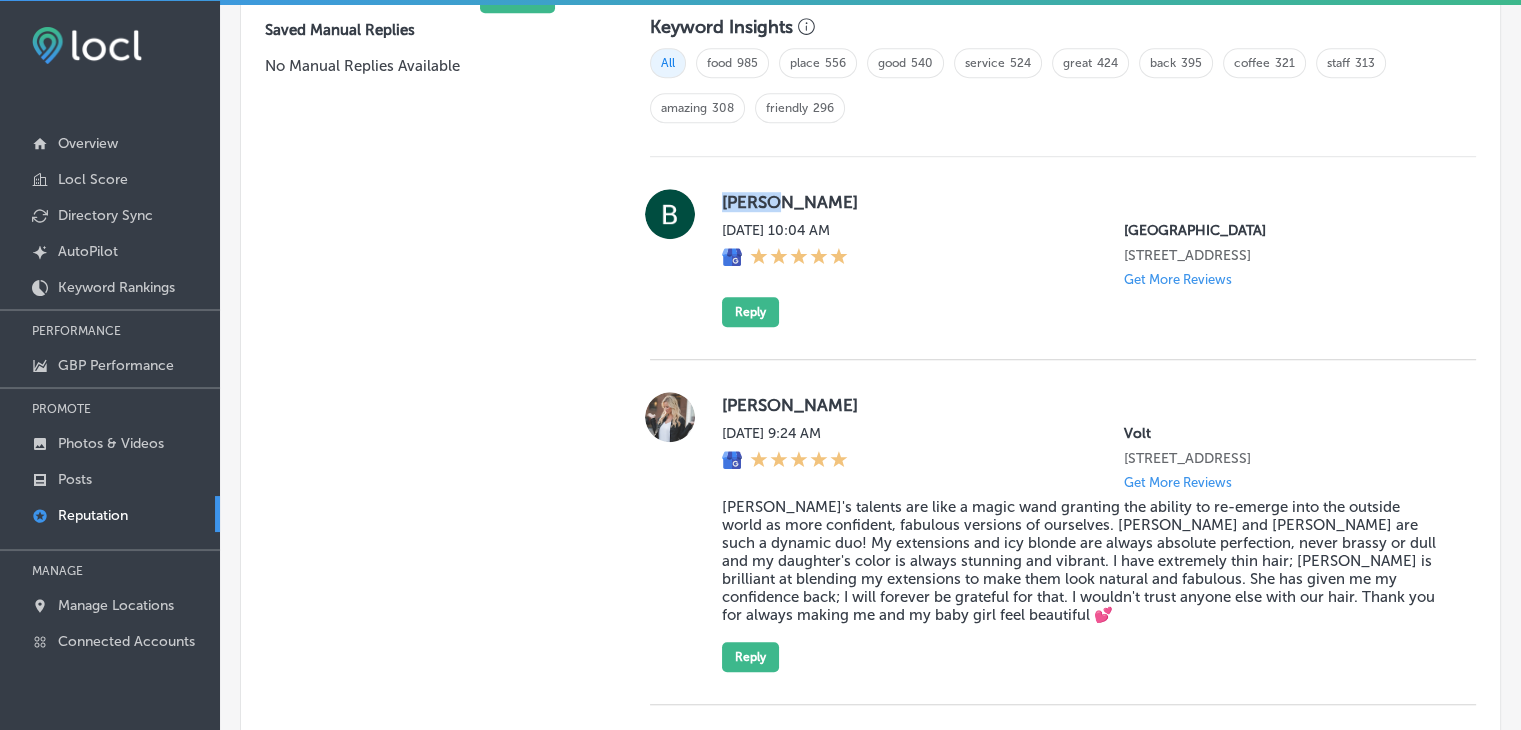 scroll, scrollTop: 1356, scrollLeft: 0, axis: vertical 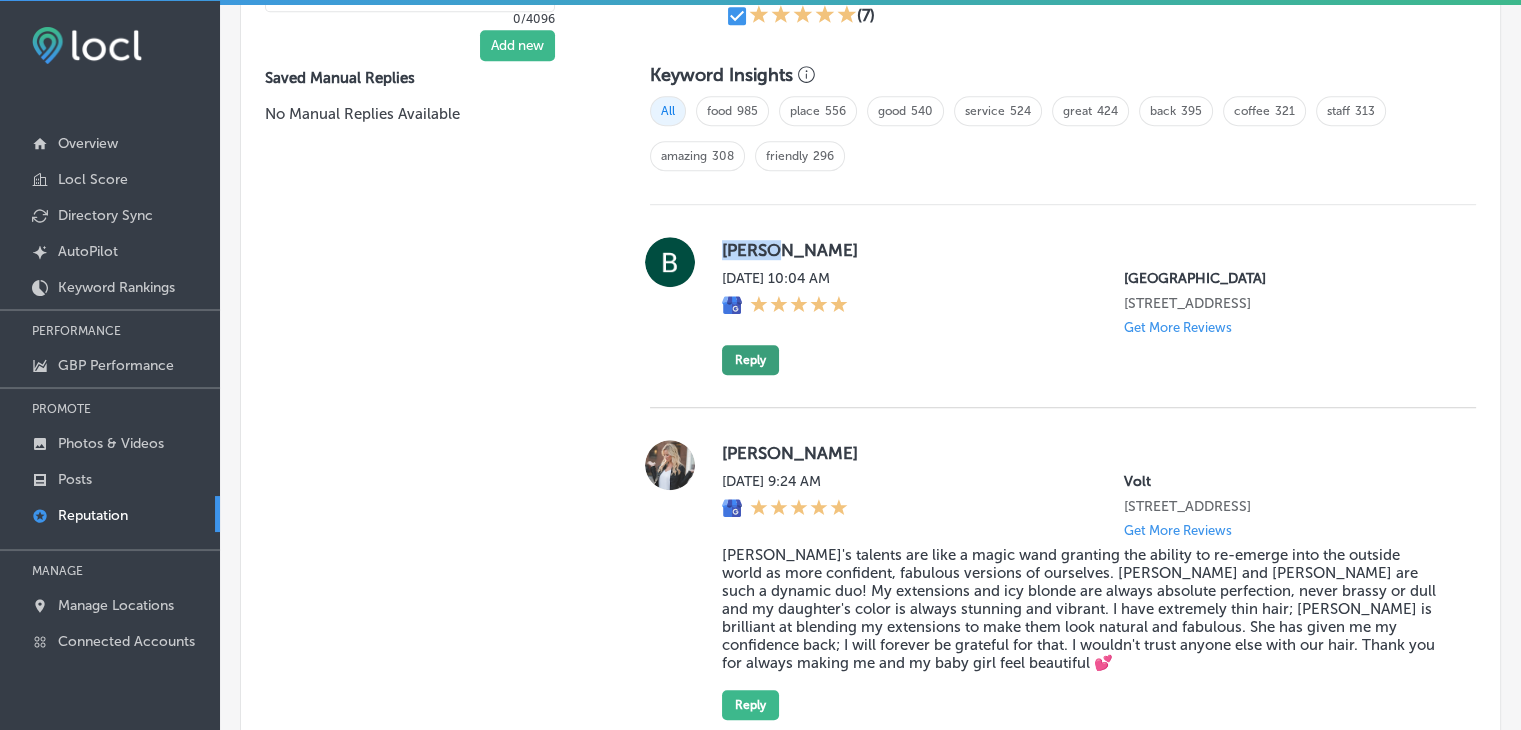 click on "Reply" at bounding box center (750, 360) 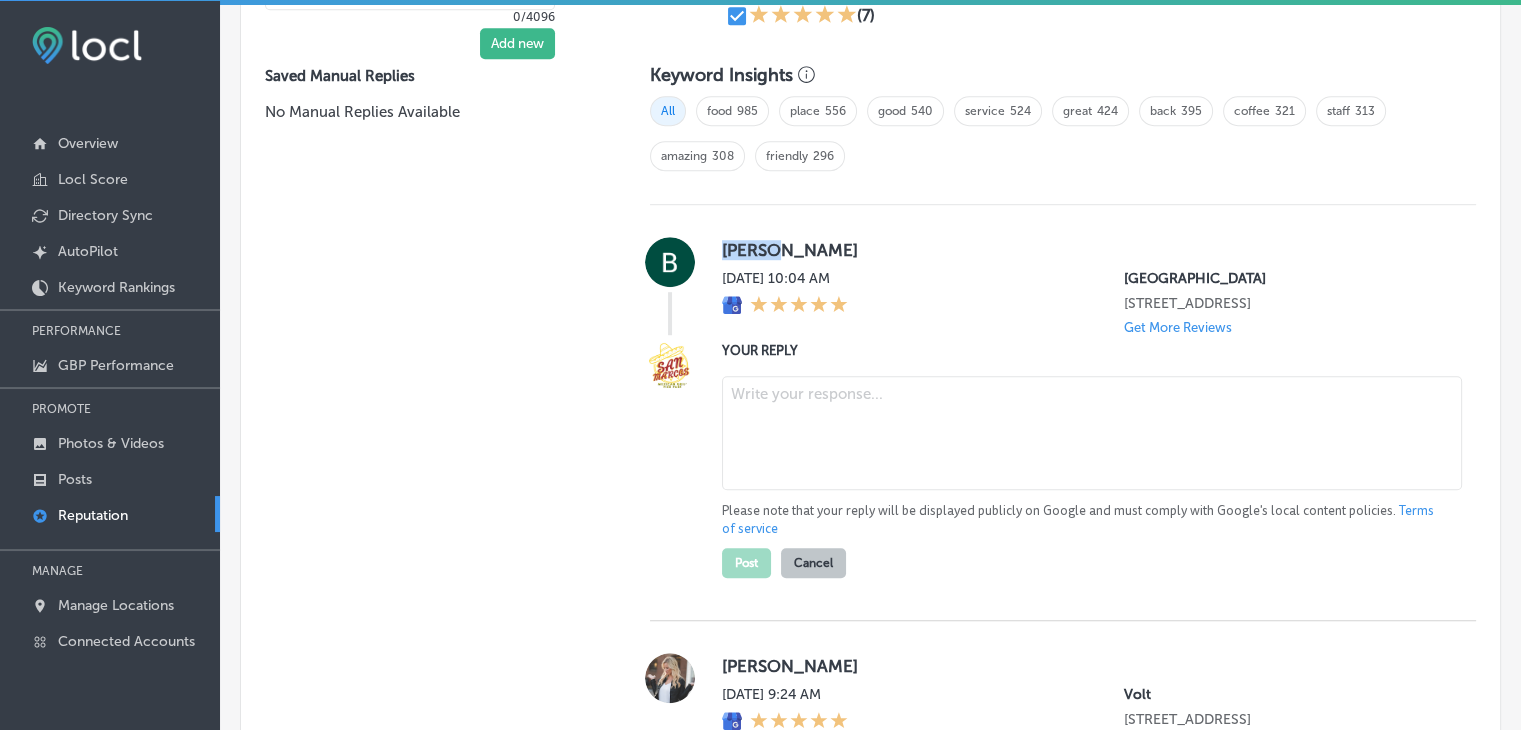 click at bounding box center (1092, 433) 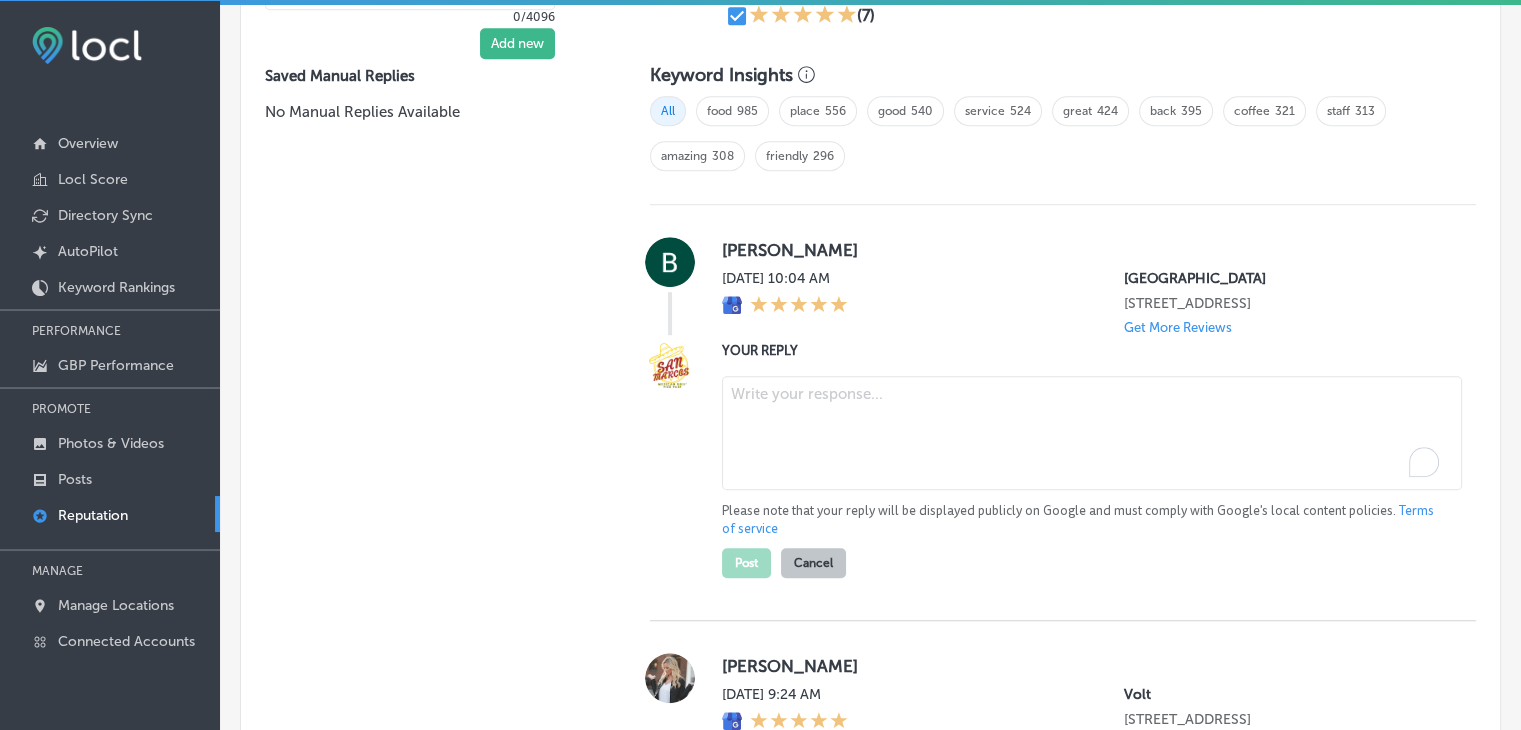 paste on "We’re so glad to see your 5-star rating, [PERSON_NAME]! We truly appreciate your visit to [GEOGRAPHIC_DATA] in [GEOGRAPHIC_DATA]. We’d love to hear more about your experience—feel free to share any feedback next time! We can’t wait to serve you again soon with our delicious margaritas, sizzling fajitas, and more great Mexican food!" 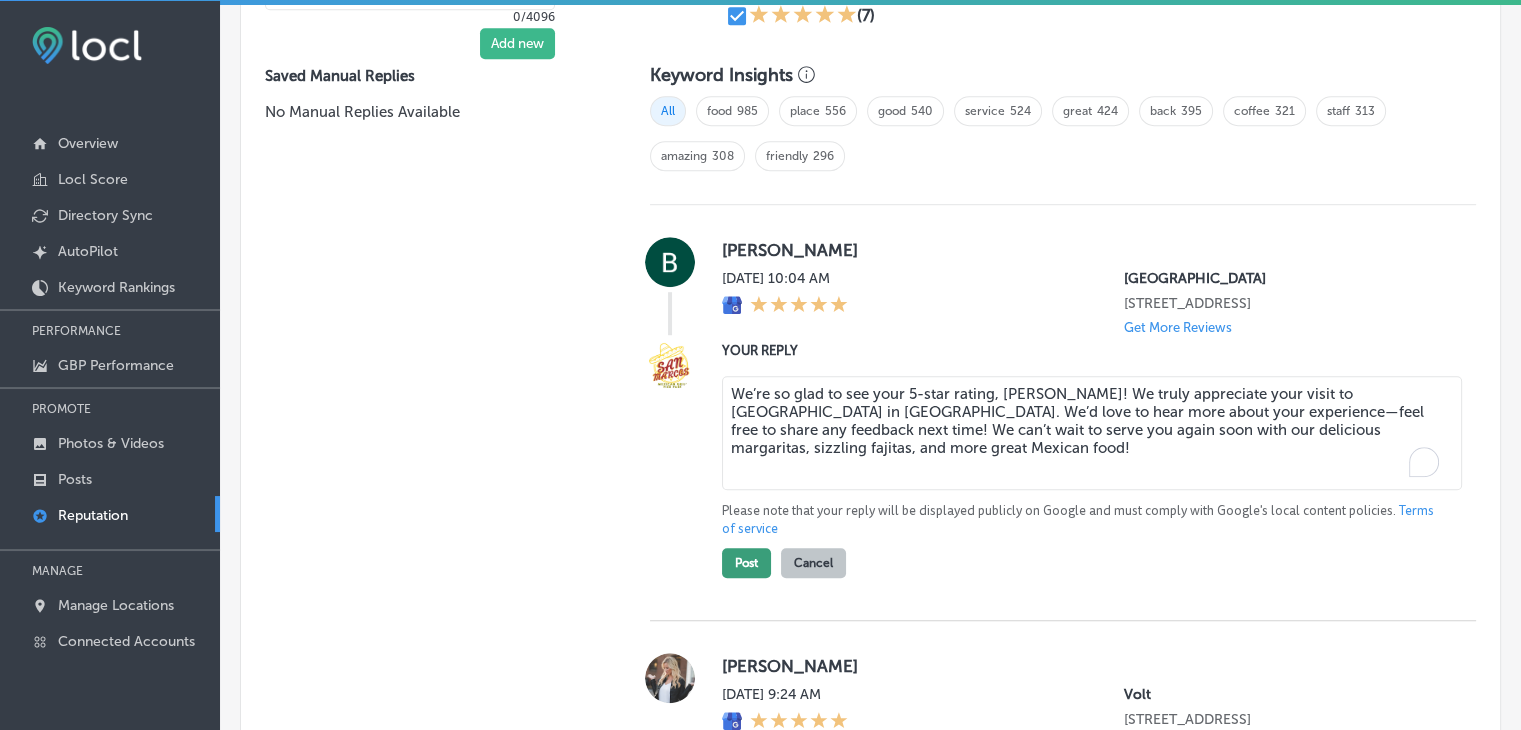 type on "We’re so glad to see your 5-star rating, [PERSON_NAME]! We truly appreciate your visit to [GEOGRAPHIC_DATA] in [GEOGRAPHIC_DATA]. We’d love to hear more about your experience—feel free to share any feedback next time! We can’t wait to serve you again soon with our delicious margaritas, sizzling fajitas, and more great Mexican food!" 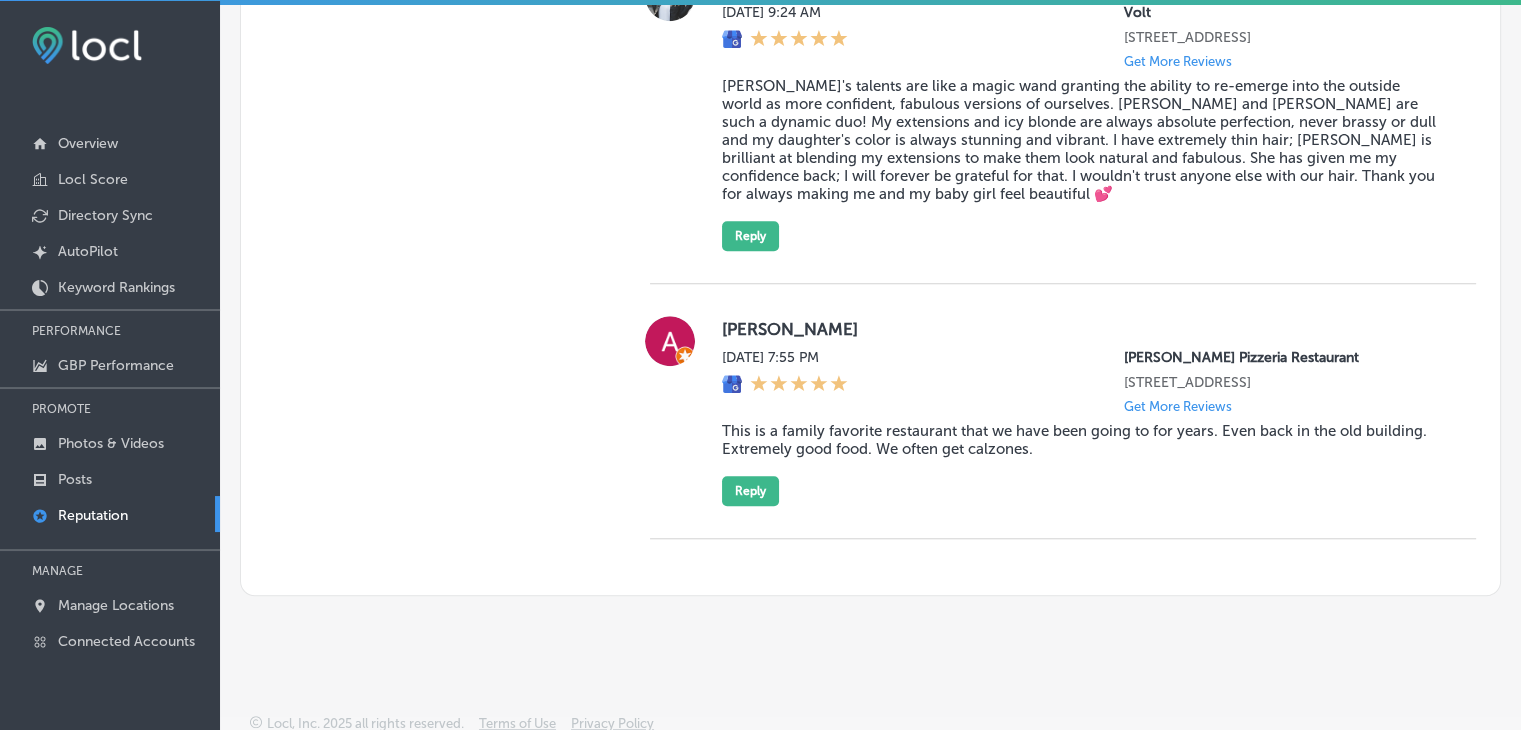 scroll, scrollTop: 1636, scrollLeft: 0, axis: vertical 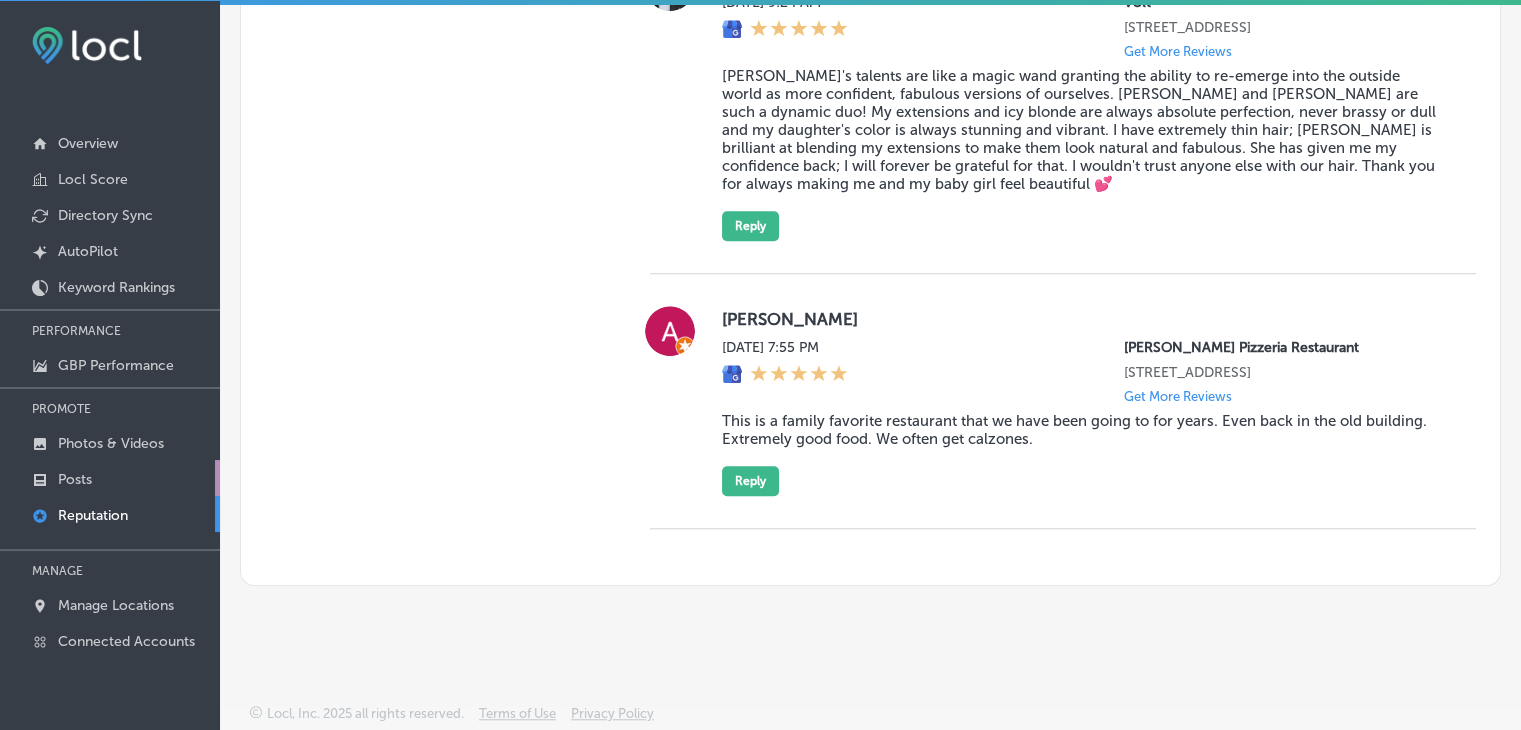 click 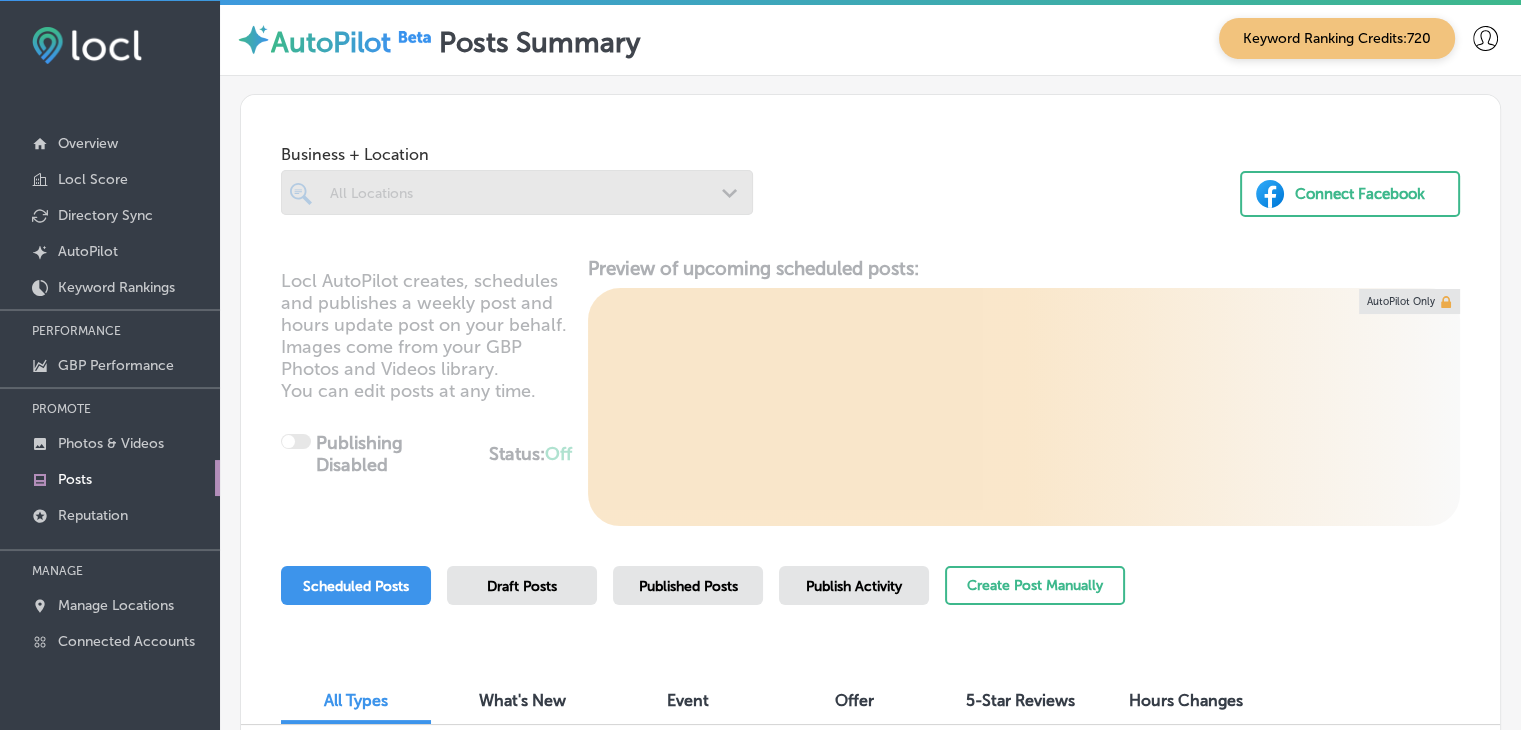click on "Publish Activity" at bounding box center [854, 586] 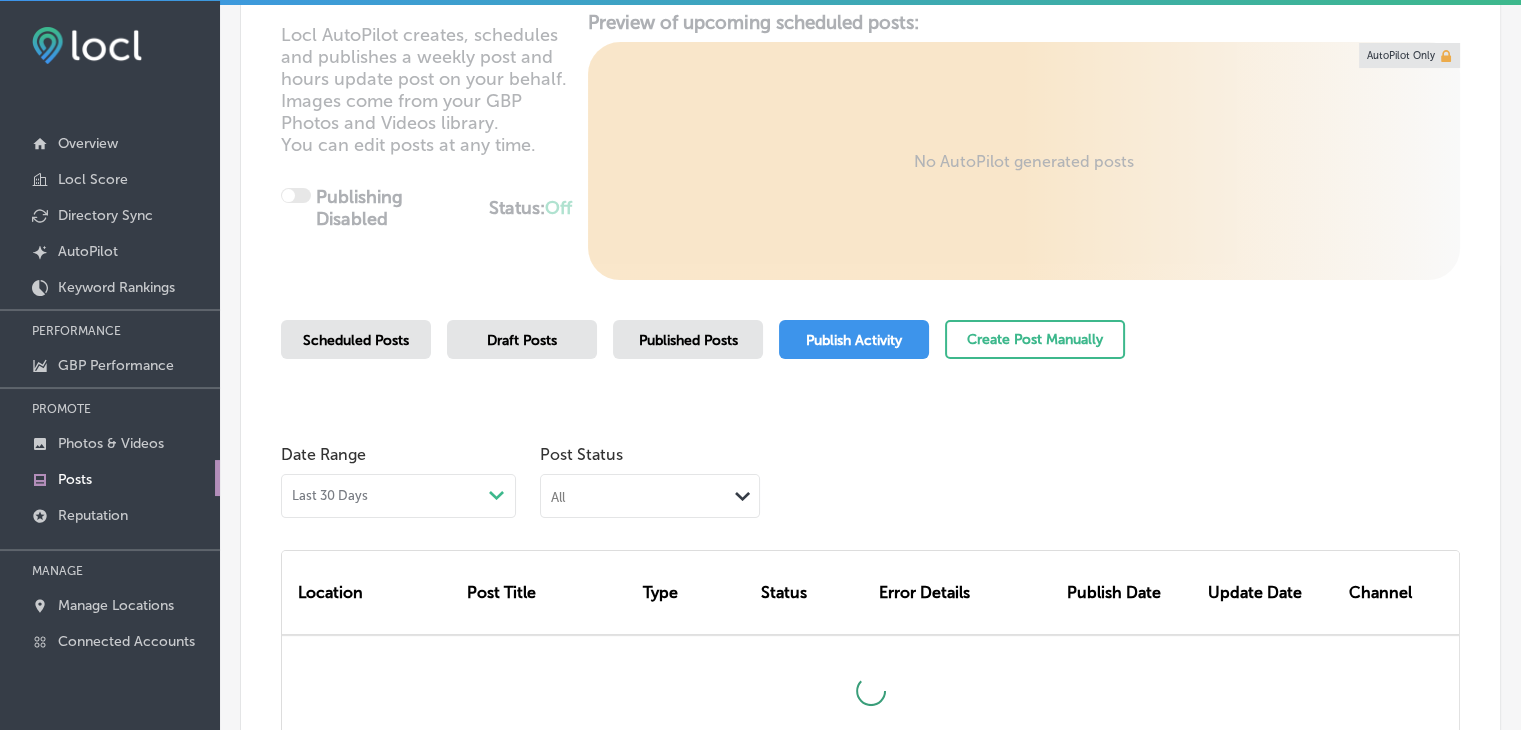 scroll, scrollTop: 400, scrollLeft: 0, axis: vertical 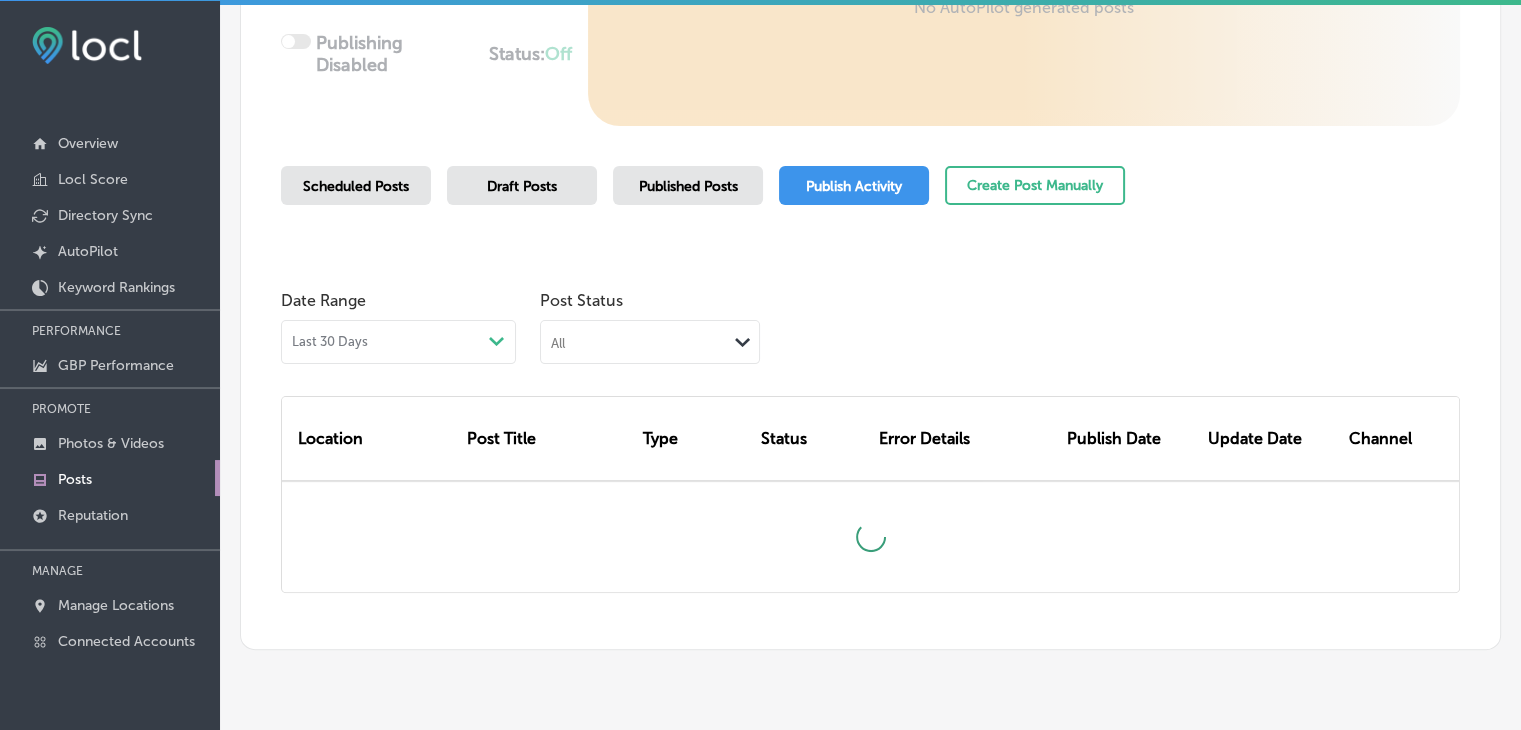 click on "All
Path
Created with Sketch." at bounding box center (650, 340) 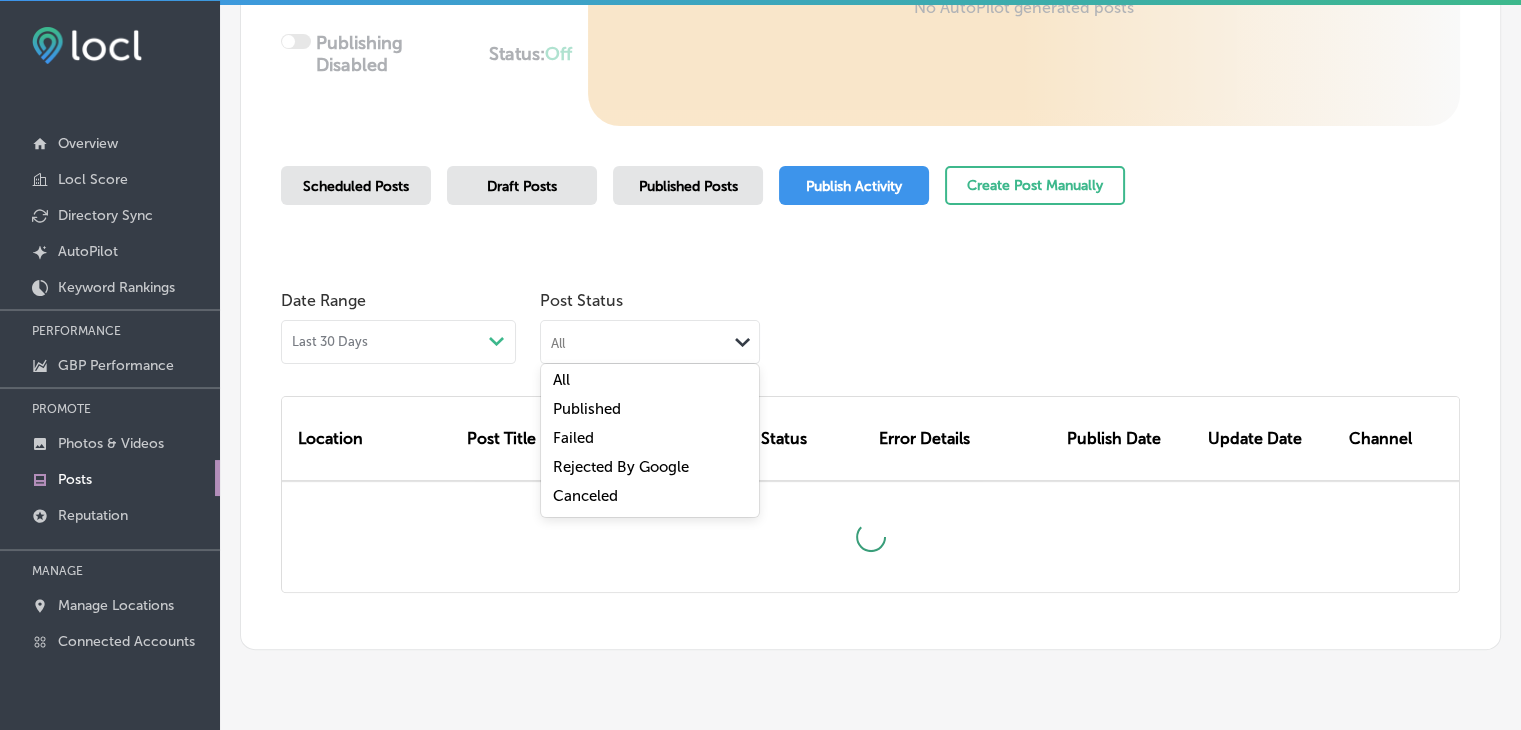 click on "Failed" at bounding box center [650, 440] 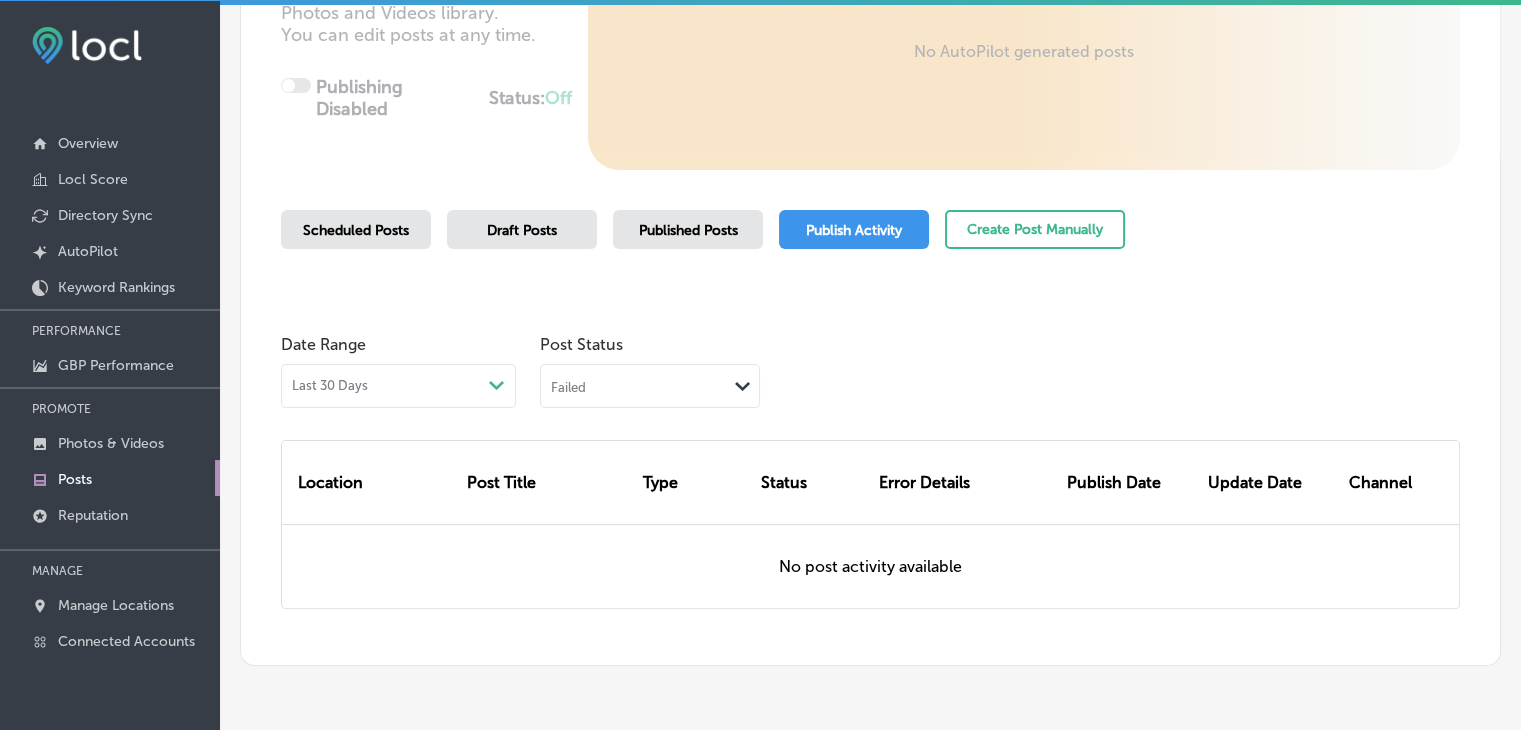 scroll, scrollTop: 322, scrollLeft: 0, axis: vertical 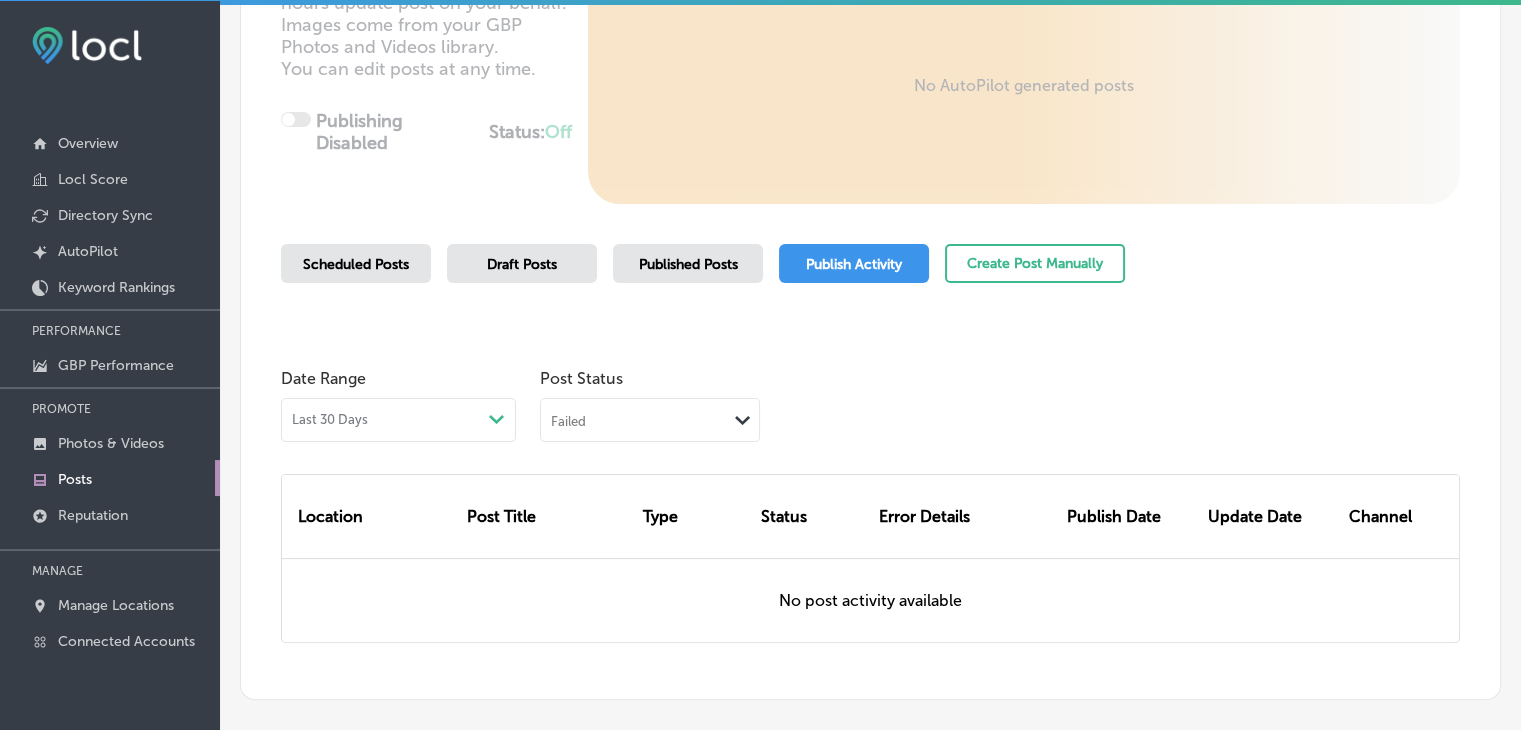 click on "Type" at bounding box center [694, 516] 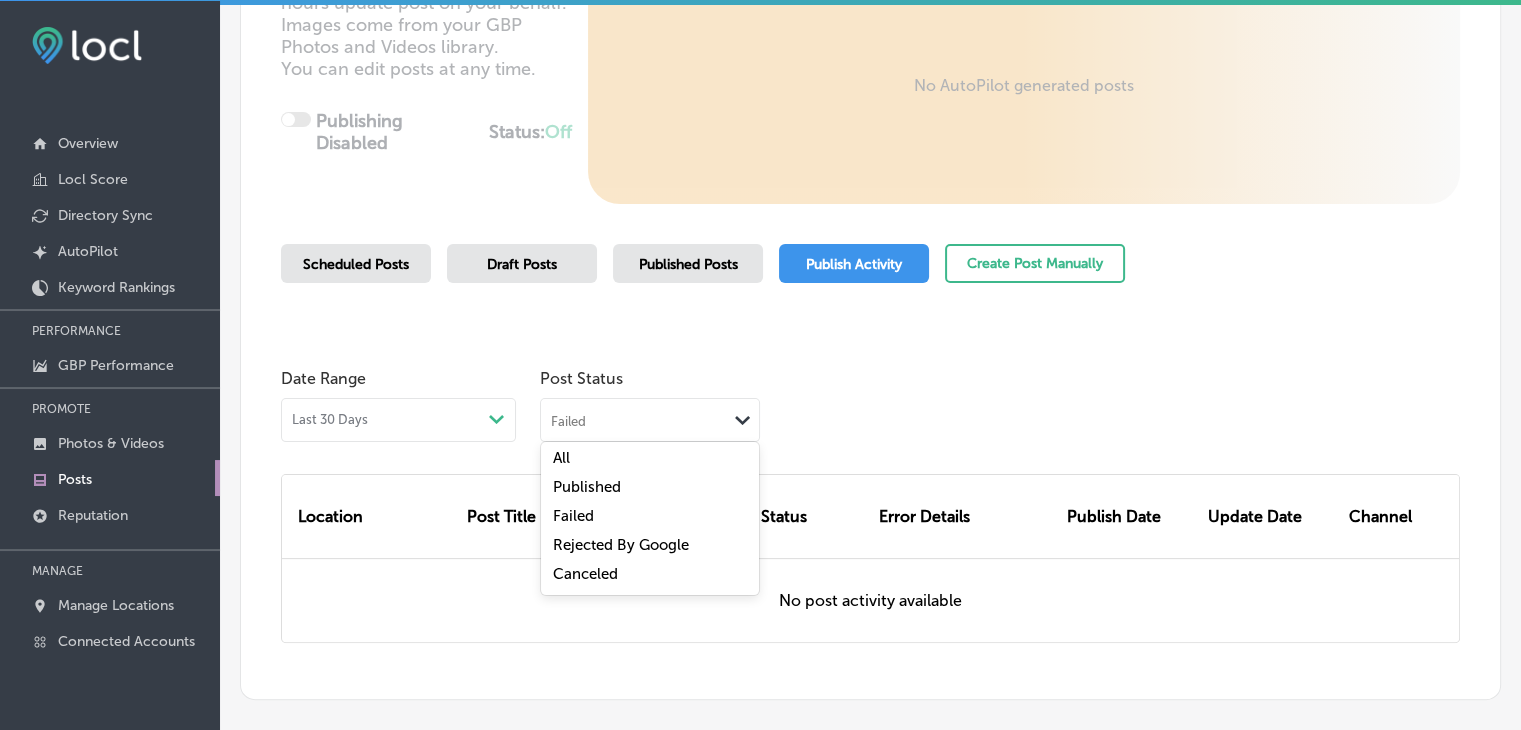click on "Failed
Path
Created with Sketch." at bounding box center (650, 418) 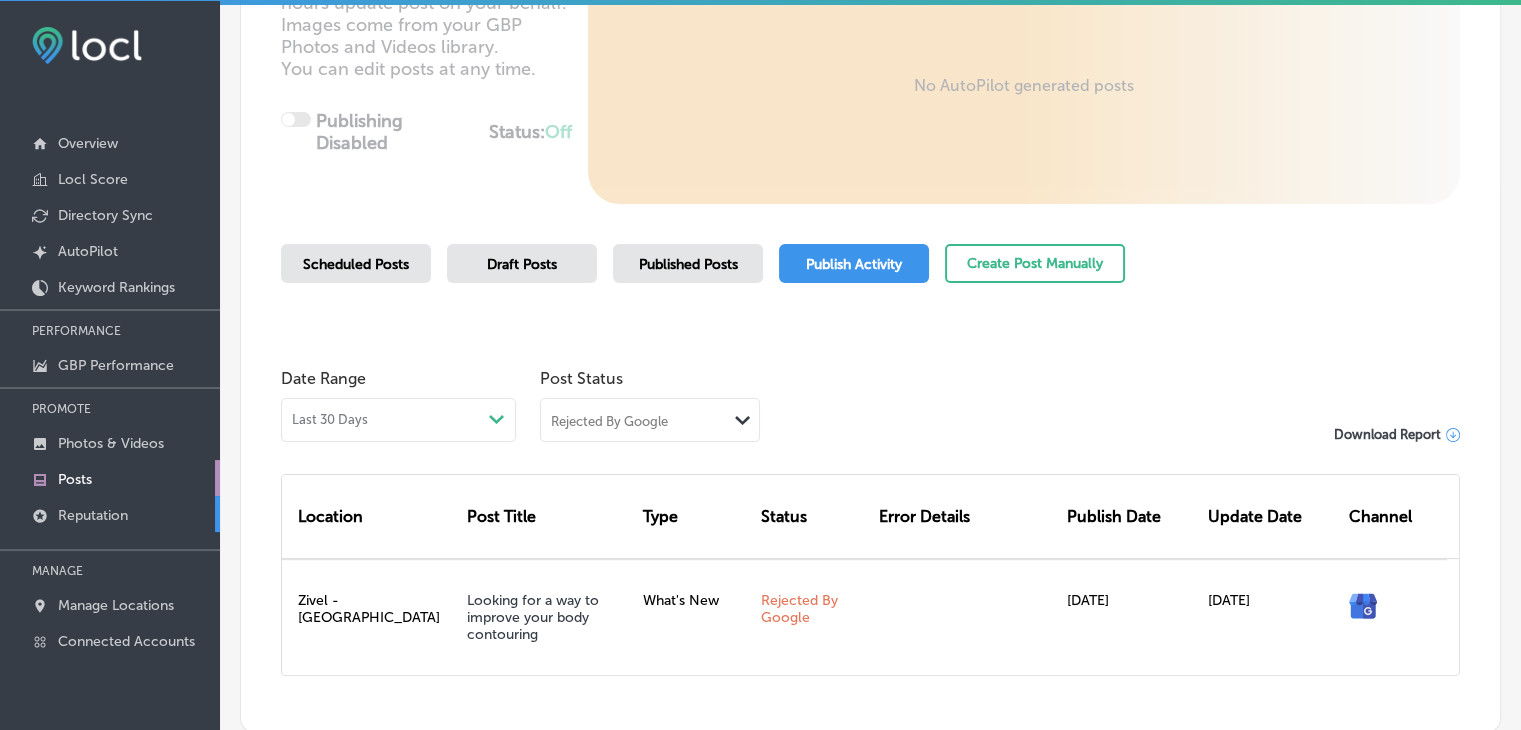 click on "Reputation" at bounding box center (110, 514) 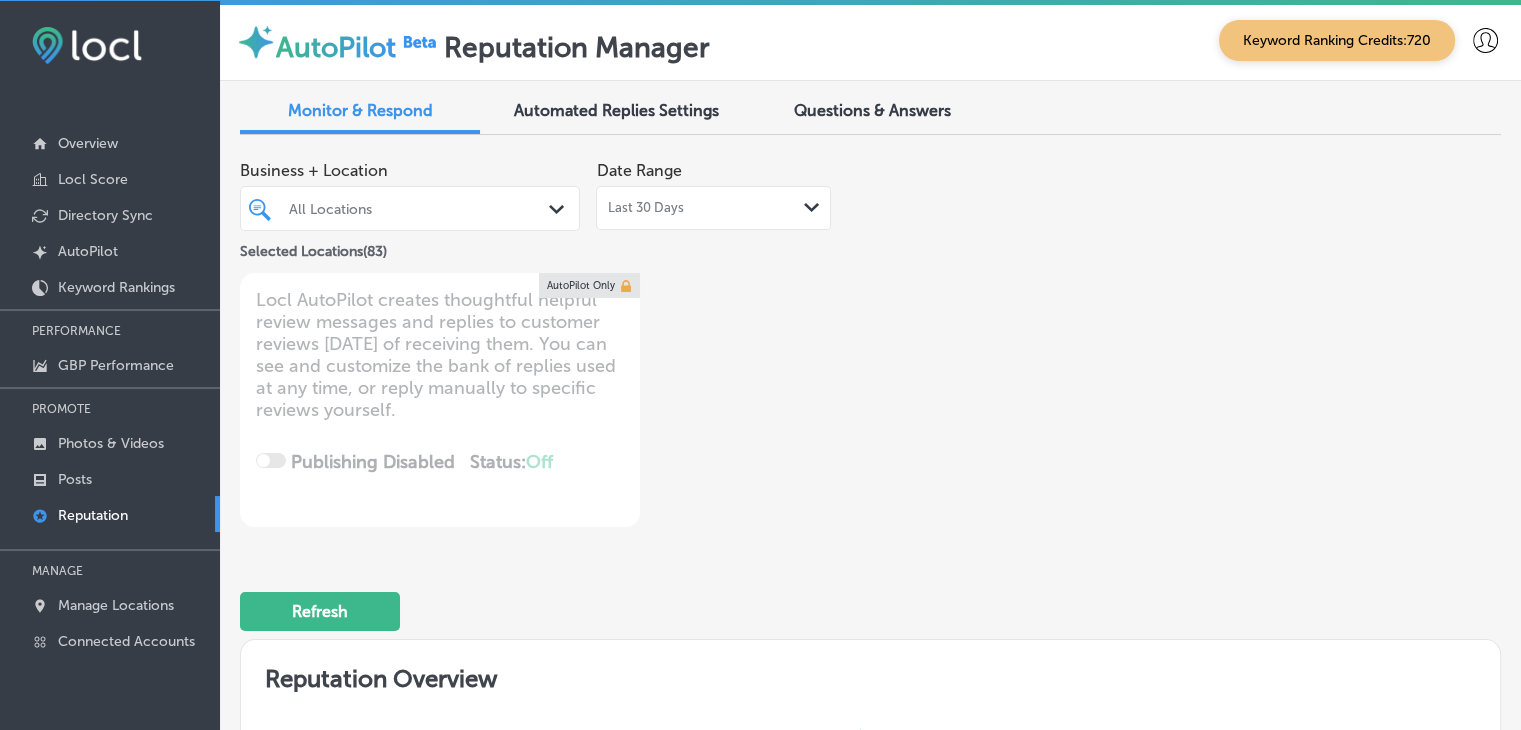 type on "x" 